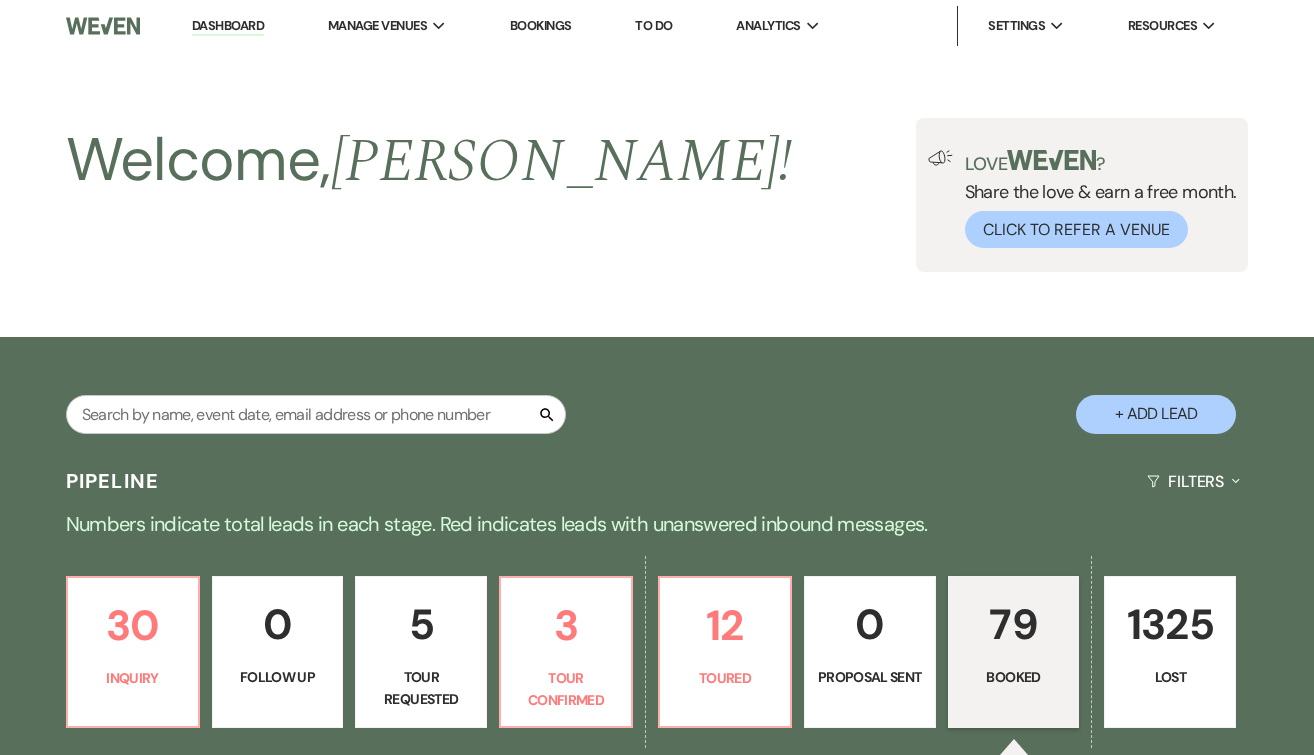 scroll, scrollTop: 377, scrollLeft: 0, axis: vertical 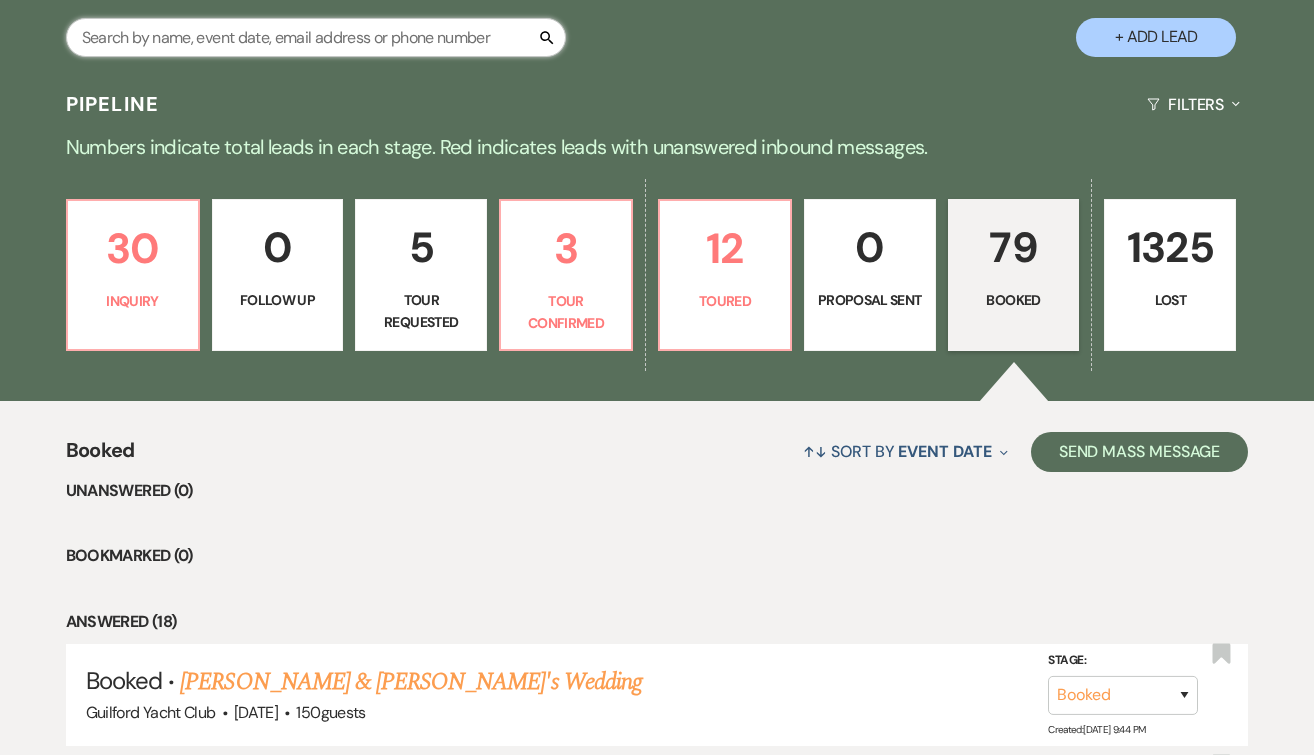 click at bounding box center (316, 37) 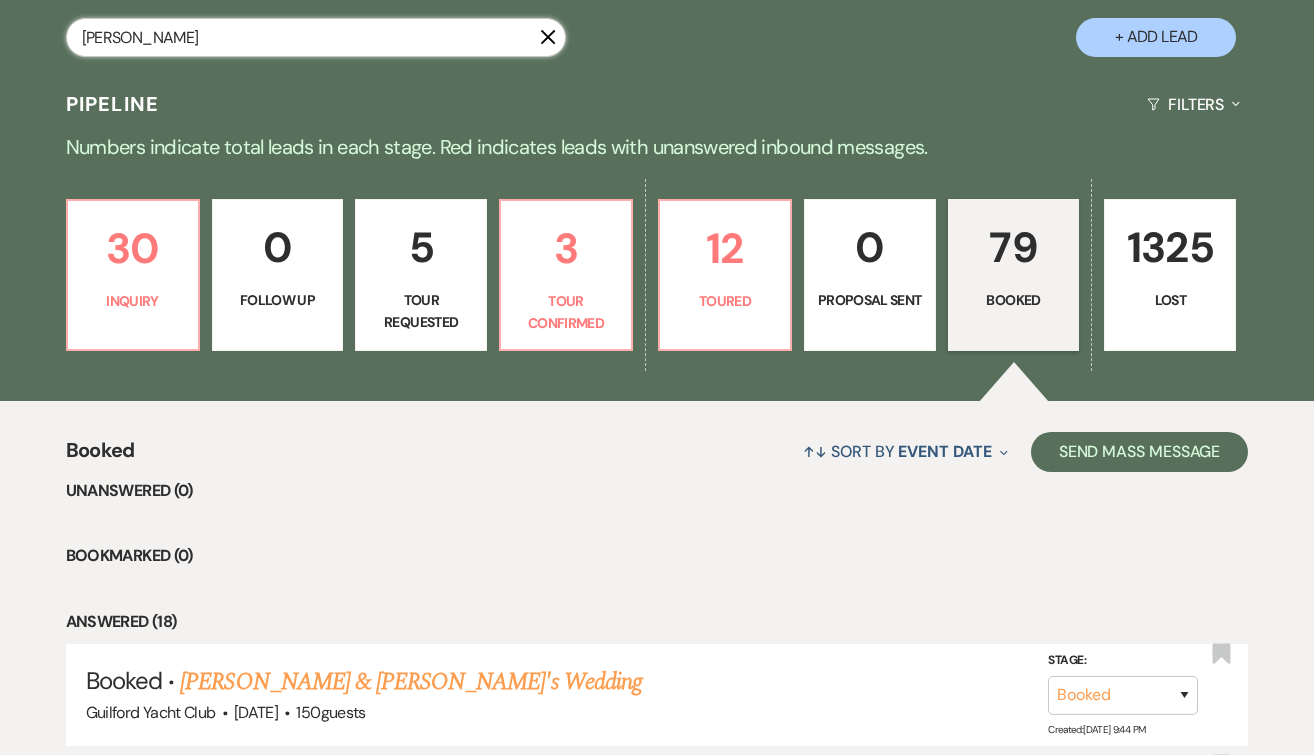 type on "[PERSON_NAME]" 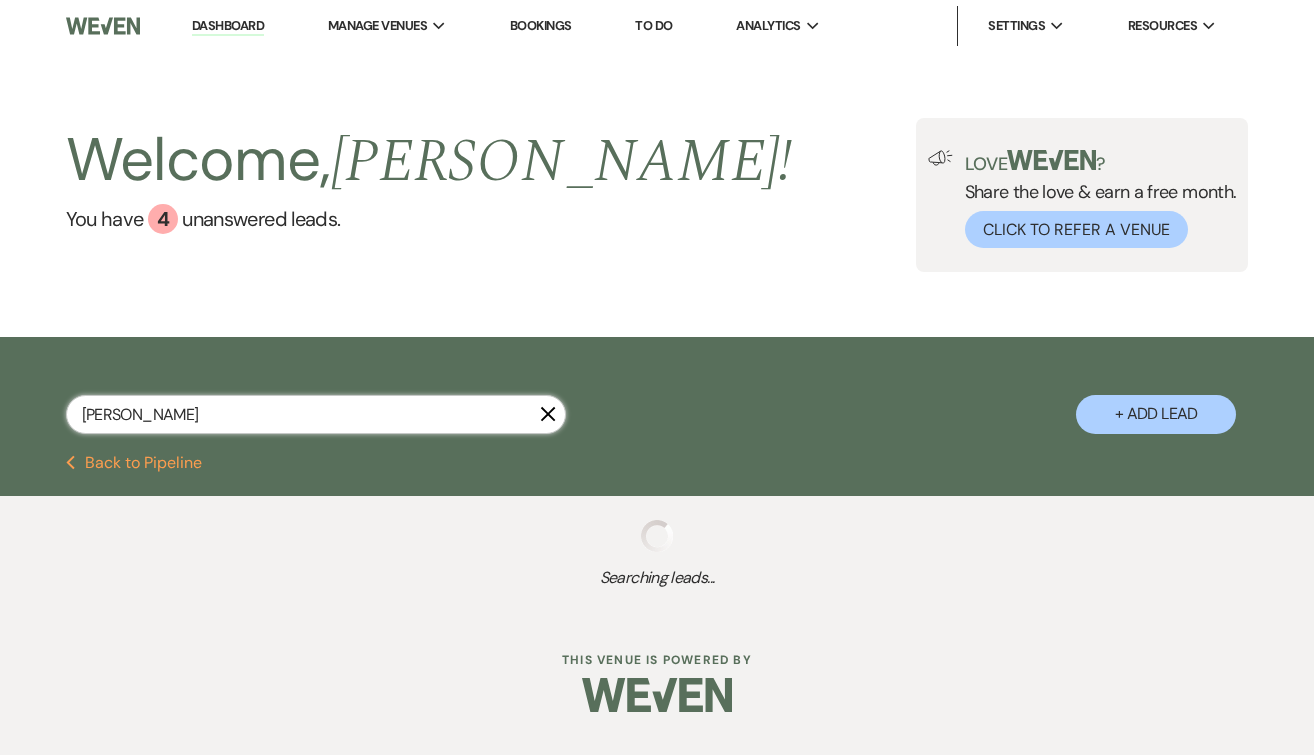 scroll, scrollTop: 0, scrollLeft: 0, axis: both 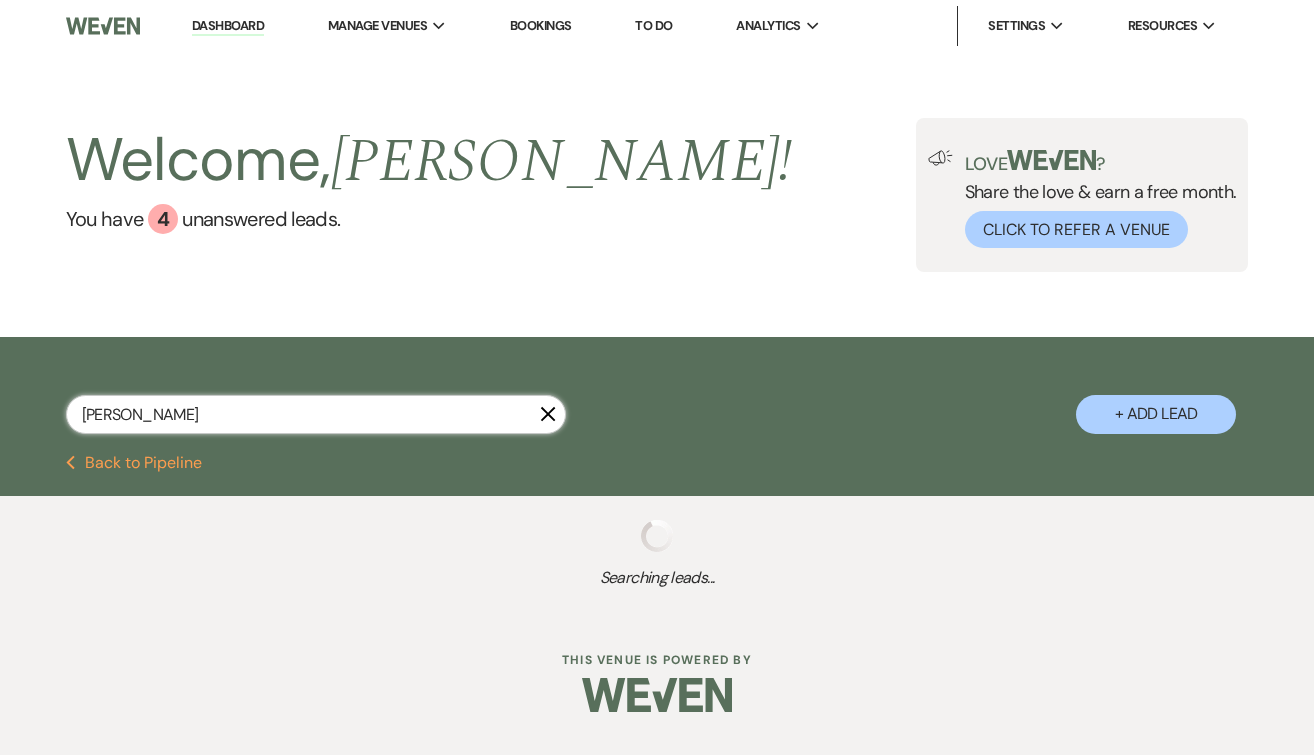 select on "8" 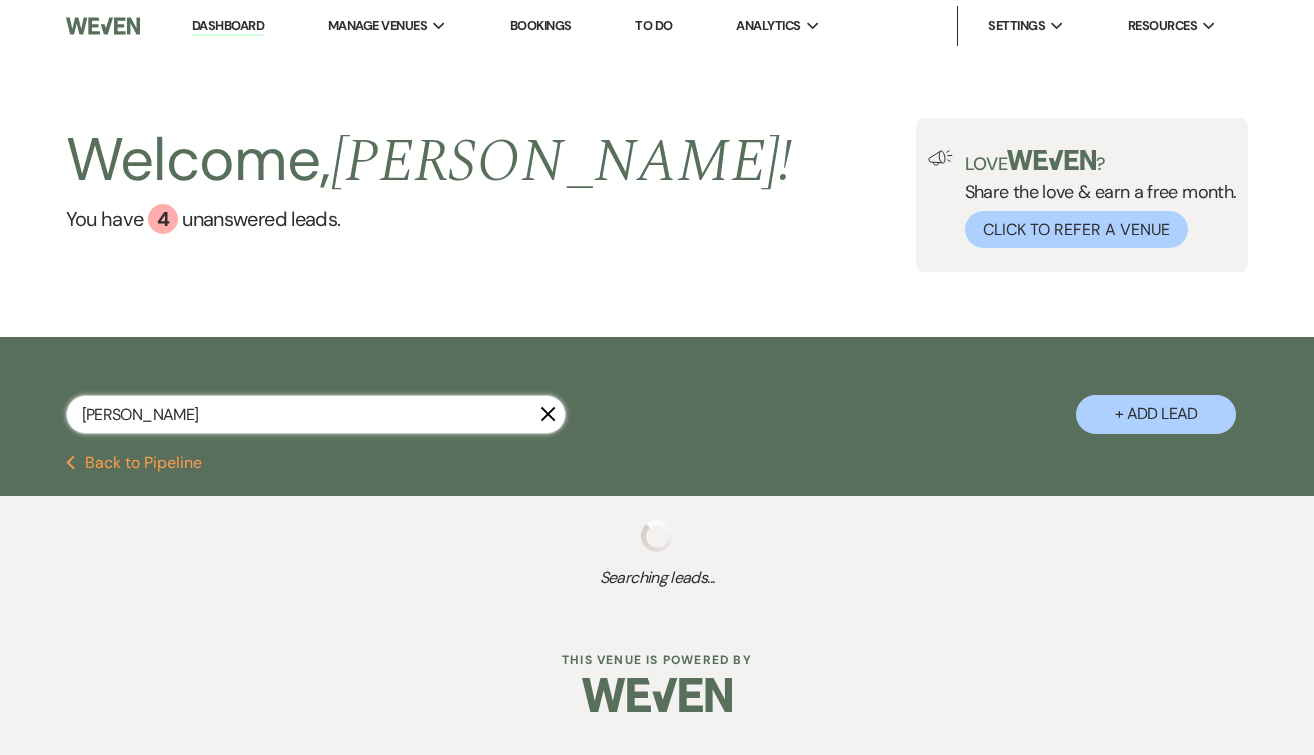 select on "5" 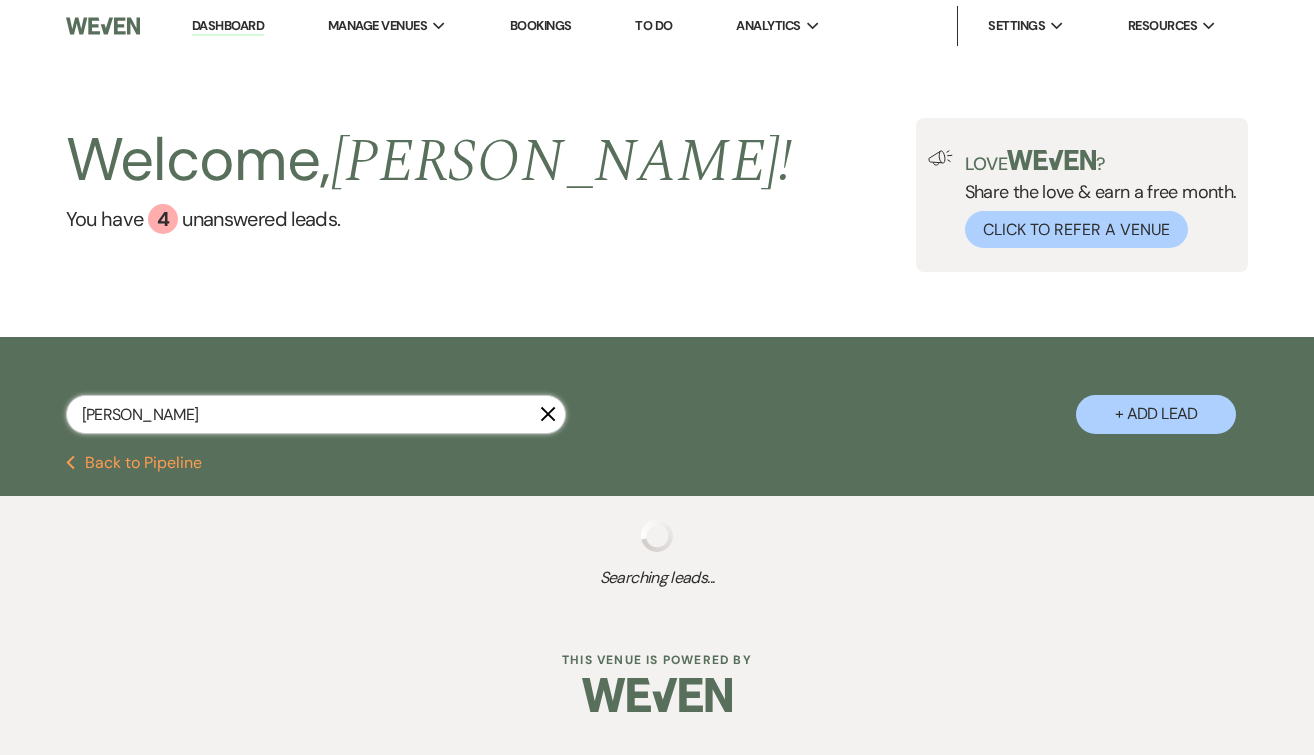 select on "8" 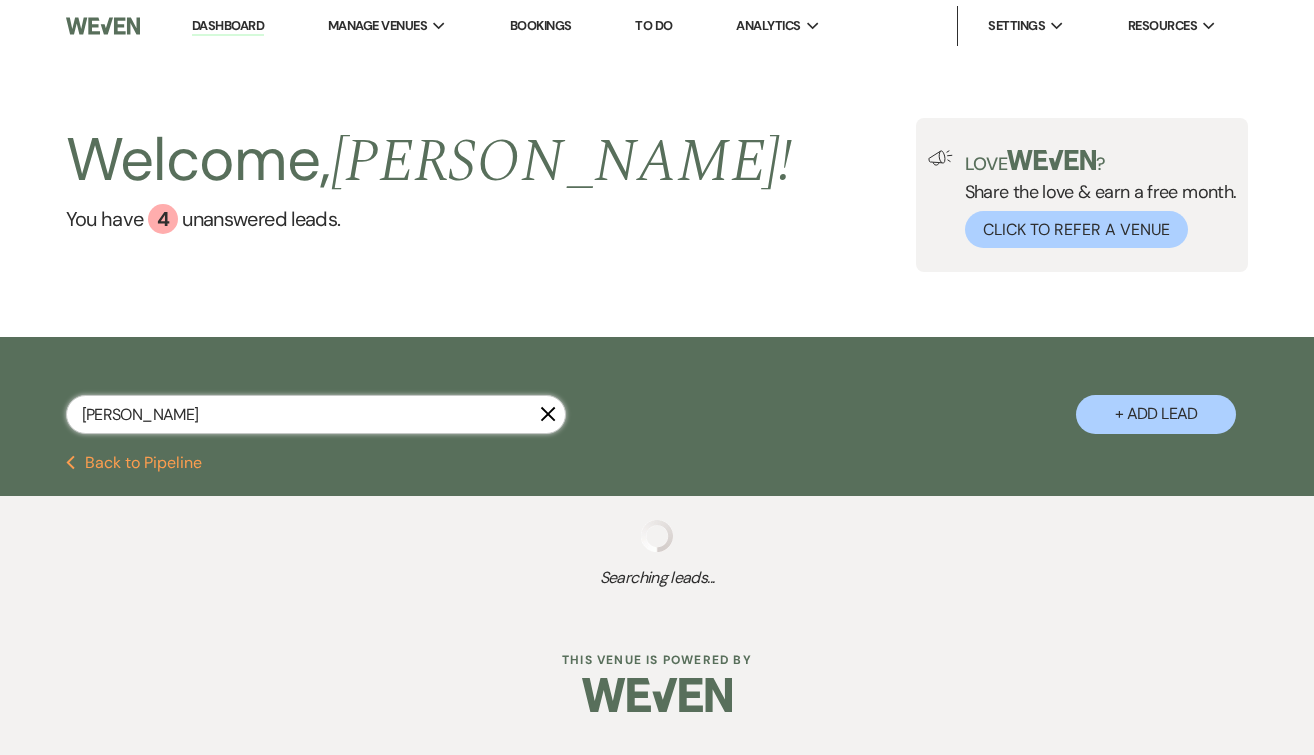 select on "5" 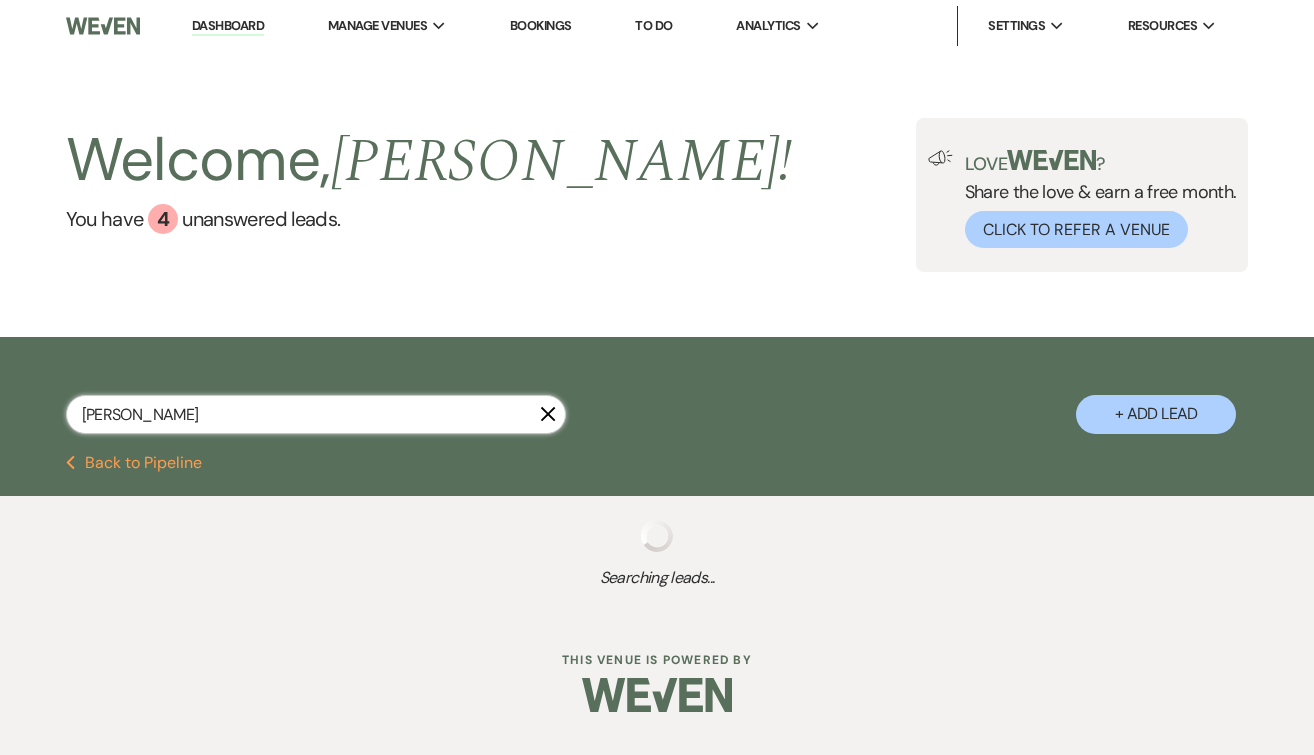 select on "8" 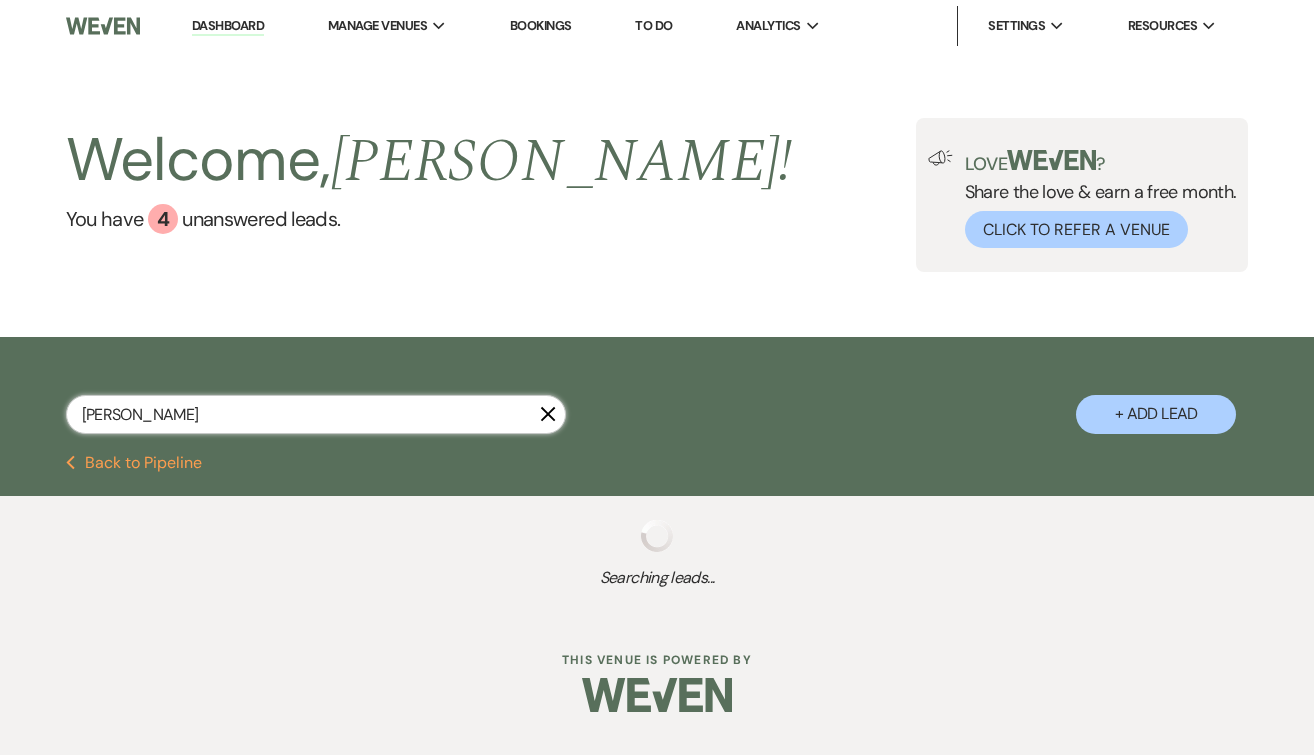 select on "5" 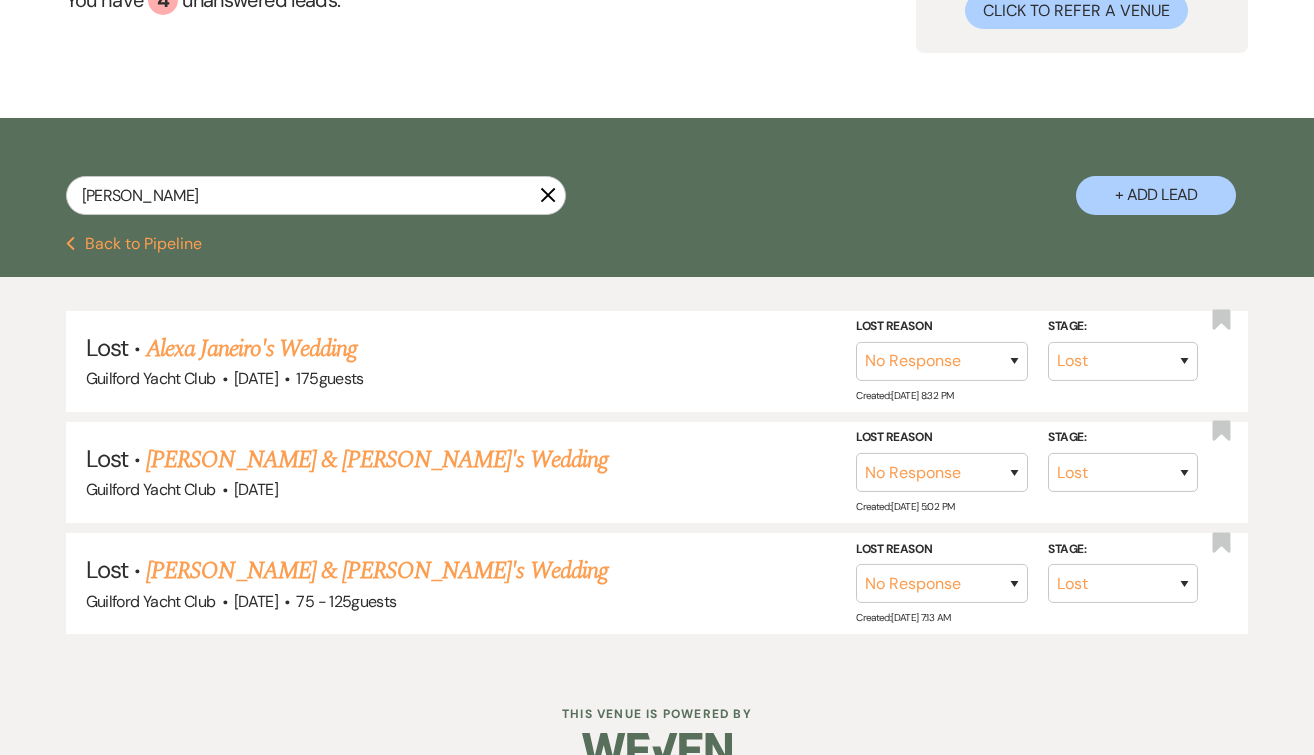 scroll, scrollTop: 0, scrollLeft: 0, axis: both 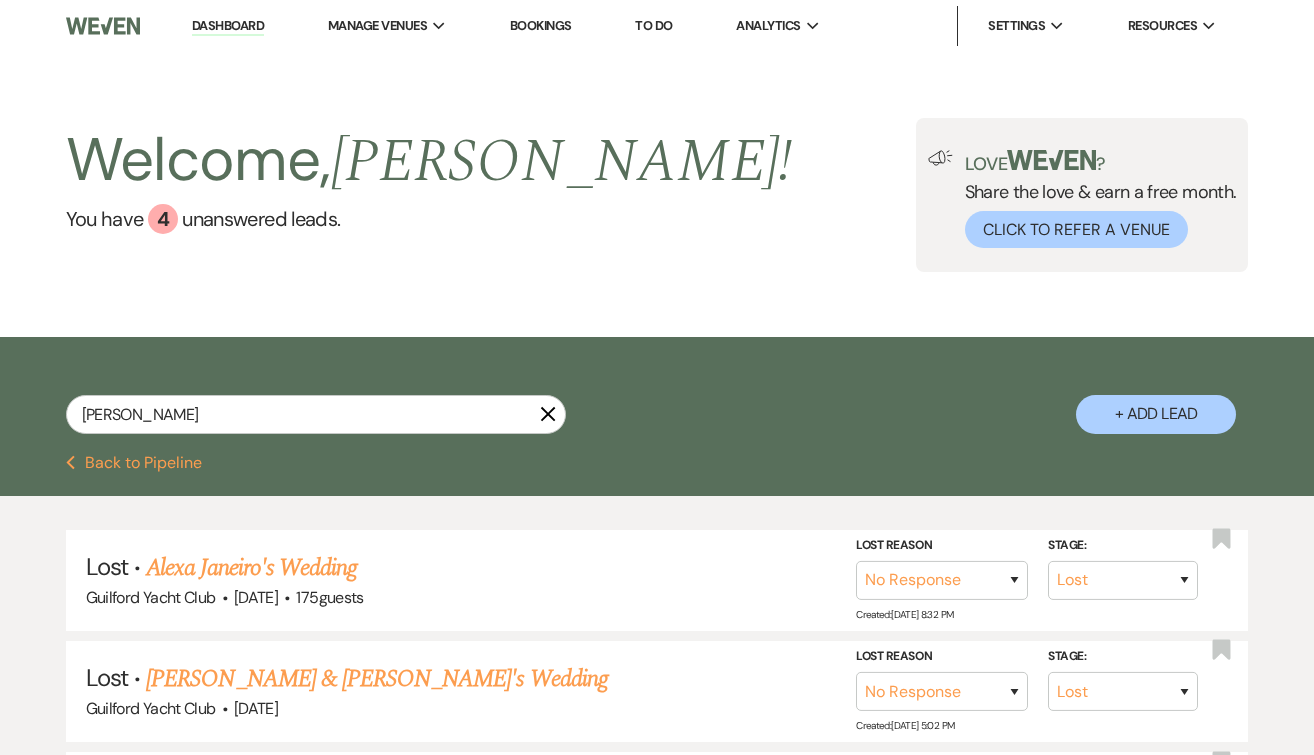 click on "Previous  Back to Pipeline" at bounding box center [134, 463] 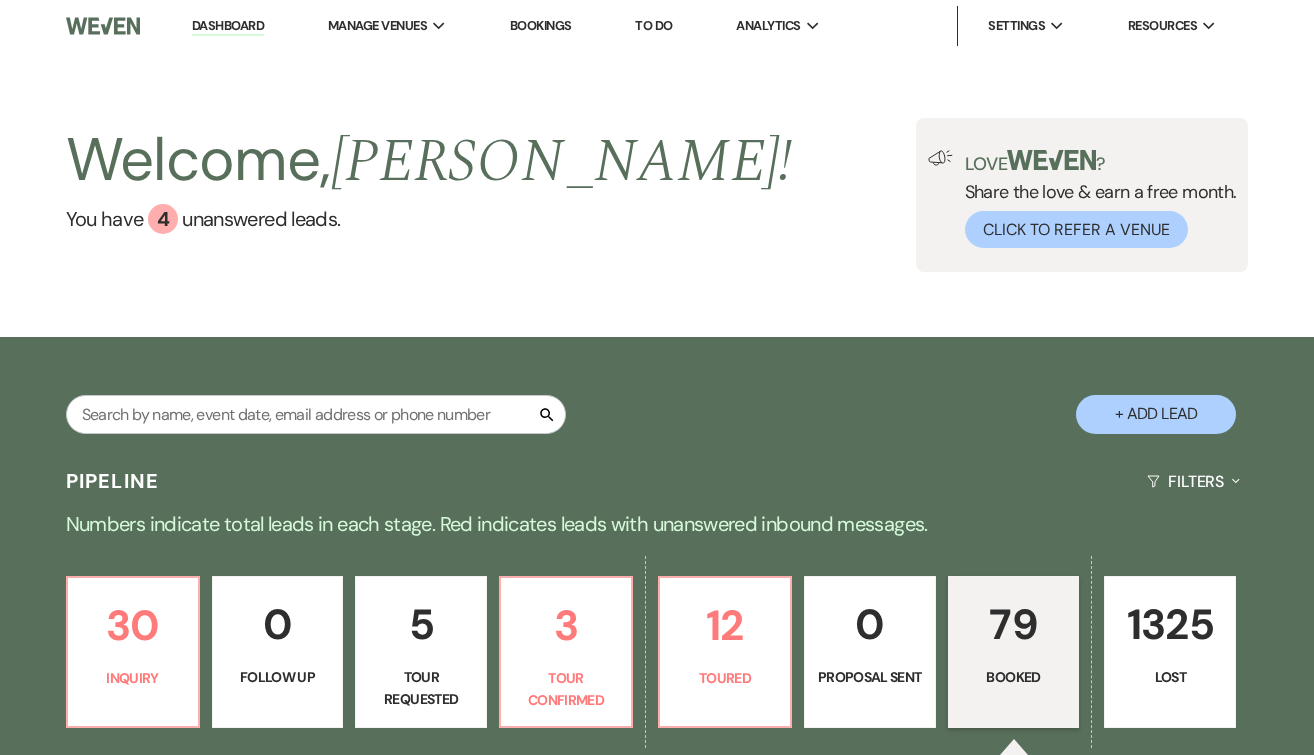 scroll, scrollTop: 377, scrollLeft: 0, axis: vertical 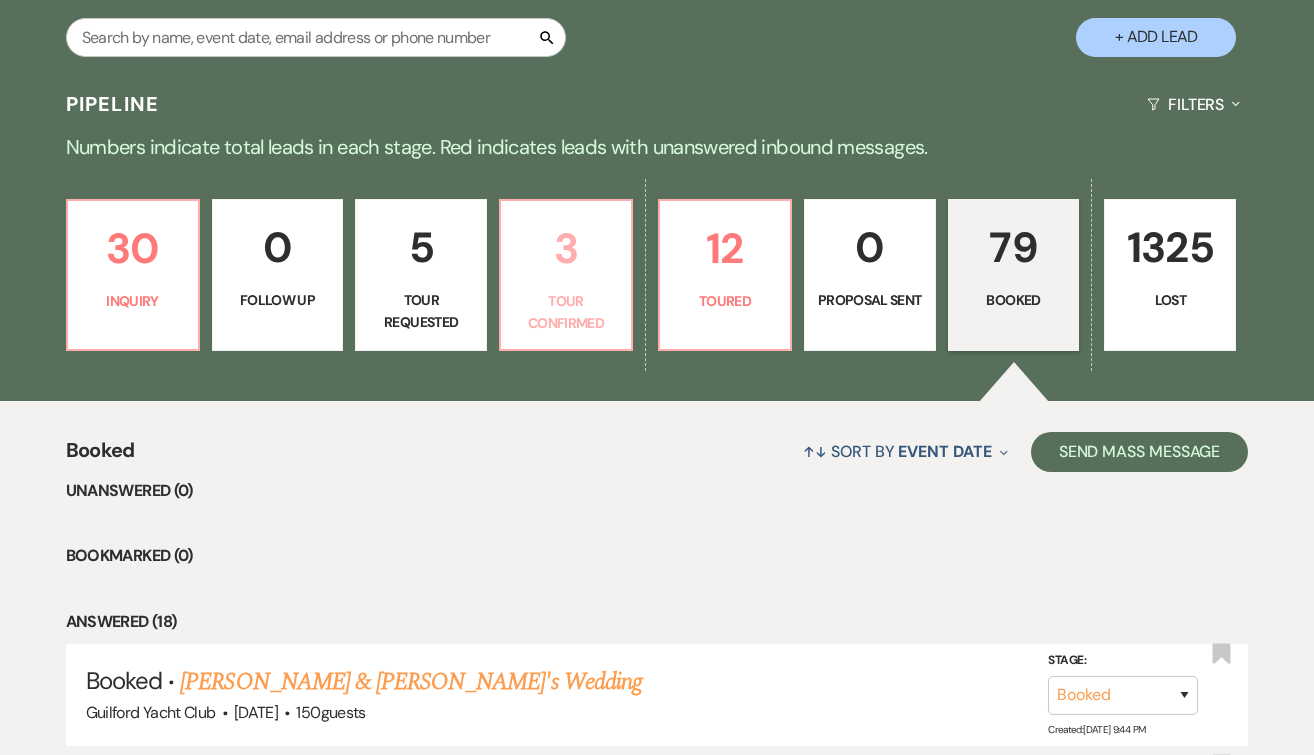 click on "Tour Confirmed" at bounding box center [566, 312] 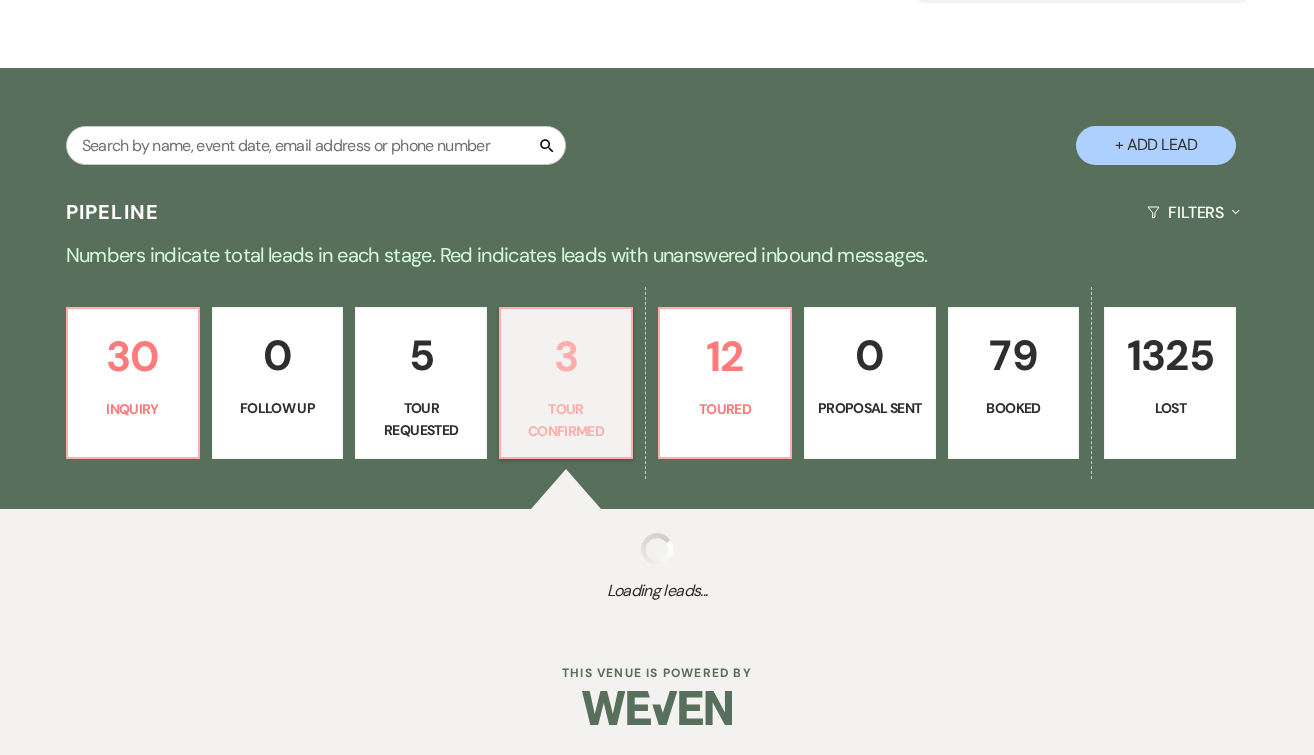 select on "4" 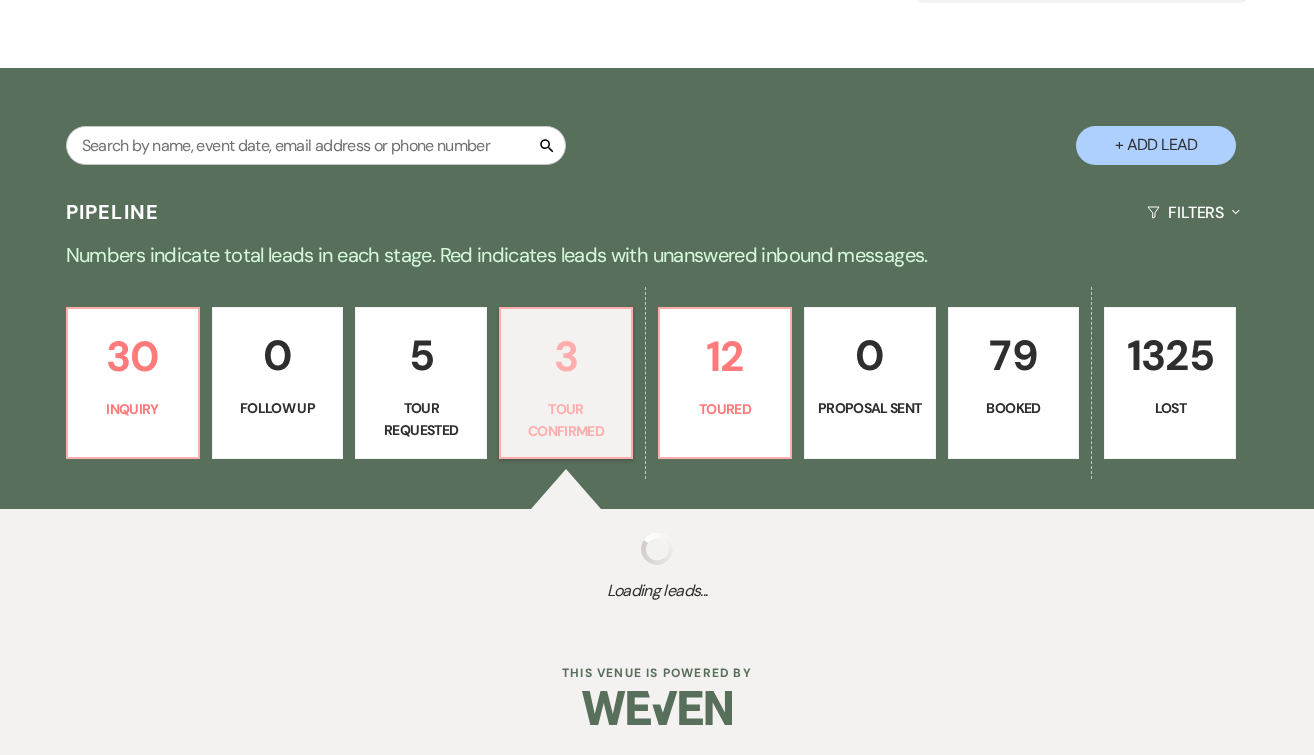 select on "4" 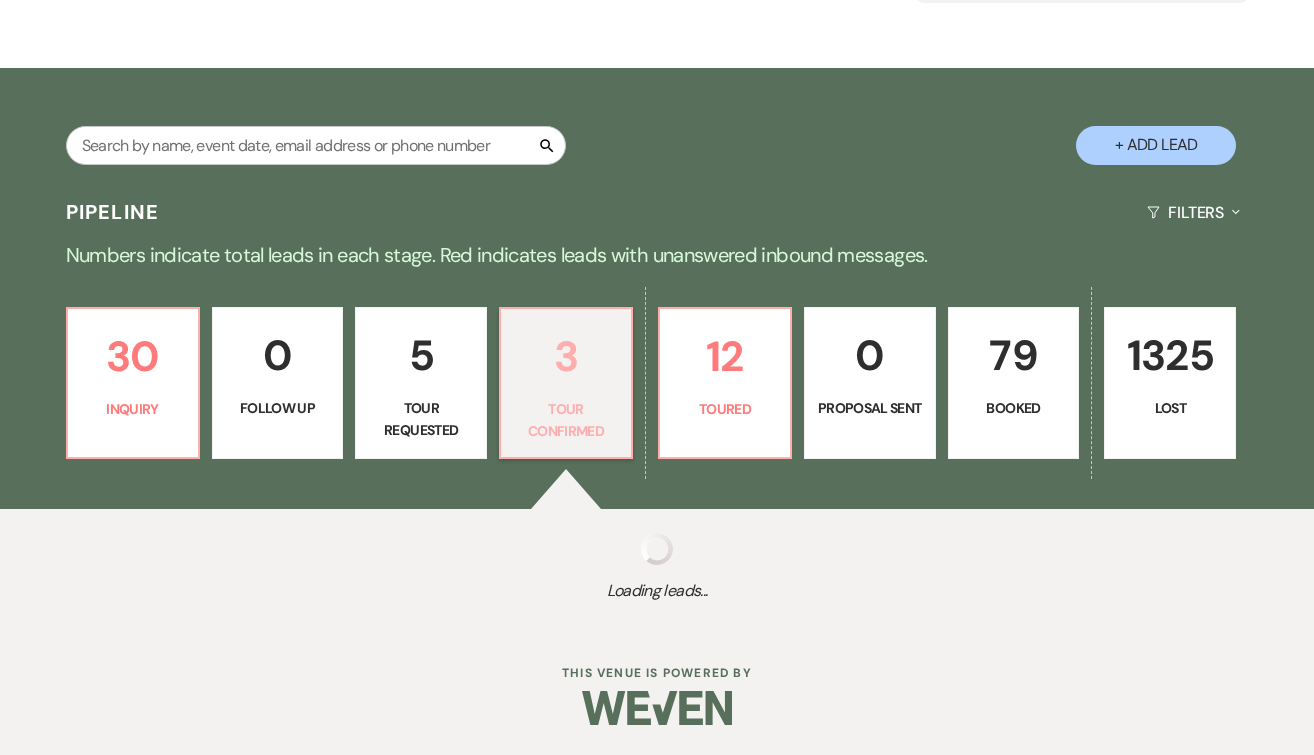 select on "4" 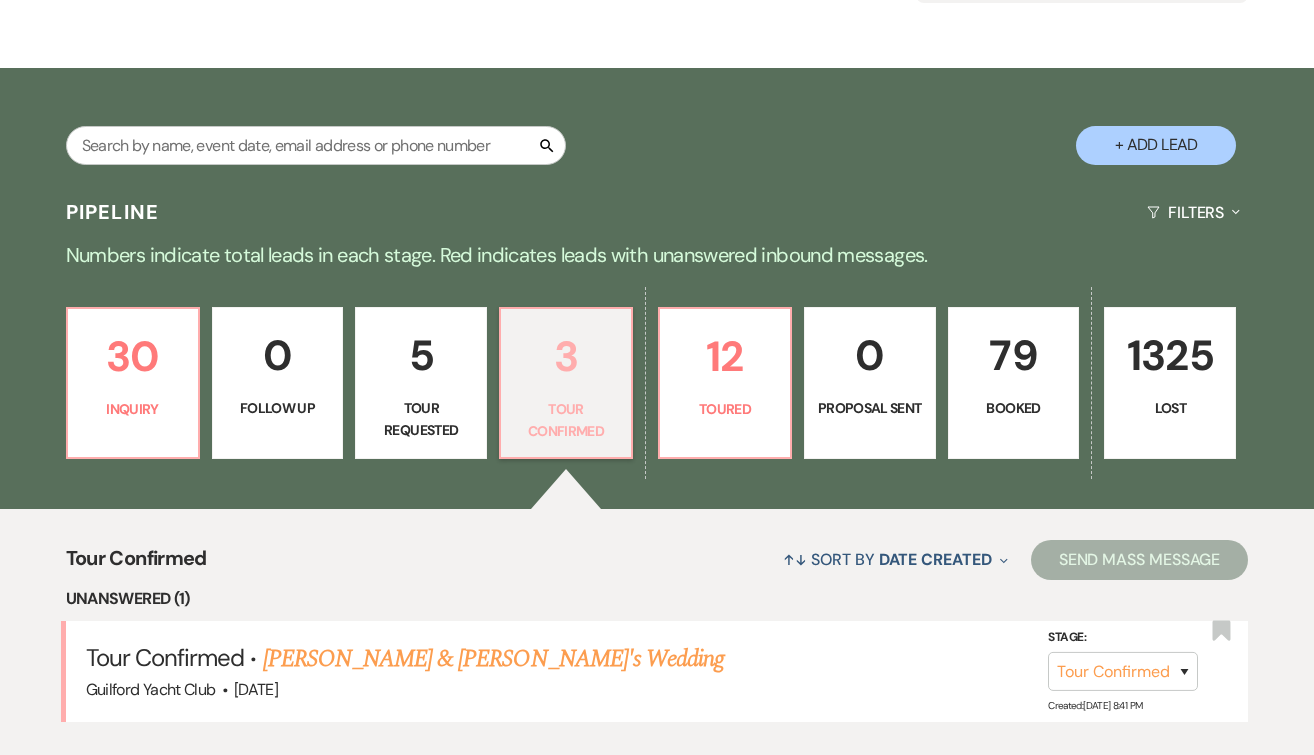 scroll, scrollTop: 377, scrollLeft: 0, axis: vertical 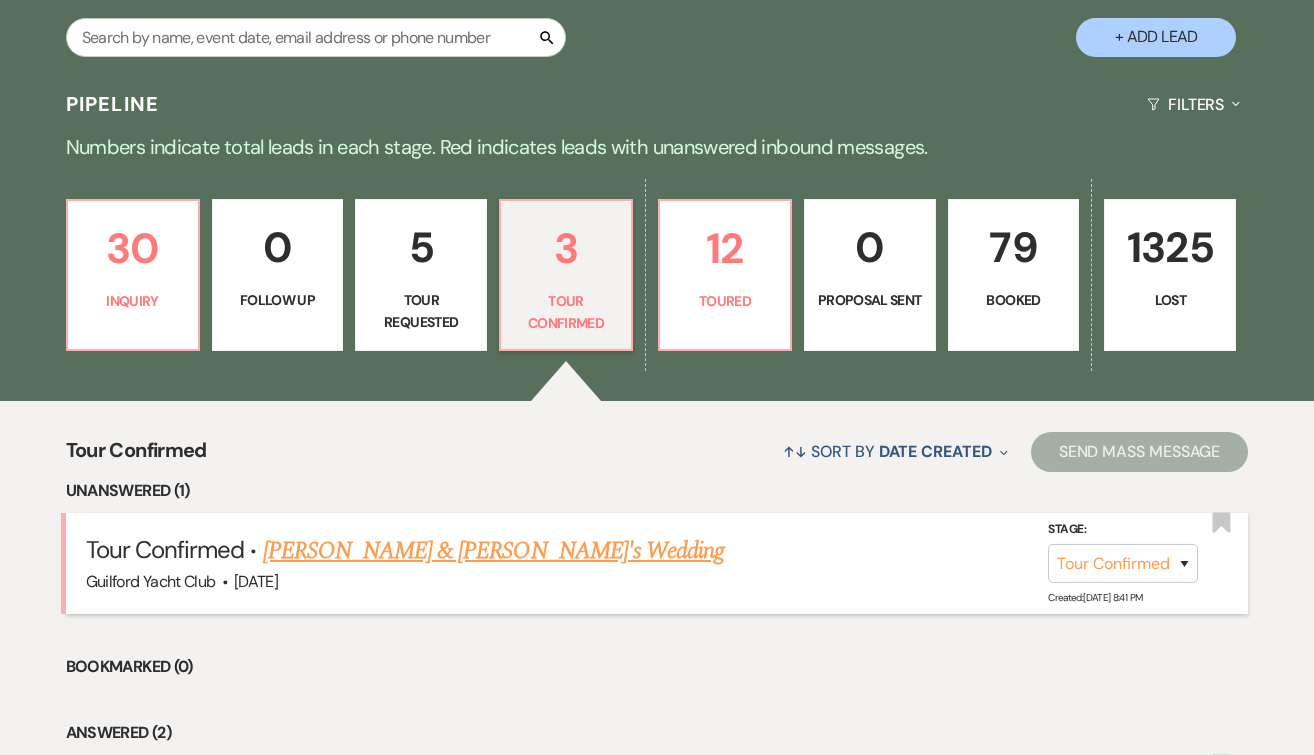 click on "[PERSON_NAME] & [PERSON_NAME]'s Wedding" at bounding box center [494, 551] 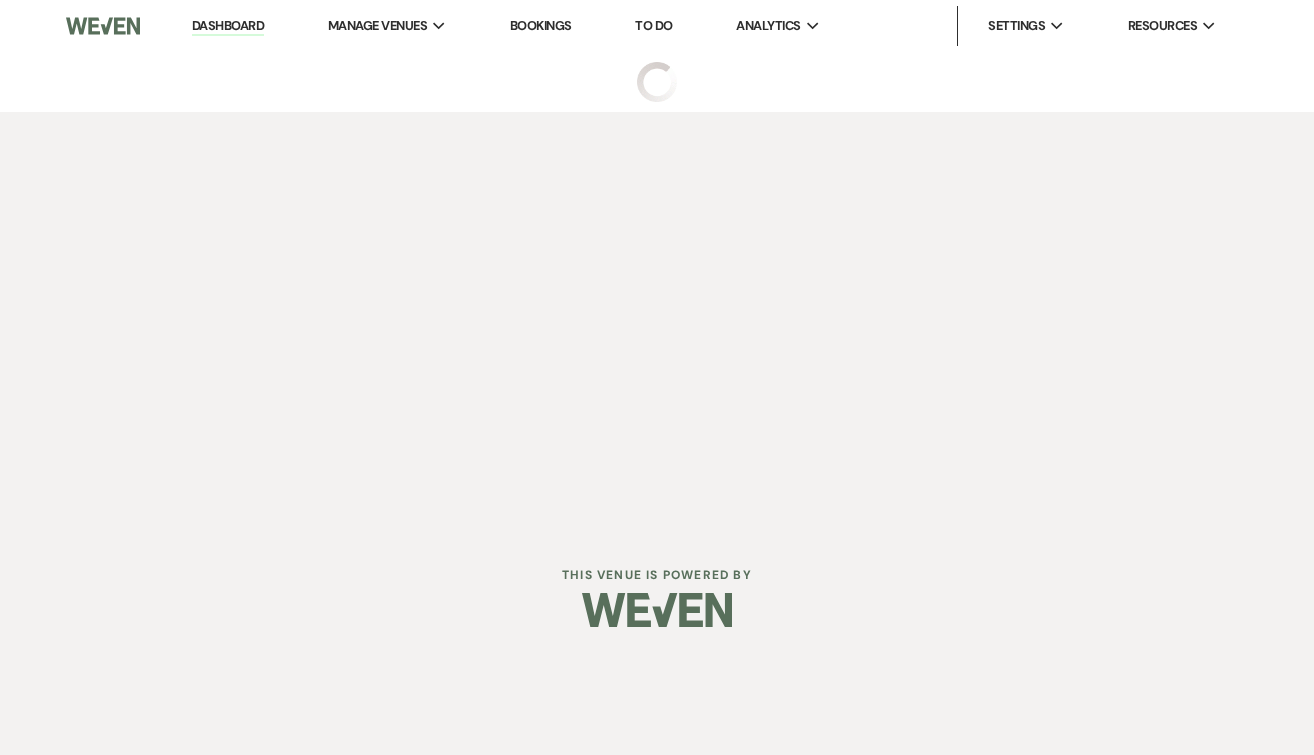 scroll, scrollTop: 0, scrollLeft: 0, axis: both 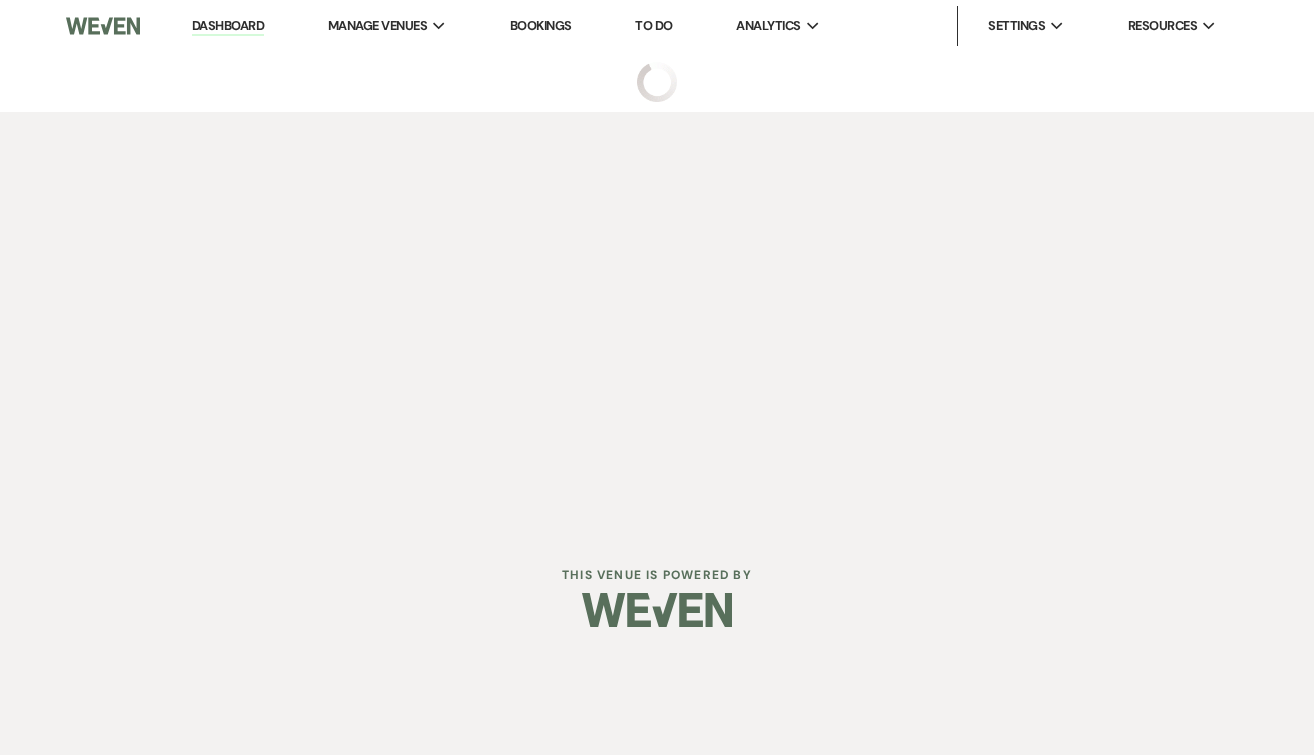 select on "4" 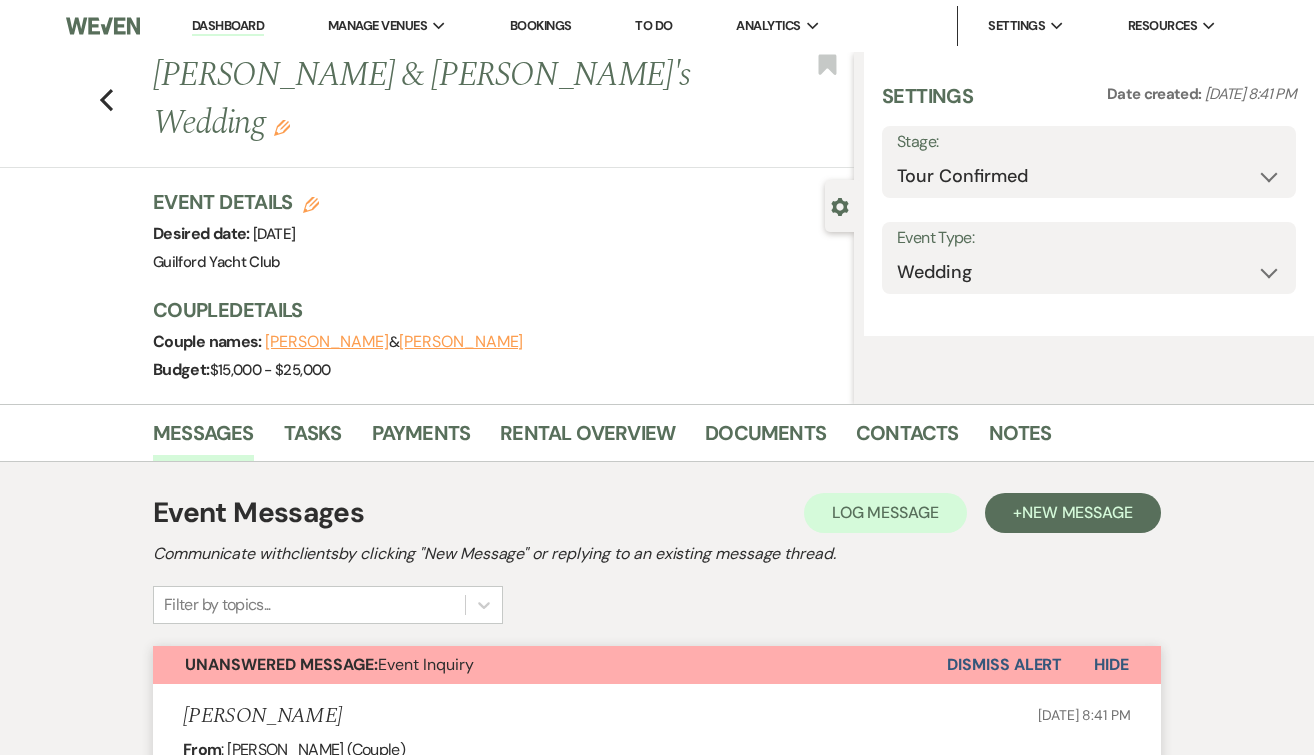 select on "5" 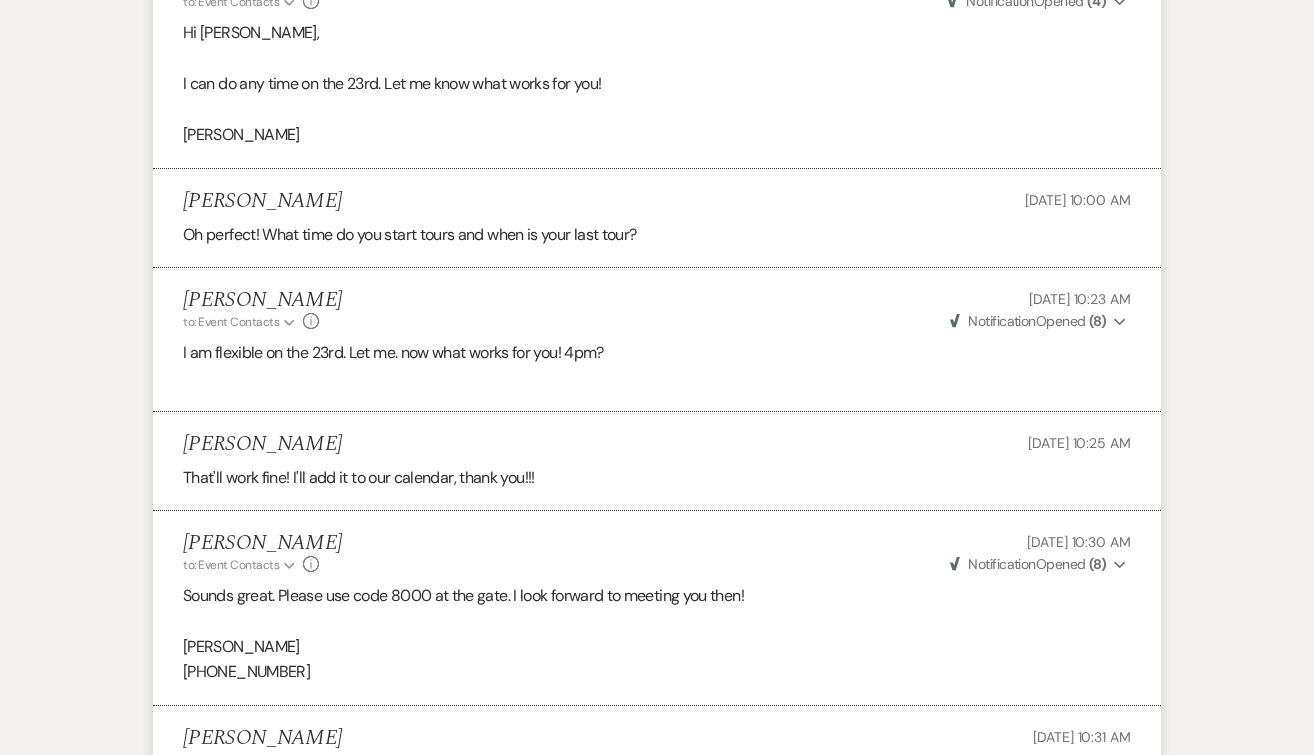 scroll, scrollTop: 4029, scrollLeft: 0, axis: vertical 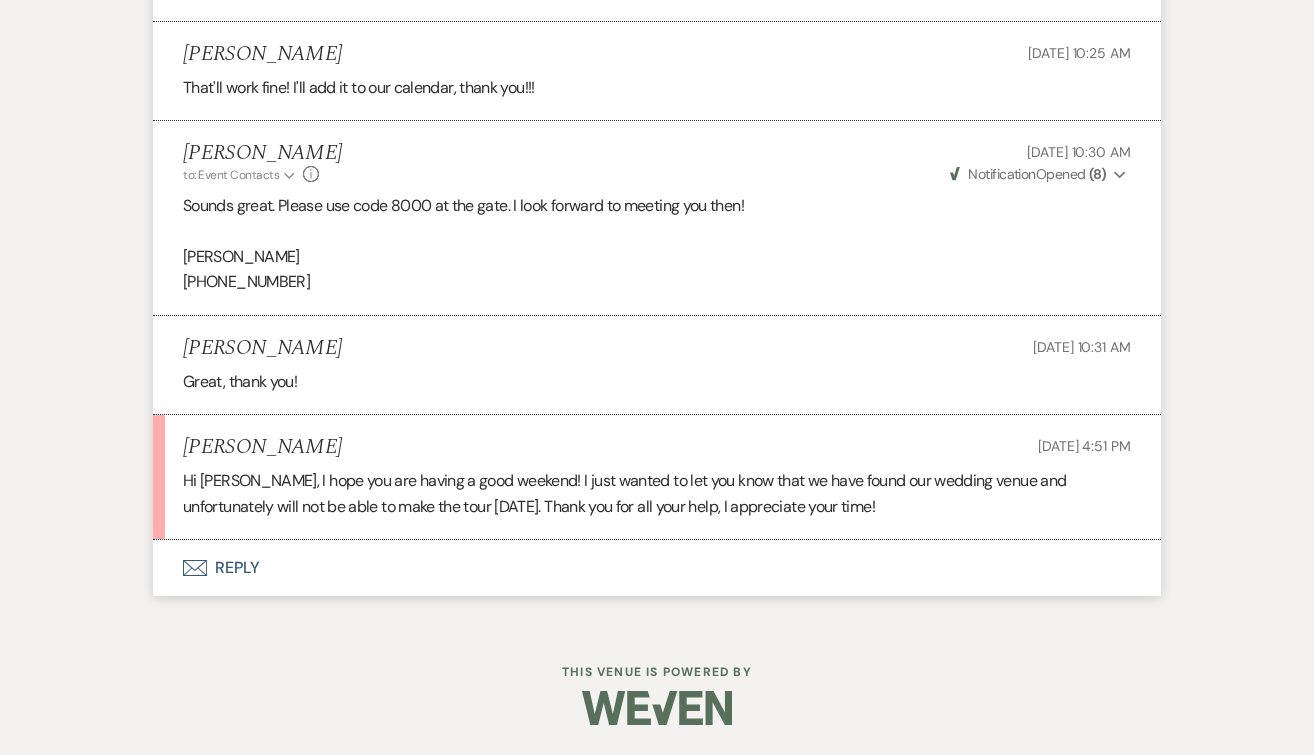 click on "Envelope Reply" at bounding box center (657, 568) 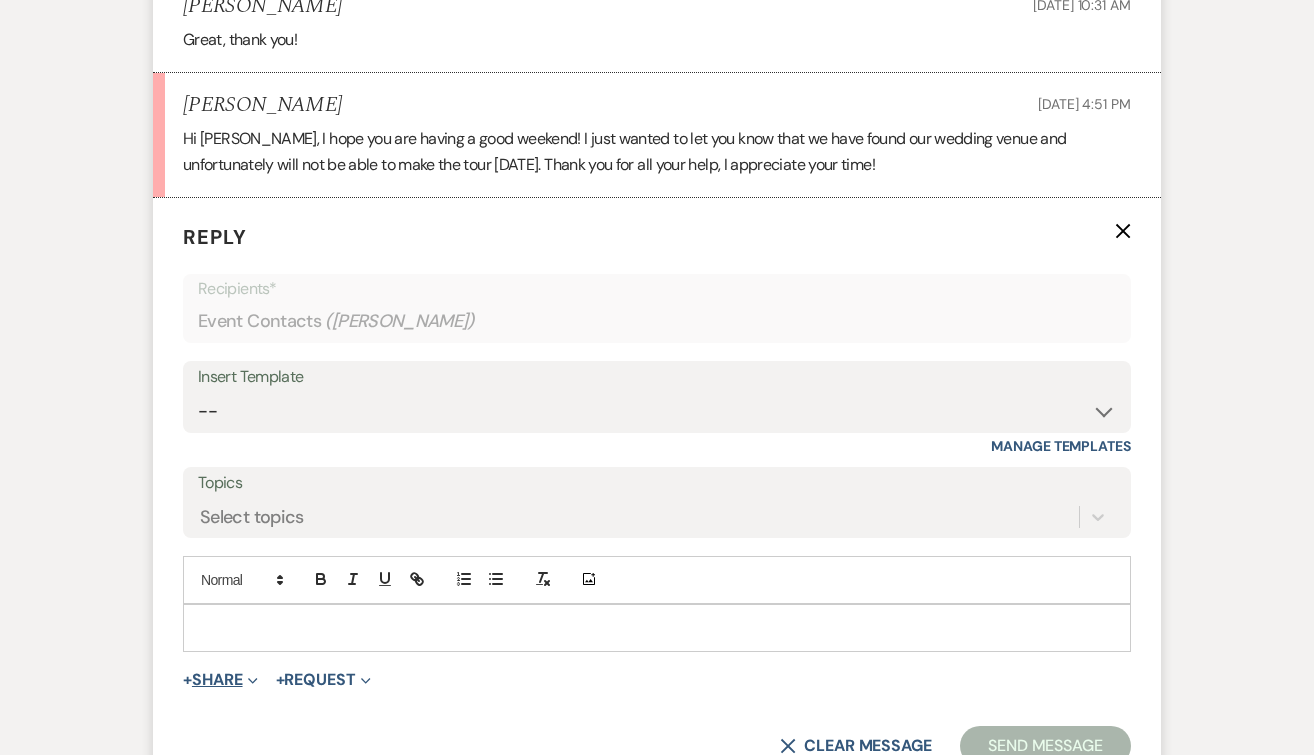 scroll, scrollTop: 4398, scrollLeft: 0, axis: vertical 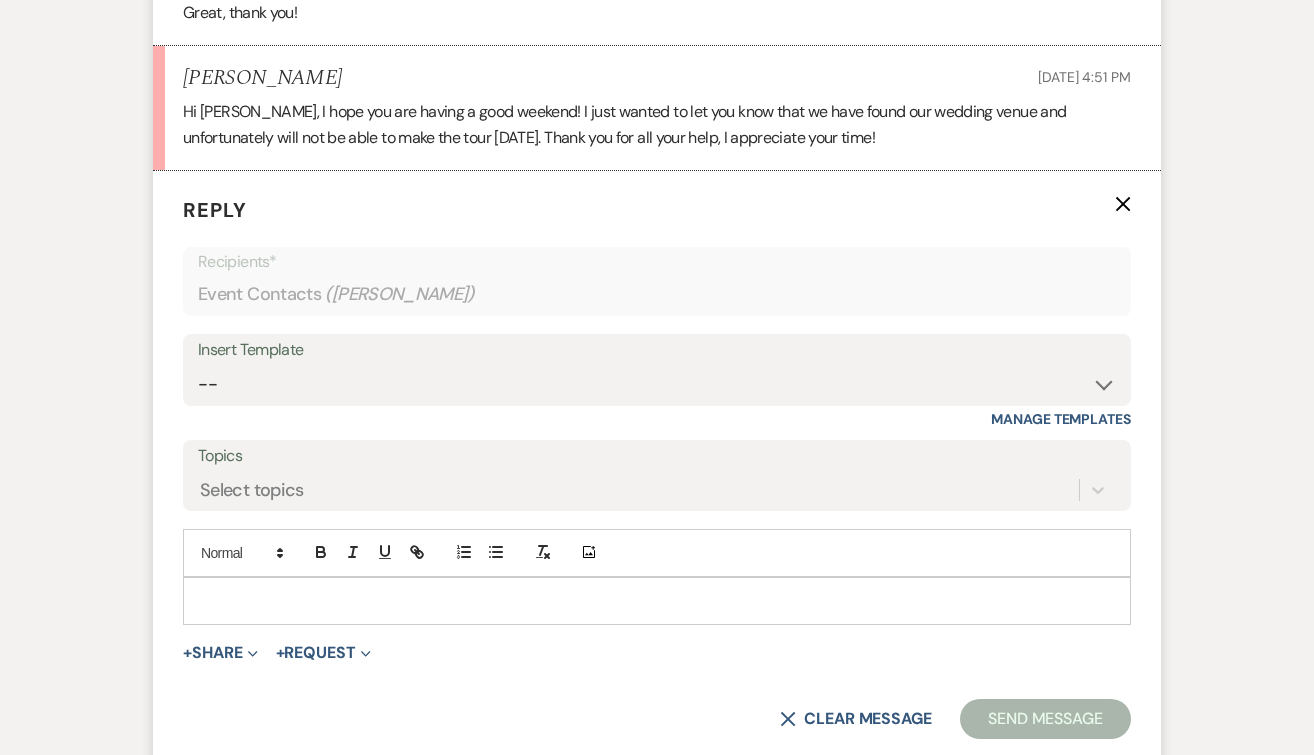 click at bounding box center (657, 601) 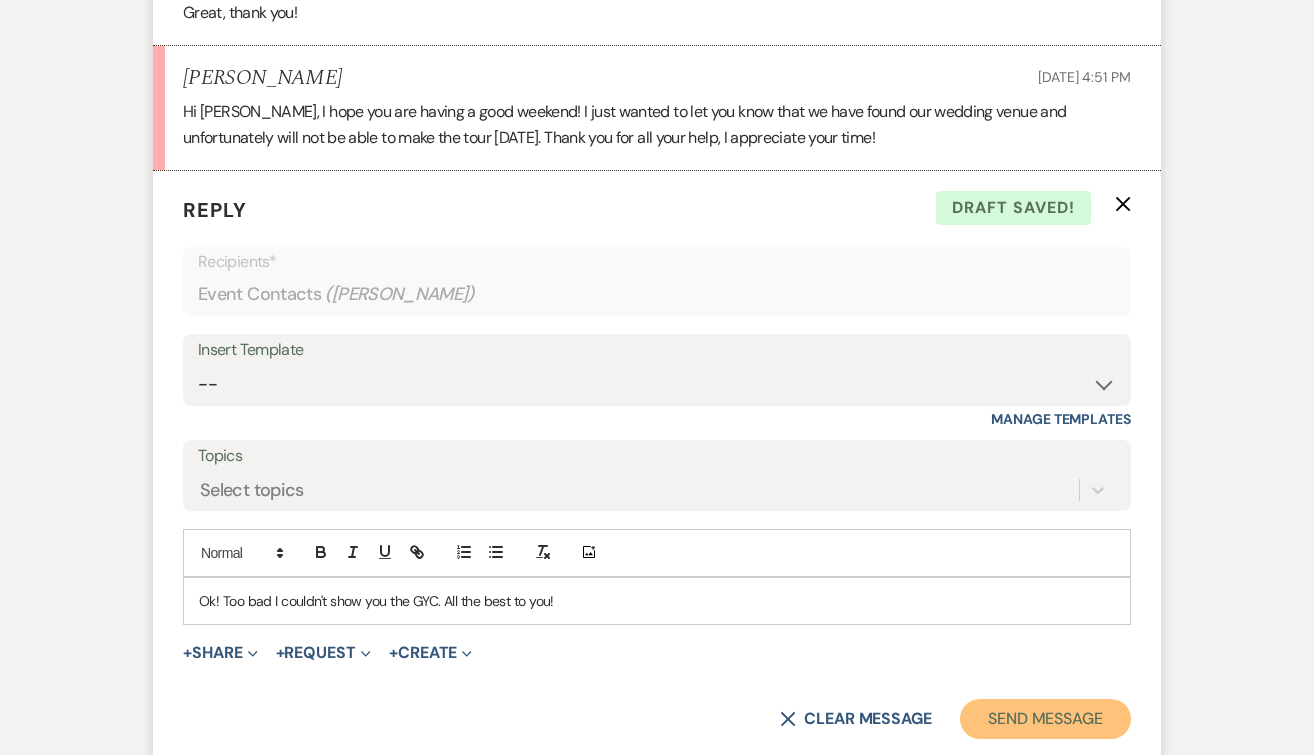 click on "Send Message" at bounding box center (1045, 719) 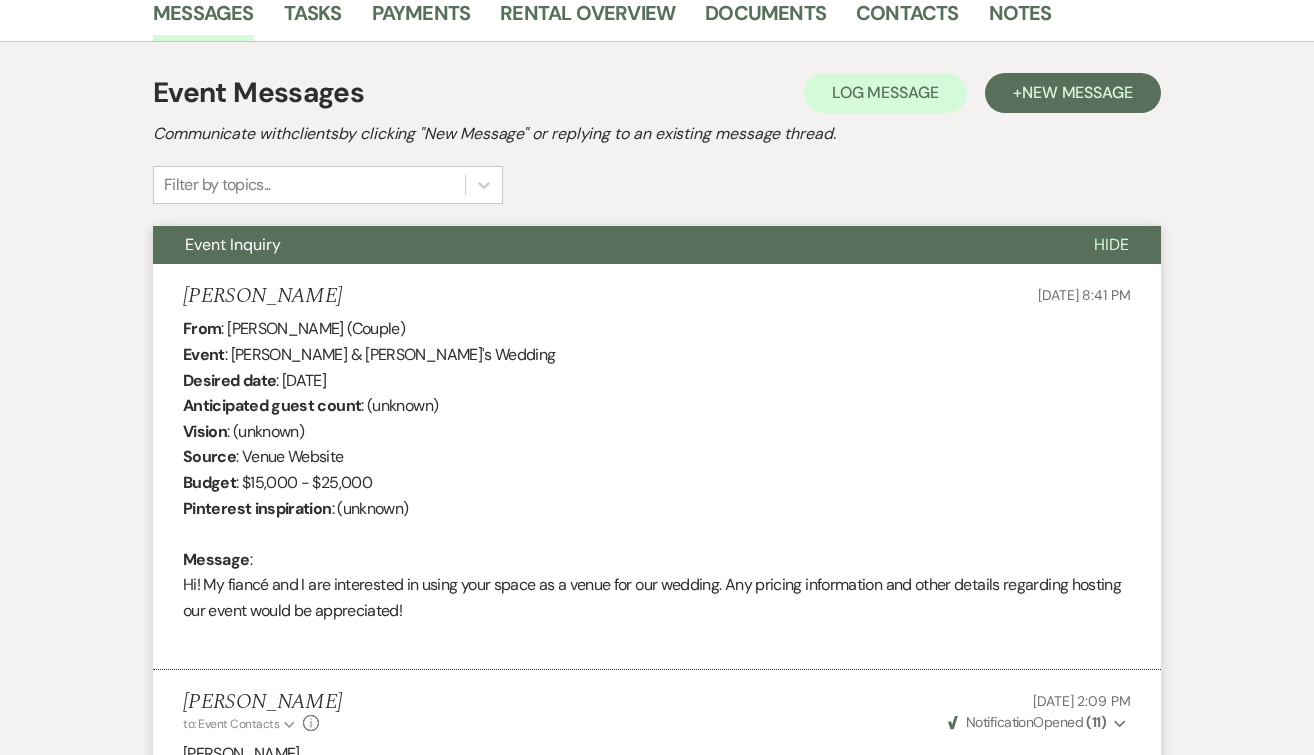 scroll, scrollTop: 0, scrollLeft: 0, axis: both 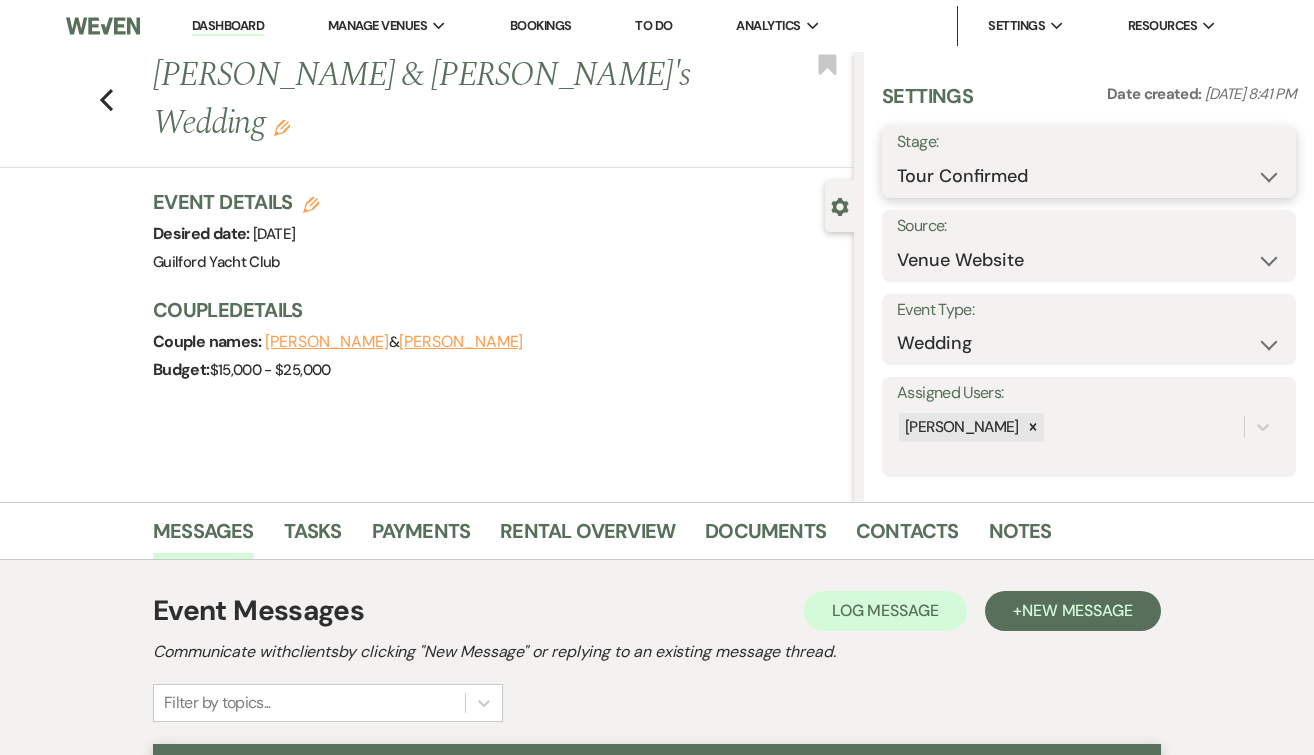 click on "Inquiry Follow Up Tour Requested Tour Confirmed Toured Proposal Sent Booked Lost" at bounding box center (1089, 176) 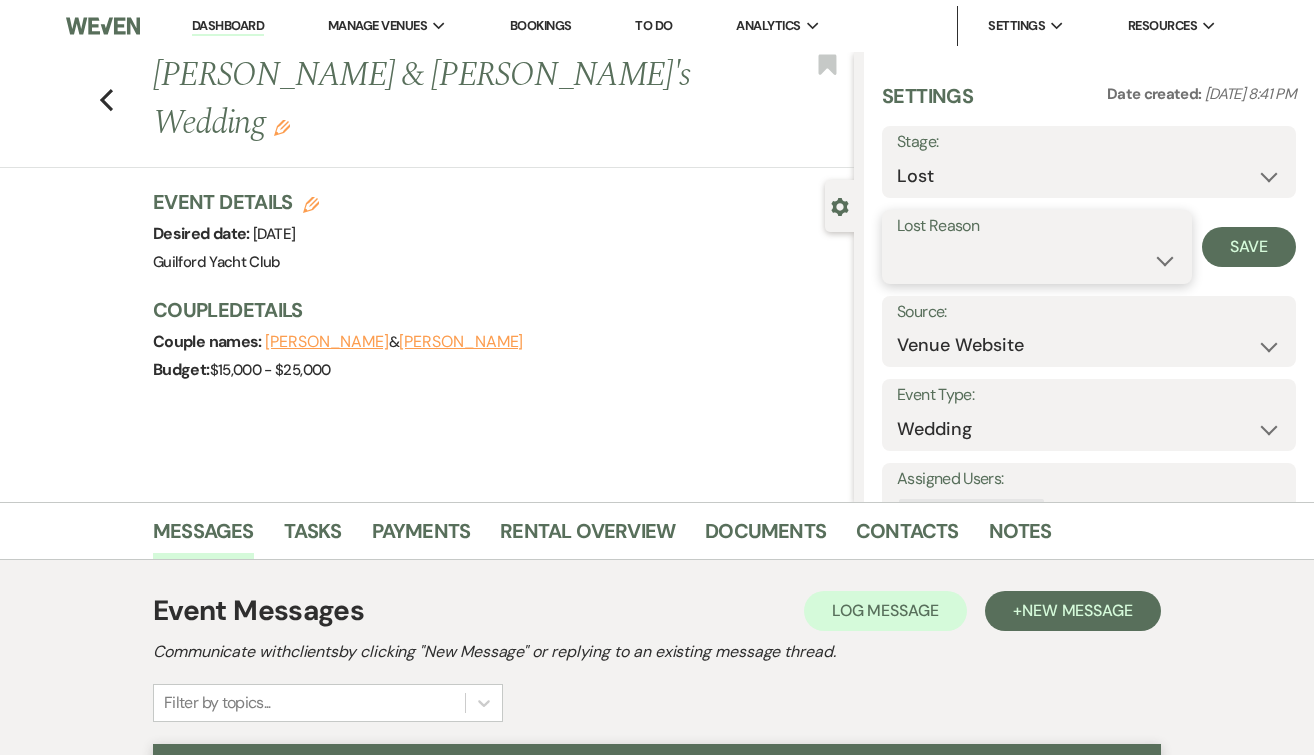 click on "Booked Elsewhere Budget Date Unavailable No Response Not a Good Match Capacity Cancelled Duplicate (hidden) Spam (hidden) Other (hidden) Other" at bounding box center [1037, 260] 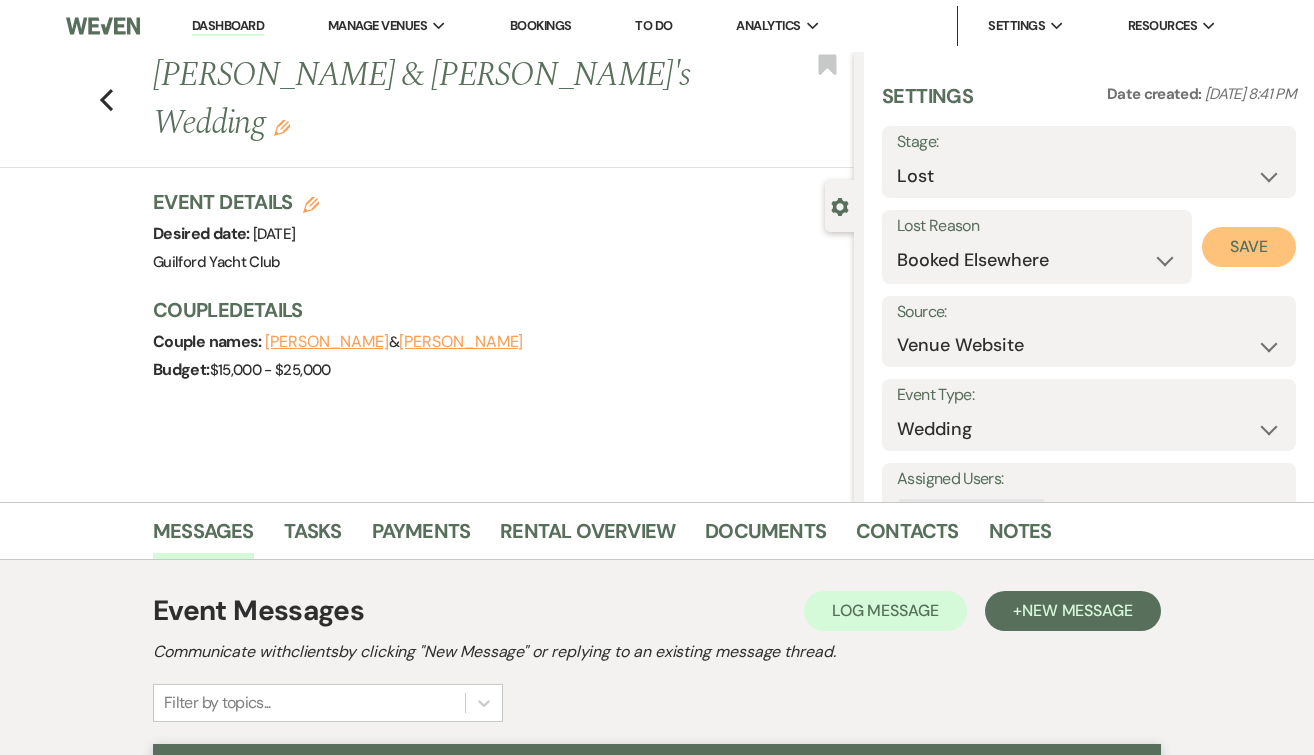 click on "Save" at bounding box center [1249, 247] 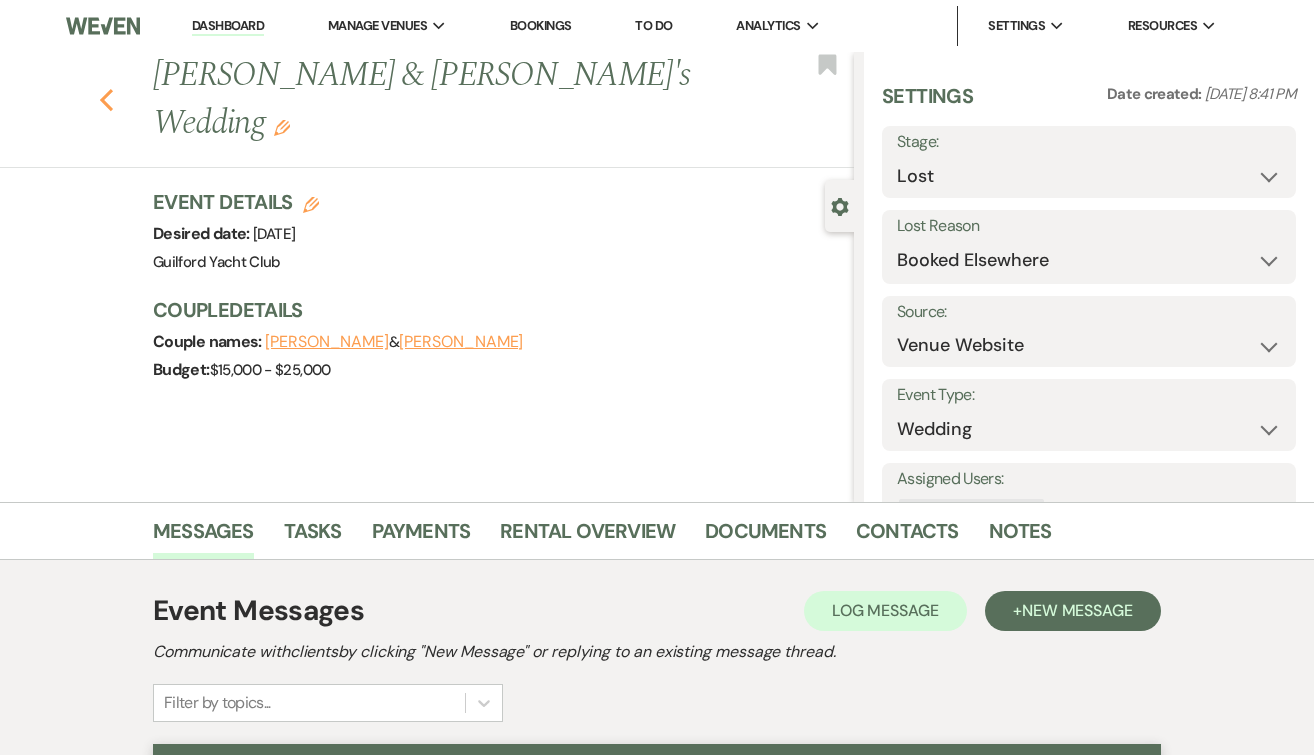 click 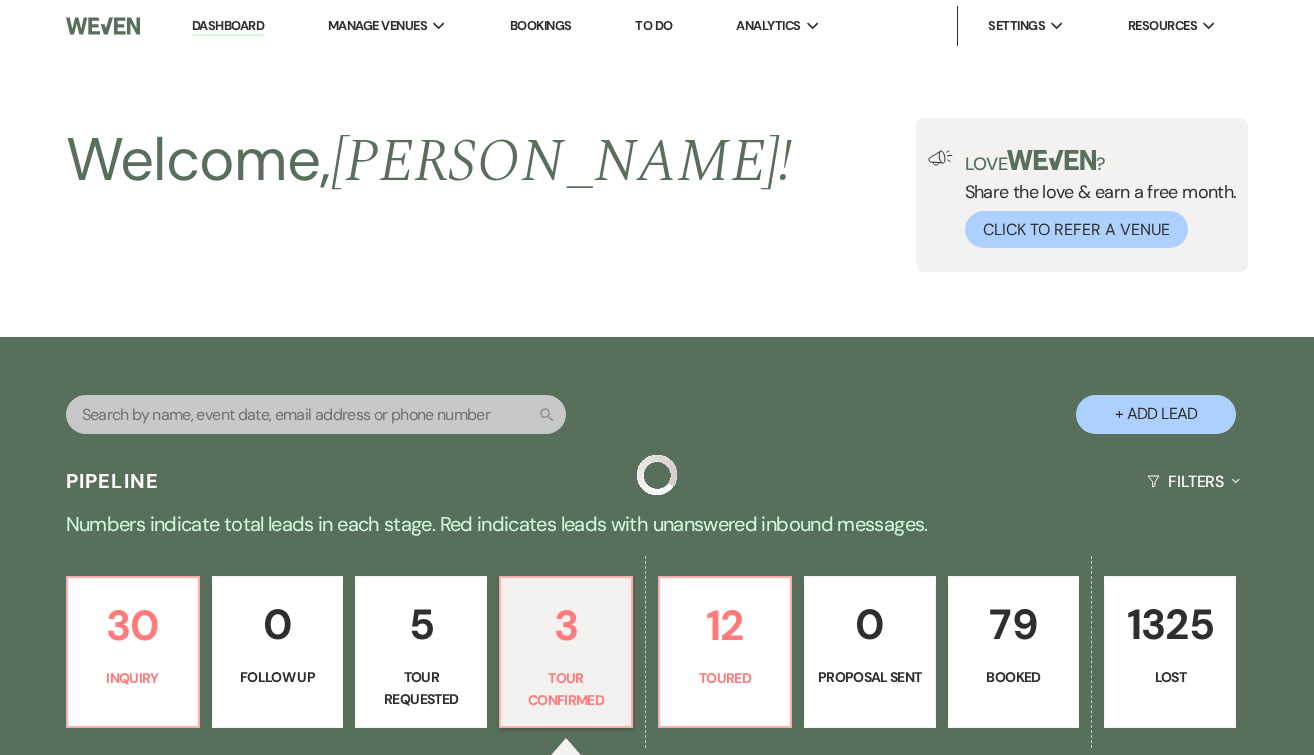 scroll, scrollTop: 377, scrollLeft: 0, axis: vertical 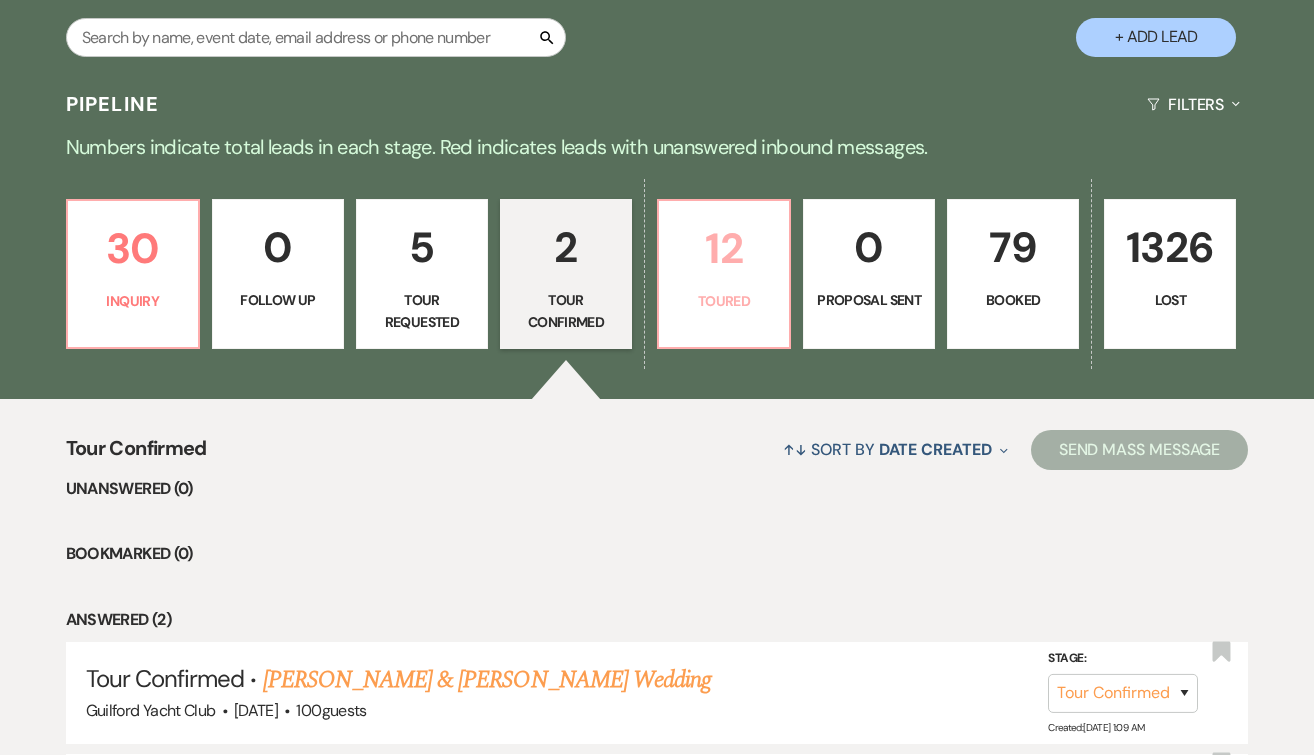 click on "12 Toured" at bounding box center (724, 274) 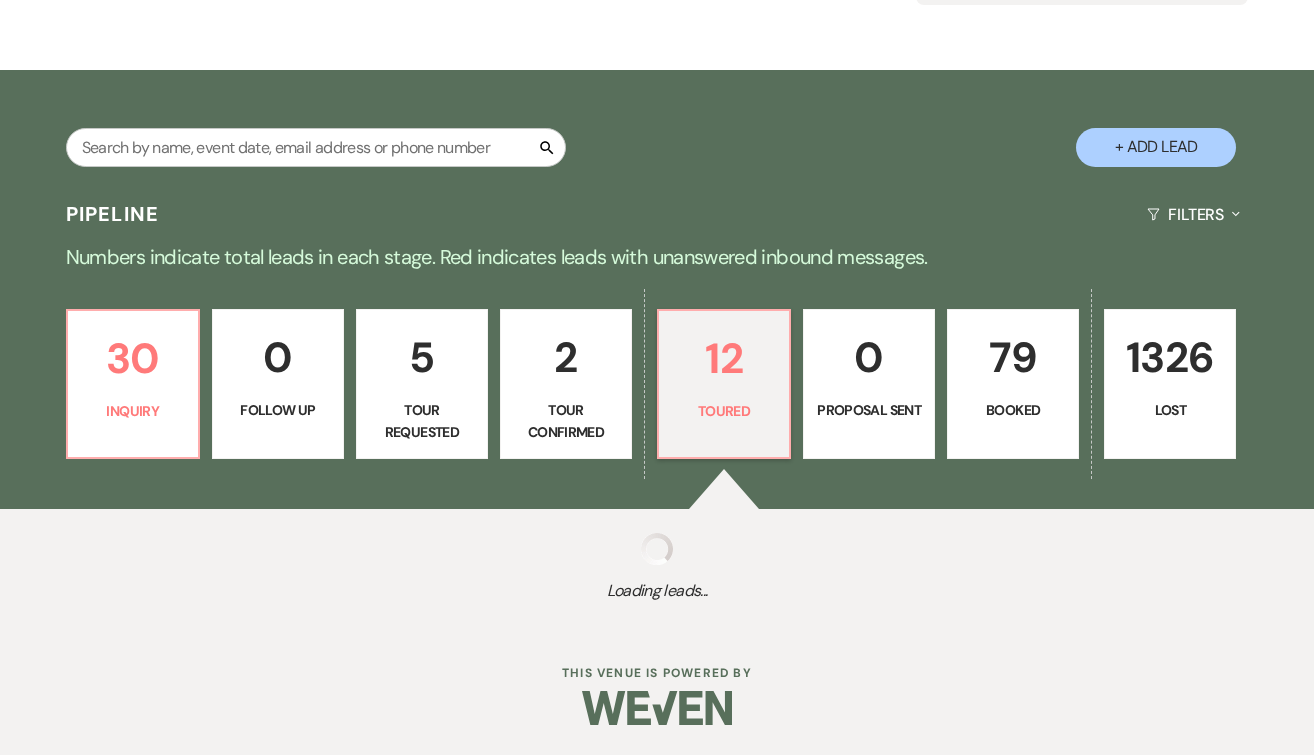 select on "5" 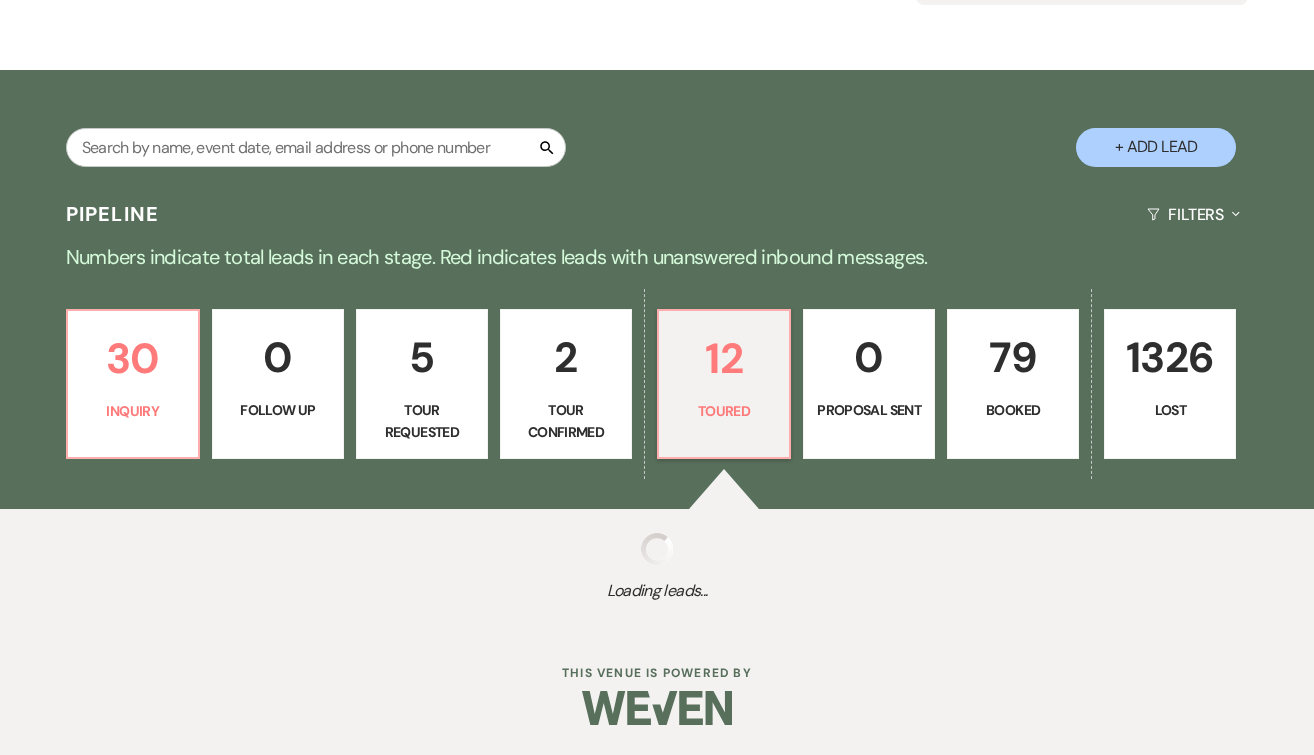 select on "5" 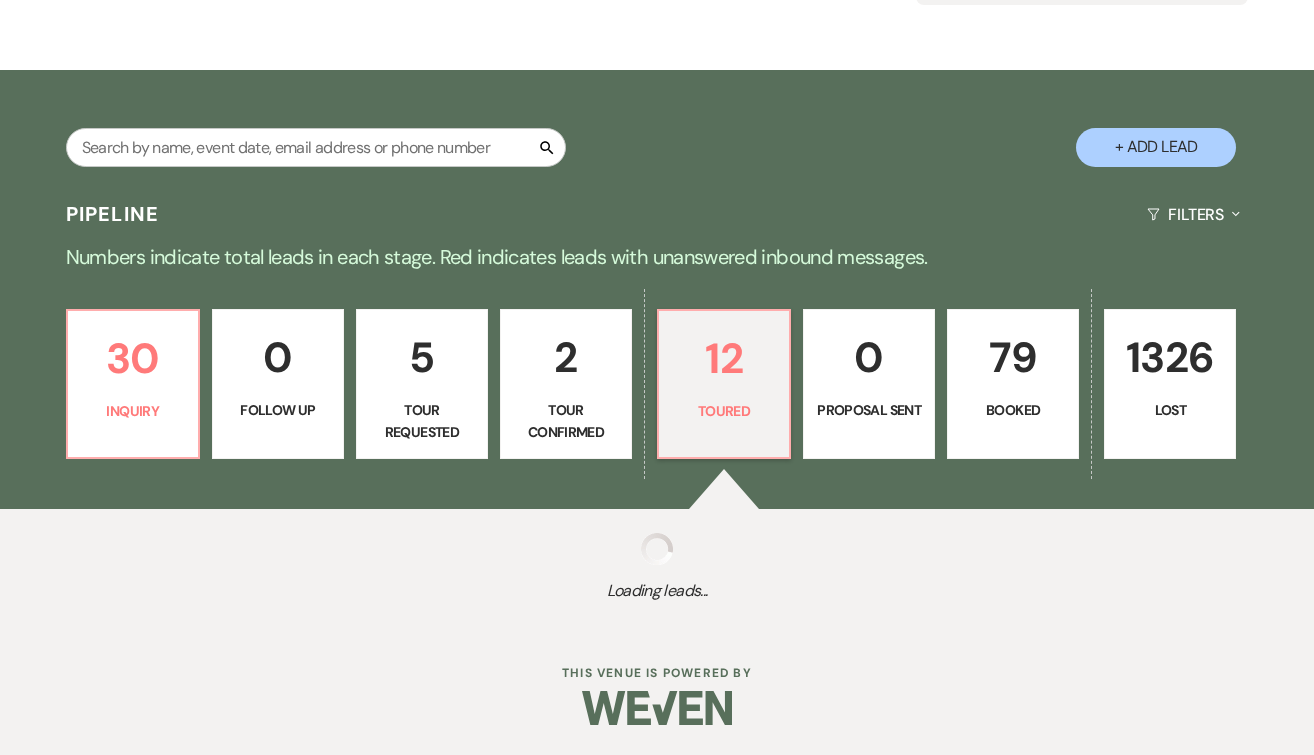 select on "5" 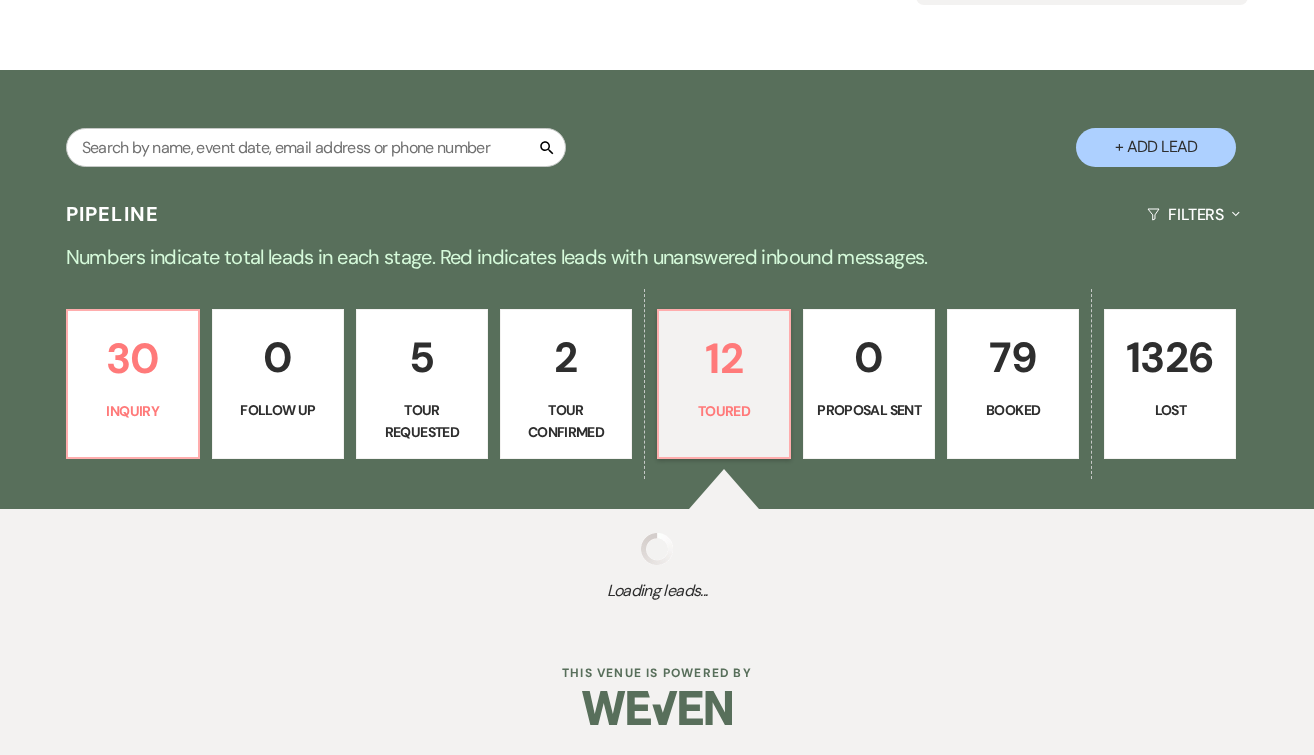 select on "5" 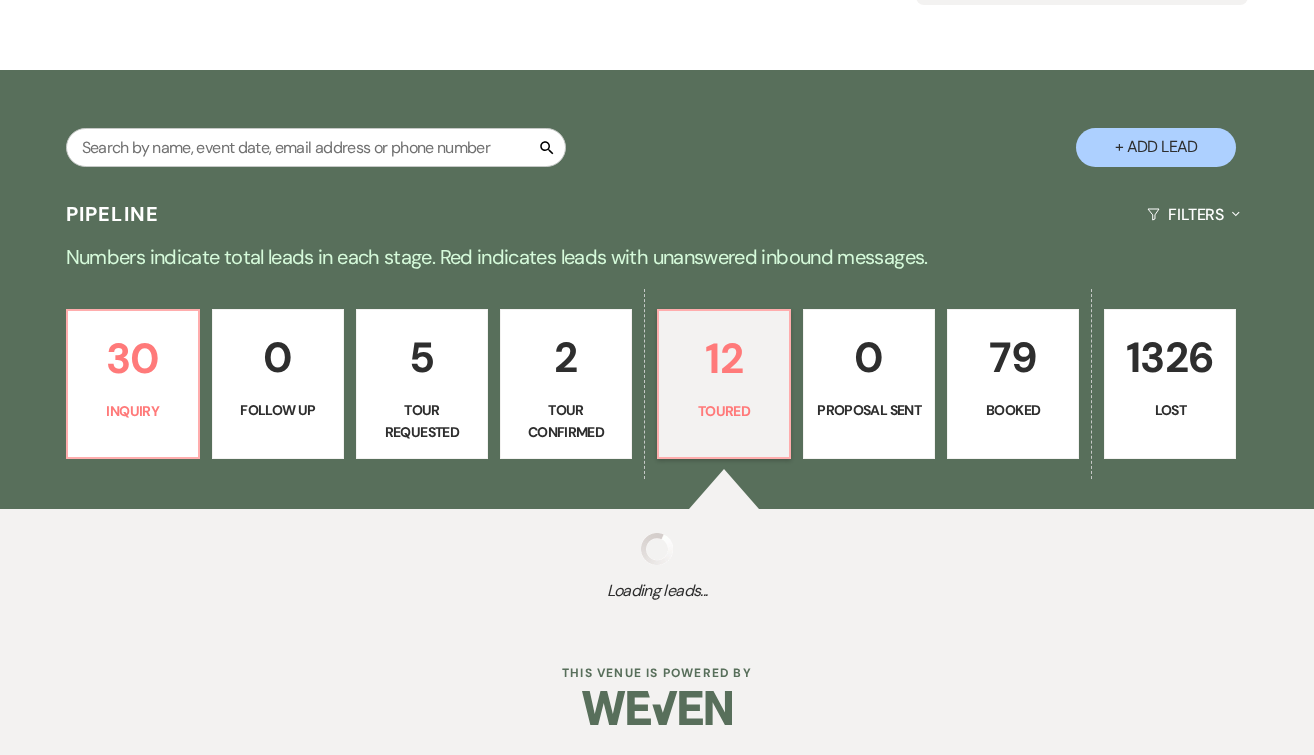 select on "5" 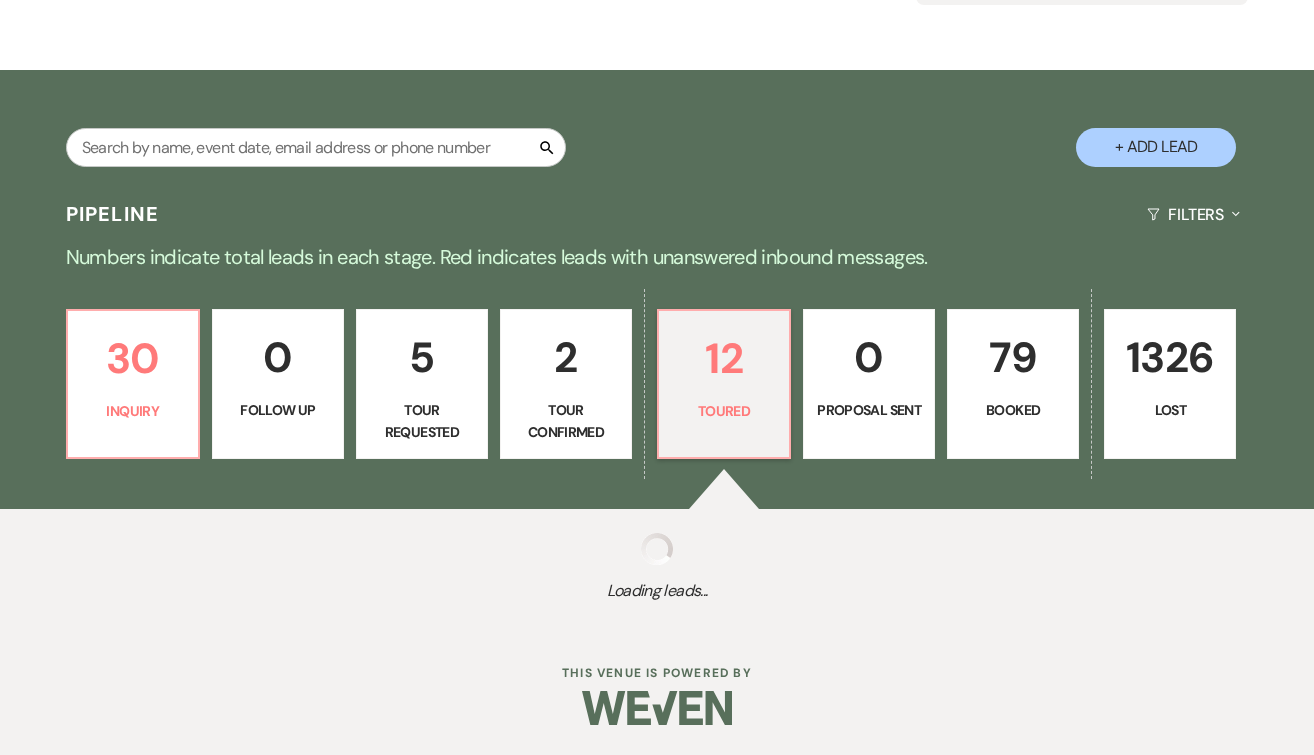 select on "5" 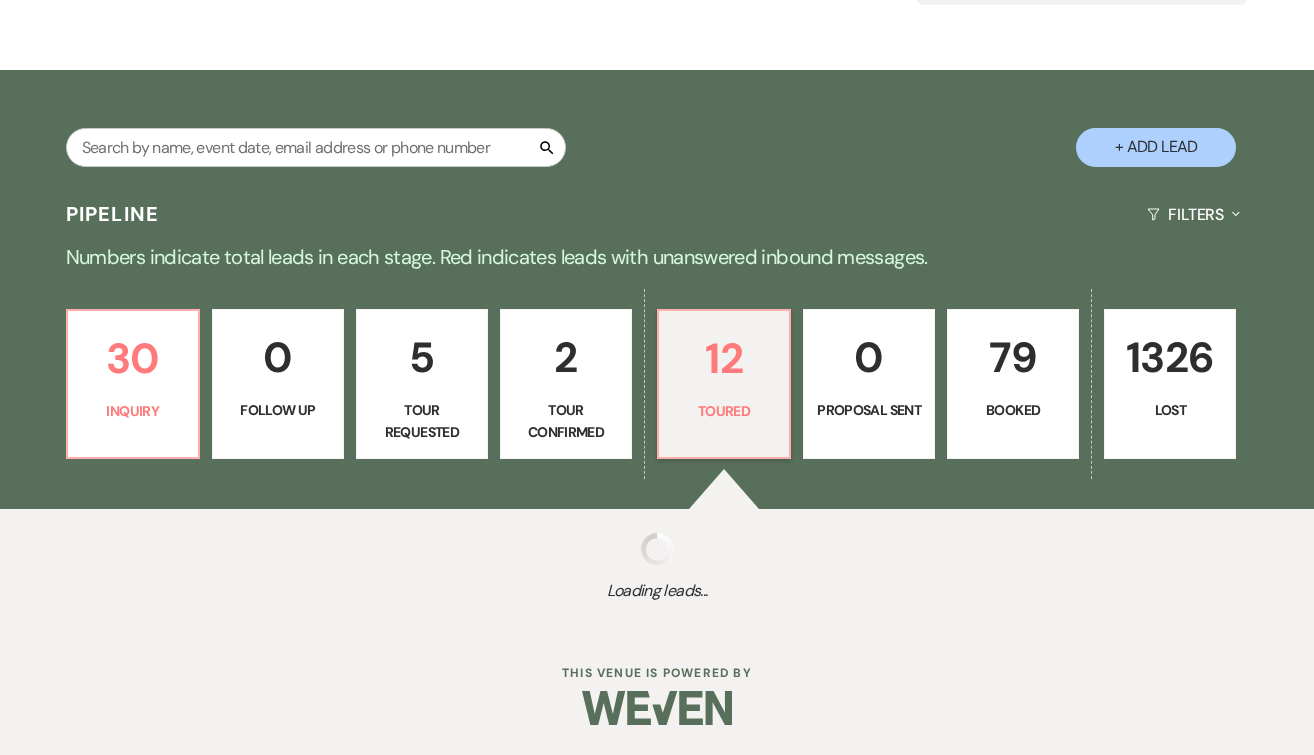 select on "5" 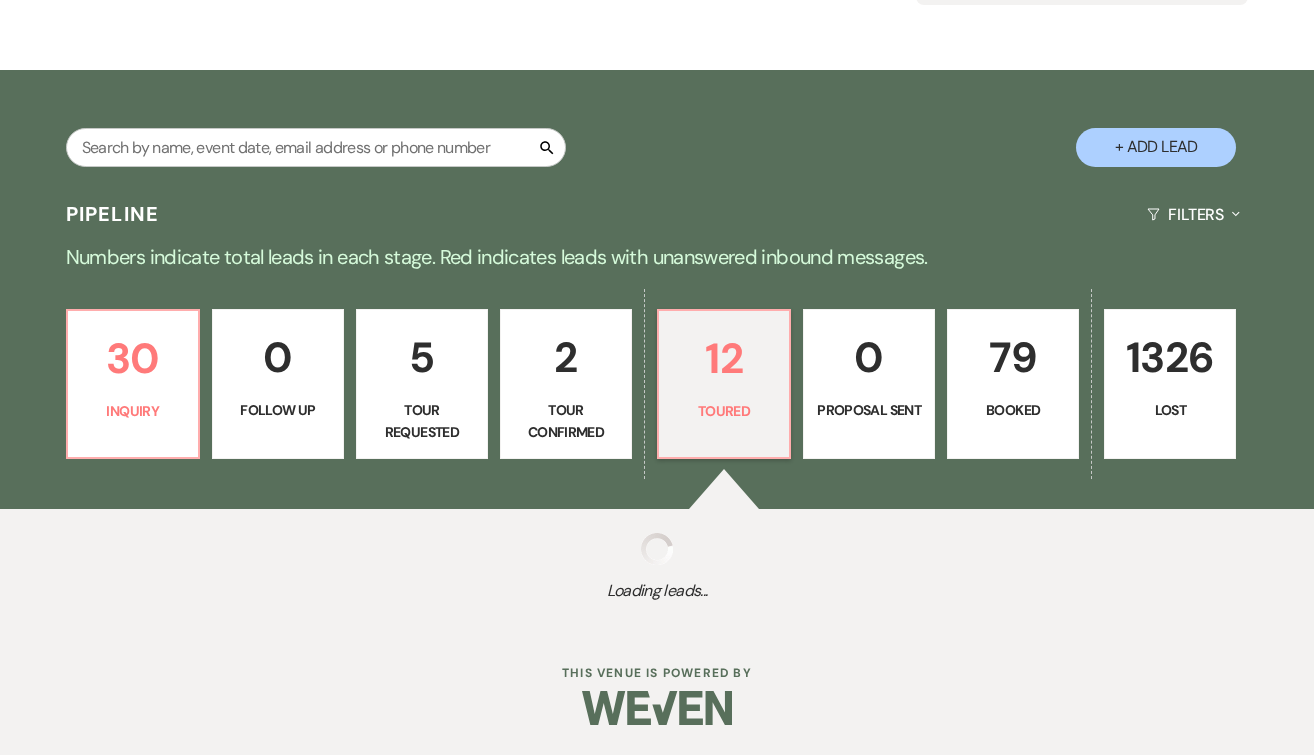 select on "5" 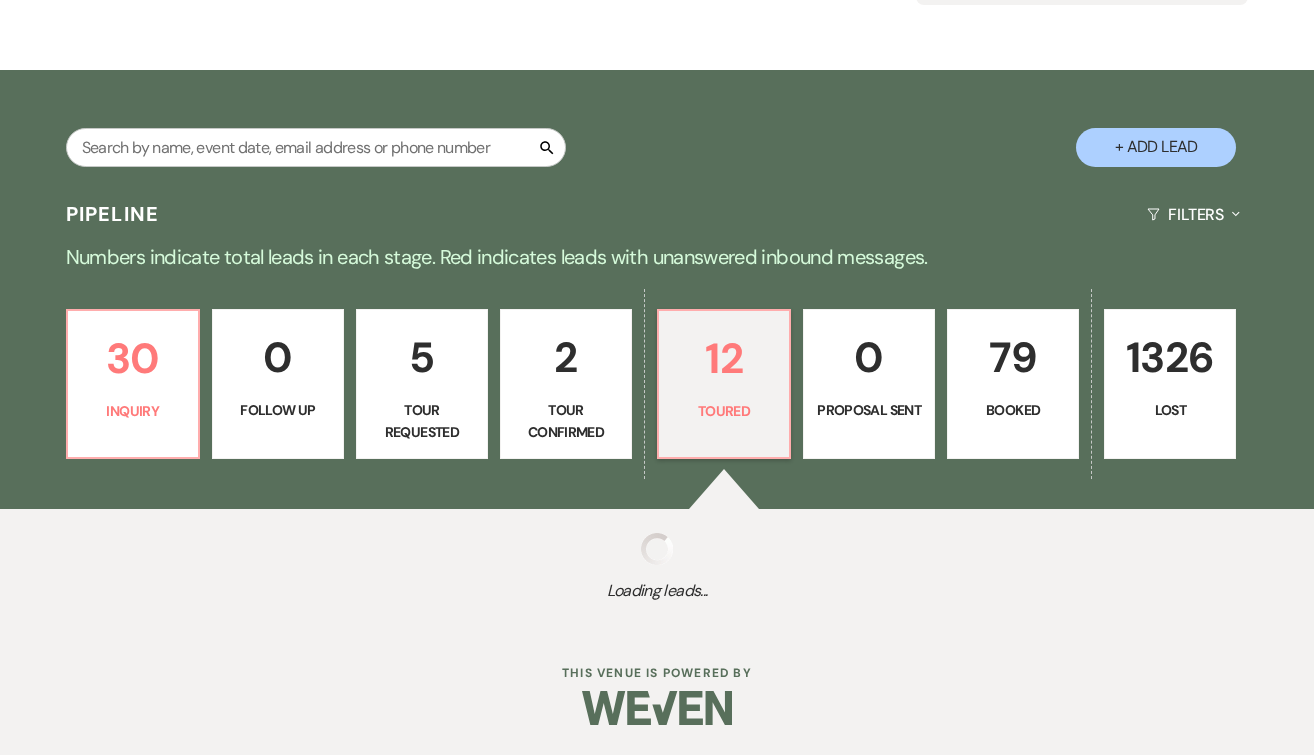 select on "5" 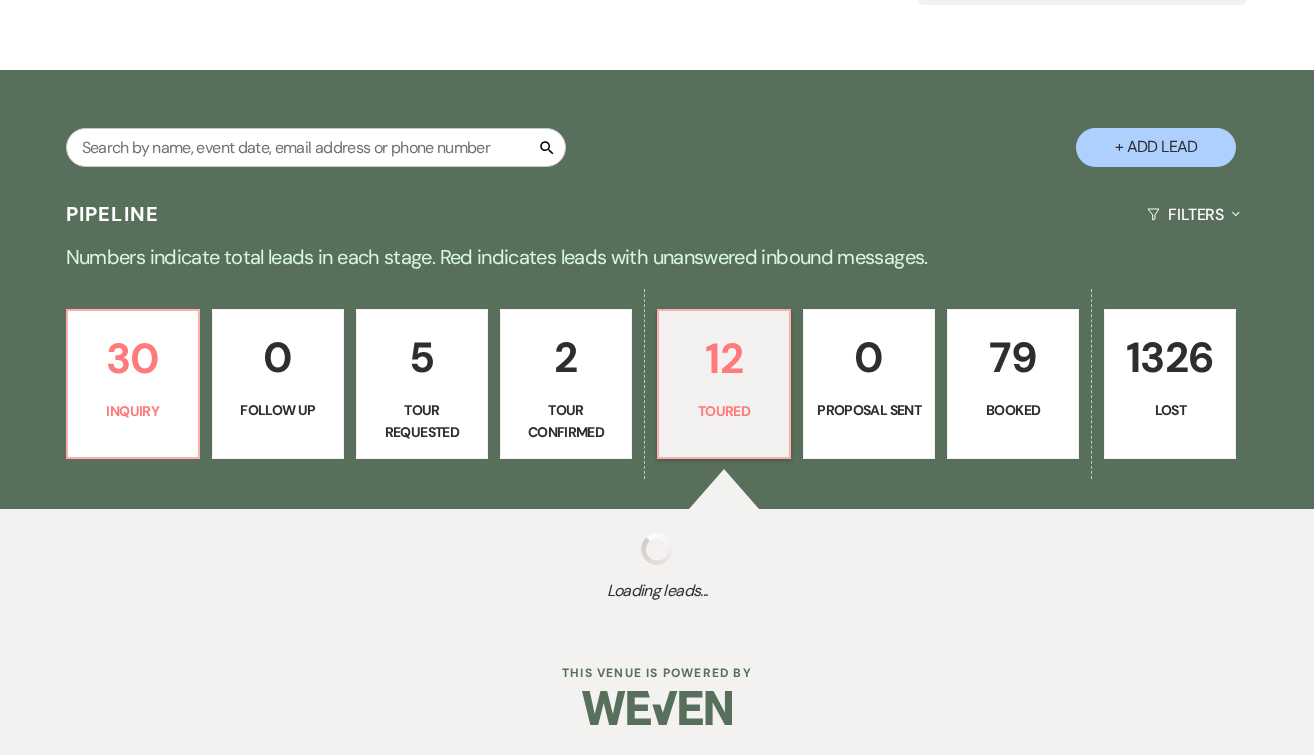 select on "5" 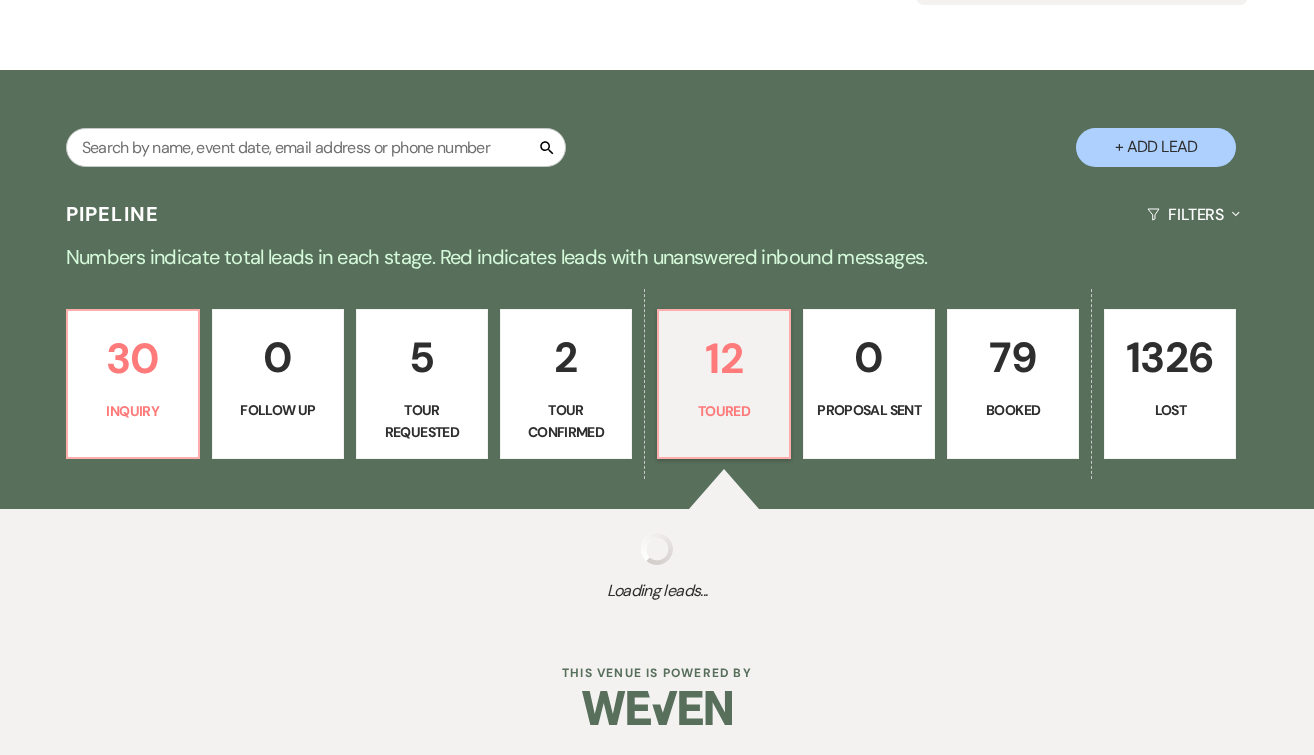 select on "5" 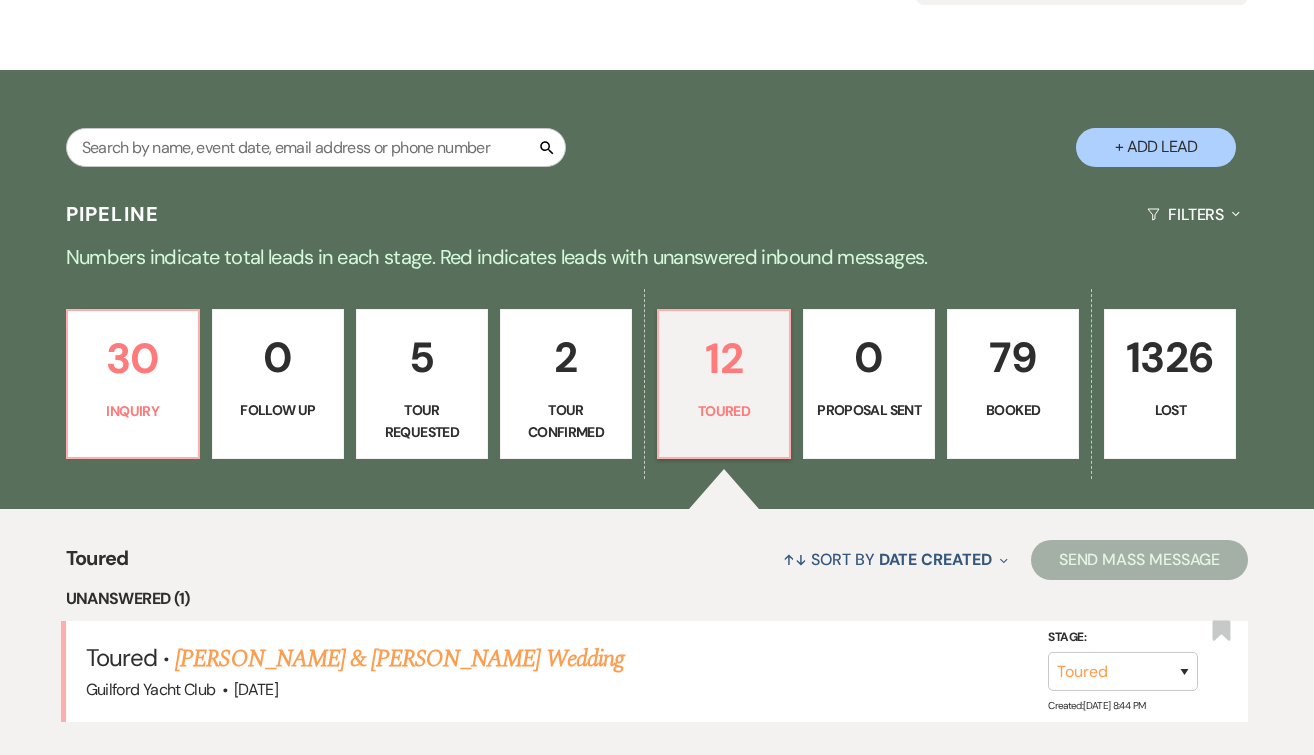 scroll, scrollTop: 377, scrollLeft: 0, axis: vertical 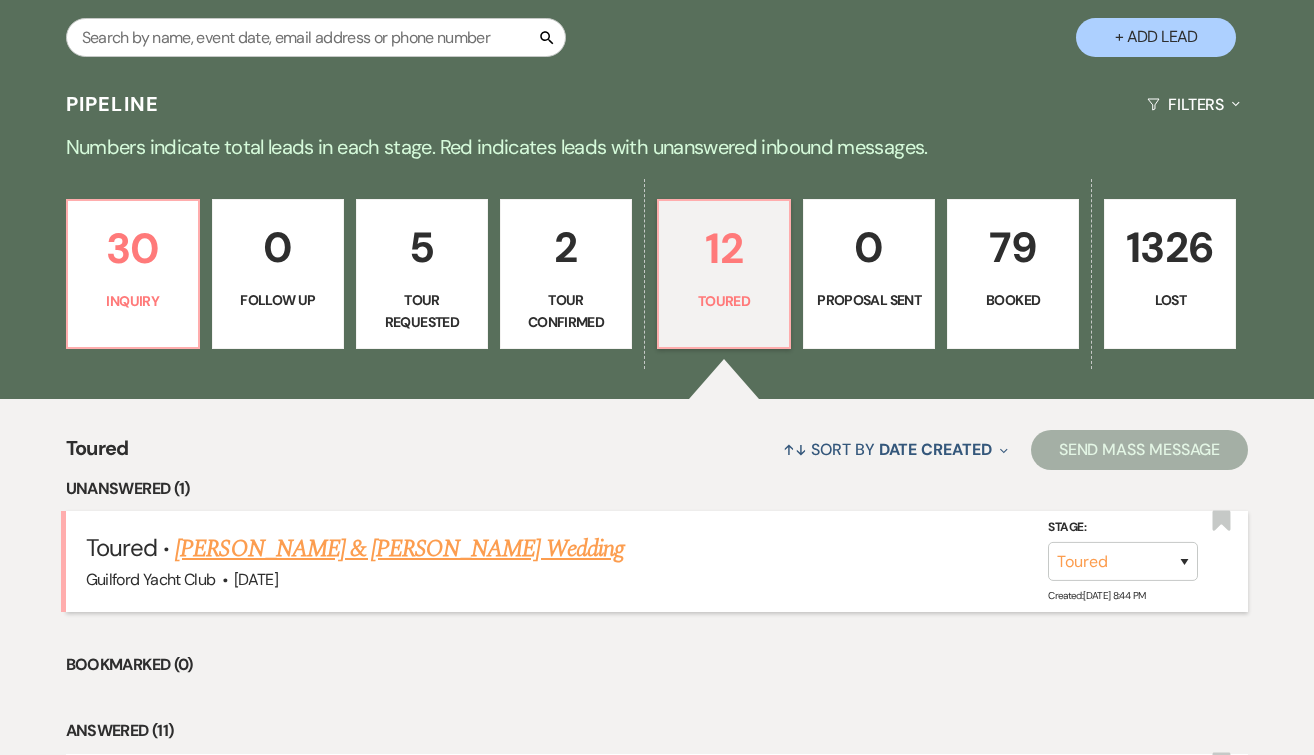 click on "[PERSON_NAME] & [PERSON_NAME] Wedding" at bounding box center (399, 549) 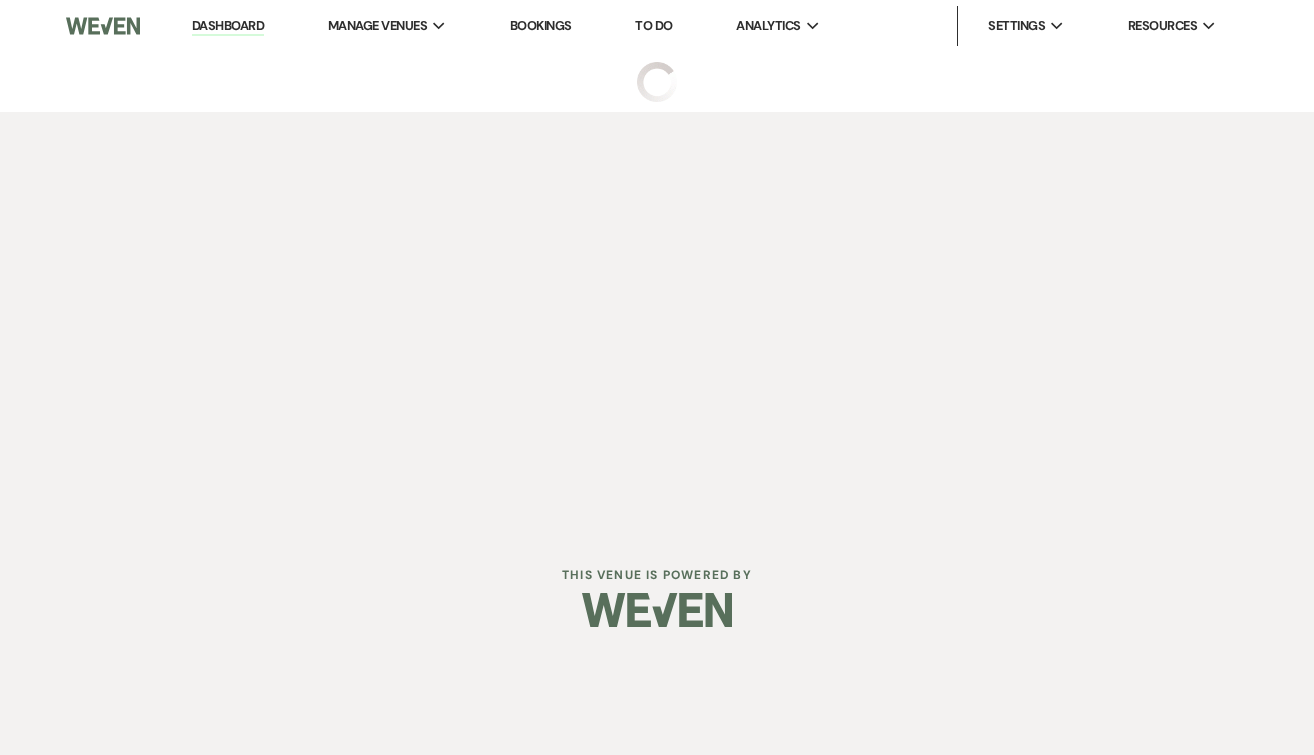 select on "5" 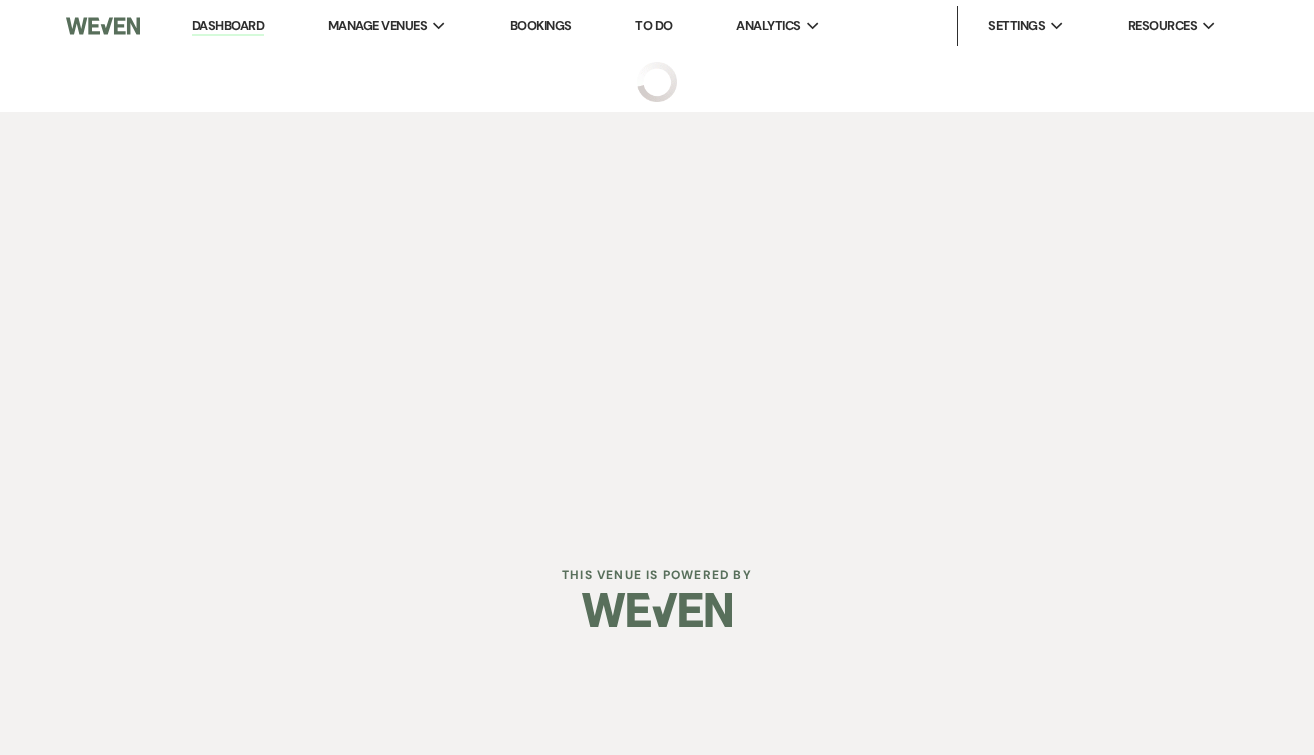 select on "5" 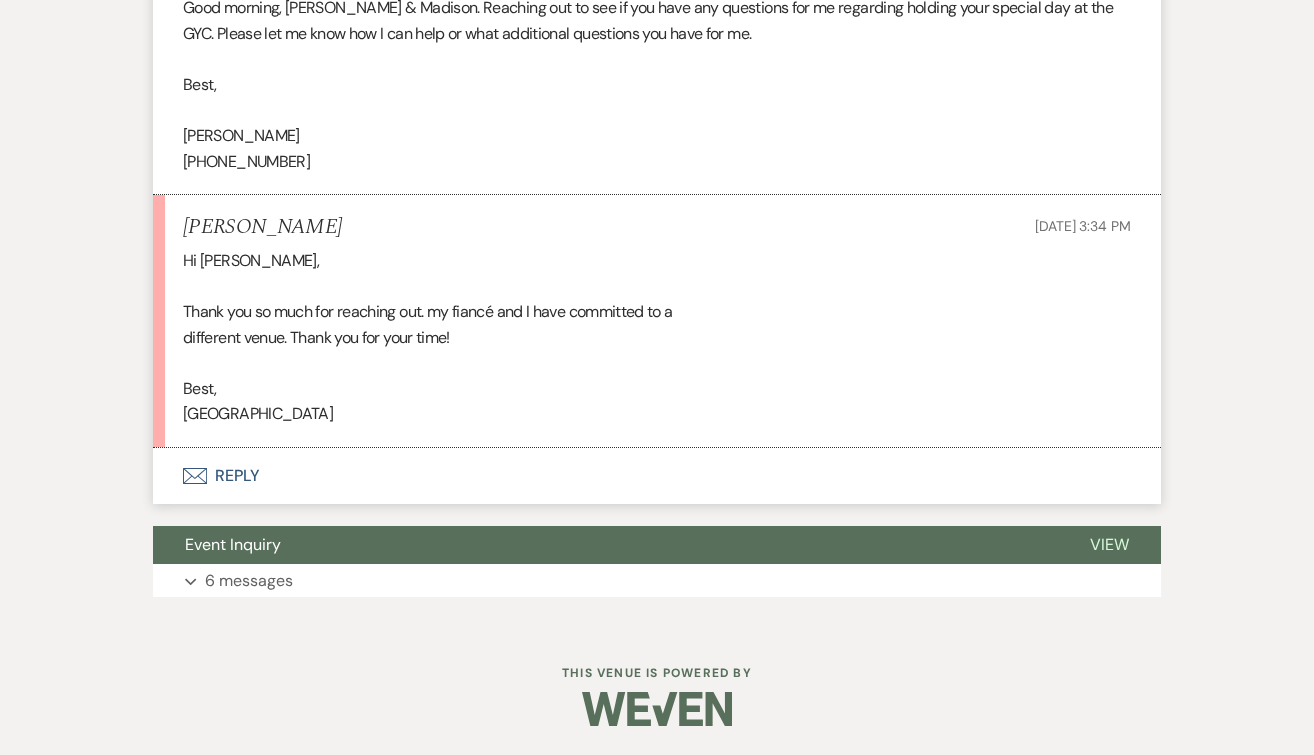 scroll, scrollTop: 1668, scrollLeft: 0, axis: vertical 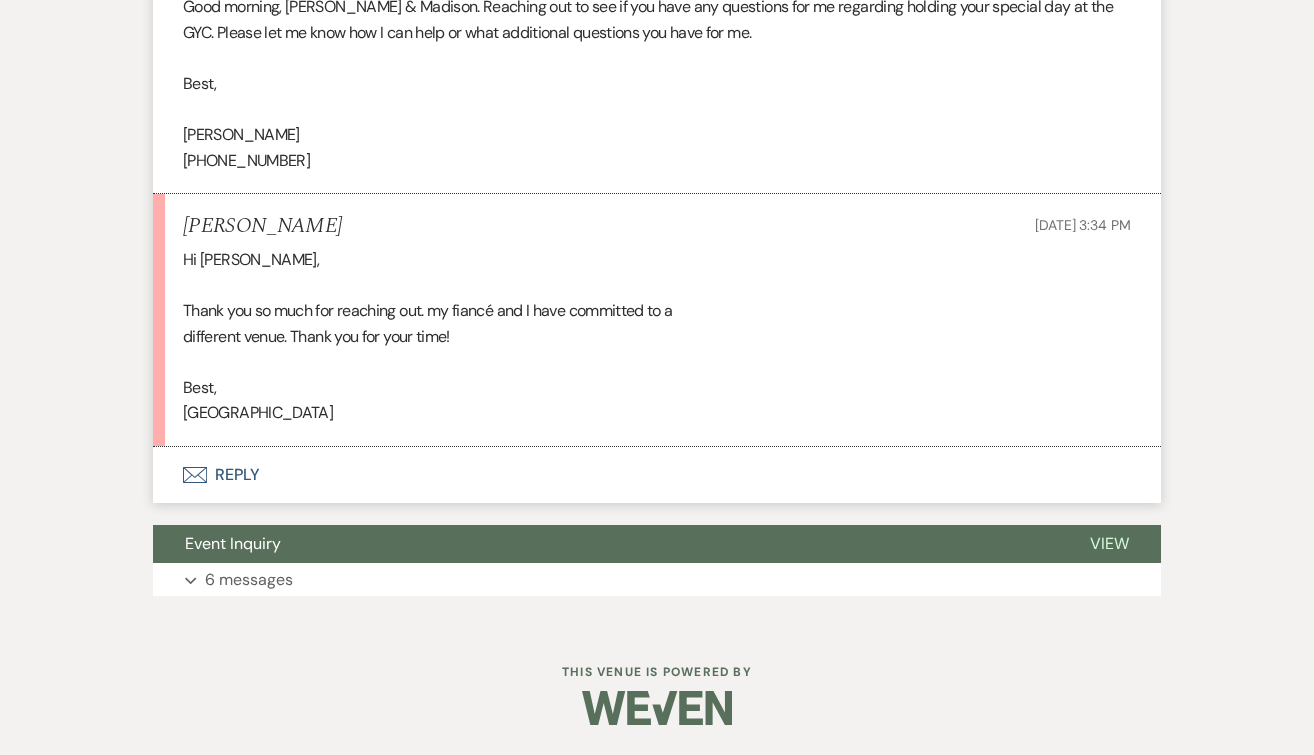 click on "Envelope Reply" at bounding box center [657, 475] 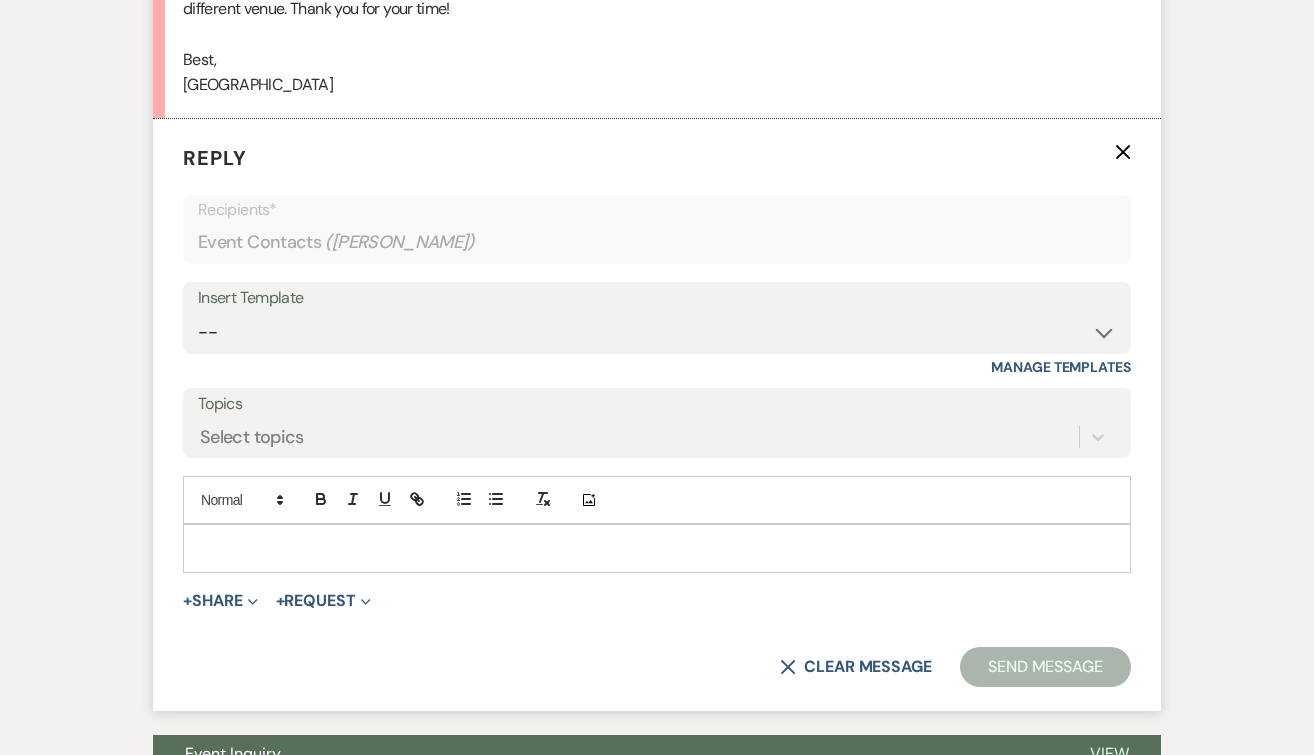 scroll, scrollTop: 2034, scrollLeft: 0, axis: vertical 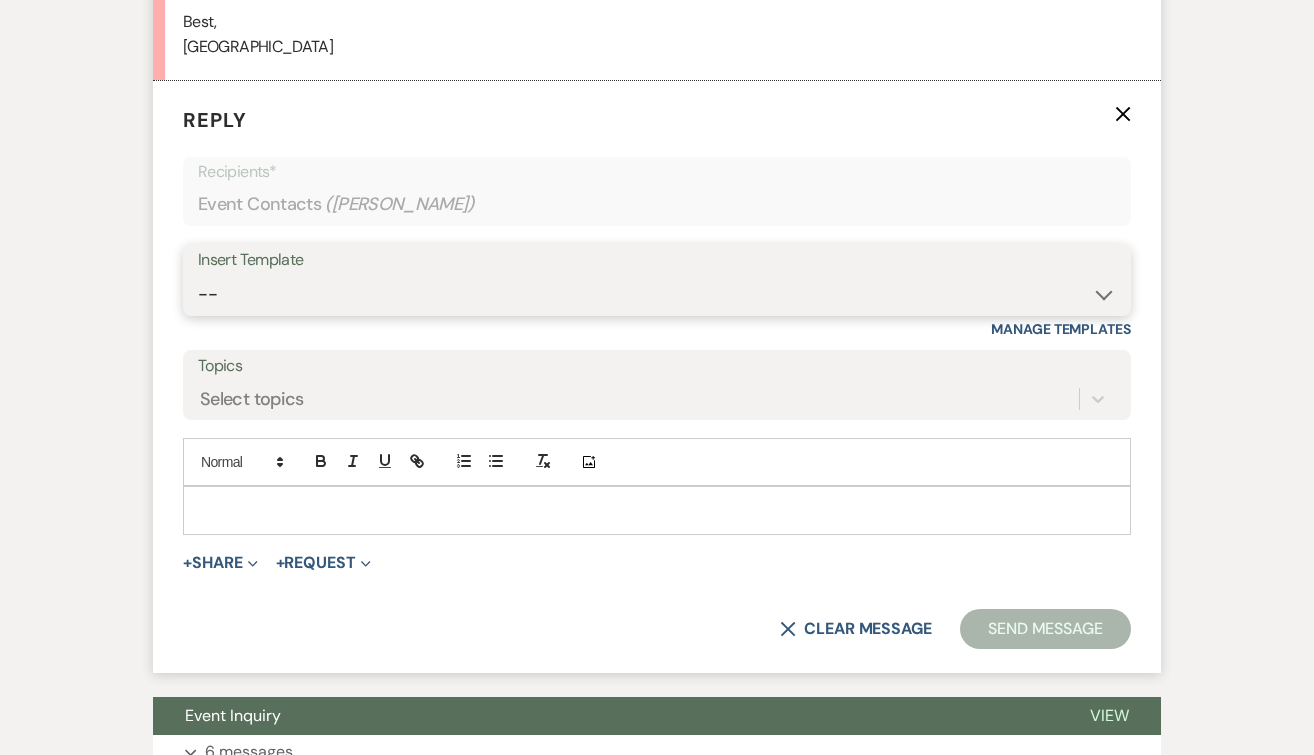 click on "-- Weven Planning Portal Introduction (Booked Events) Initial Inquiry Response Tour Request Response Follow Up Contract (Pre-Booked Leads) Initial Inquiry Response- unknown date  Initial Inquiry Response- High Season Initial Inquiry Response- Shoulder Season Initial Inquiry Response- Low Season Initial Inquiry Response- Member Unknown Date Initial Inquiry Response- Member High Season Copy of Initial Inquiry Response- Member Shoulder Season Initial Inquiry Response- Member Low Season Thank you for touring the Guilford Yacht Club Schedule Tour for GYC Bridal Shower End of Life Celebration  Copy of Weven Planning Portal Introduction (Booked Events) Copy of Weven Planning Portal Introduction (Booked Events) Copy of Weven Planning Portal Introduction (Booked Events) Lost- Why? Knot review 5 Stars Copy of Follow Up Out of Office Vendor COI forms" at bounding box center (657, 294) 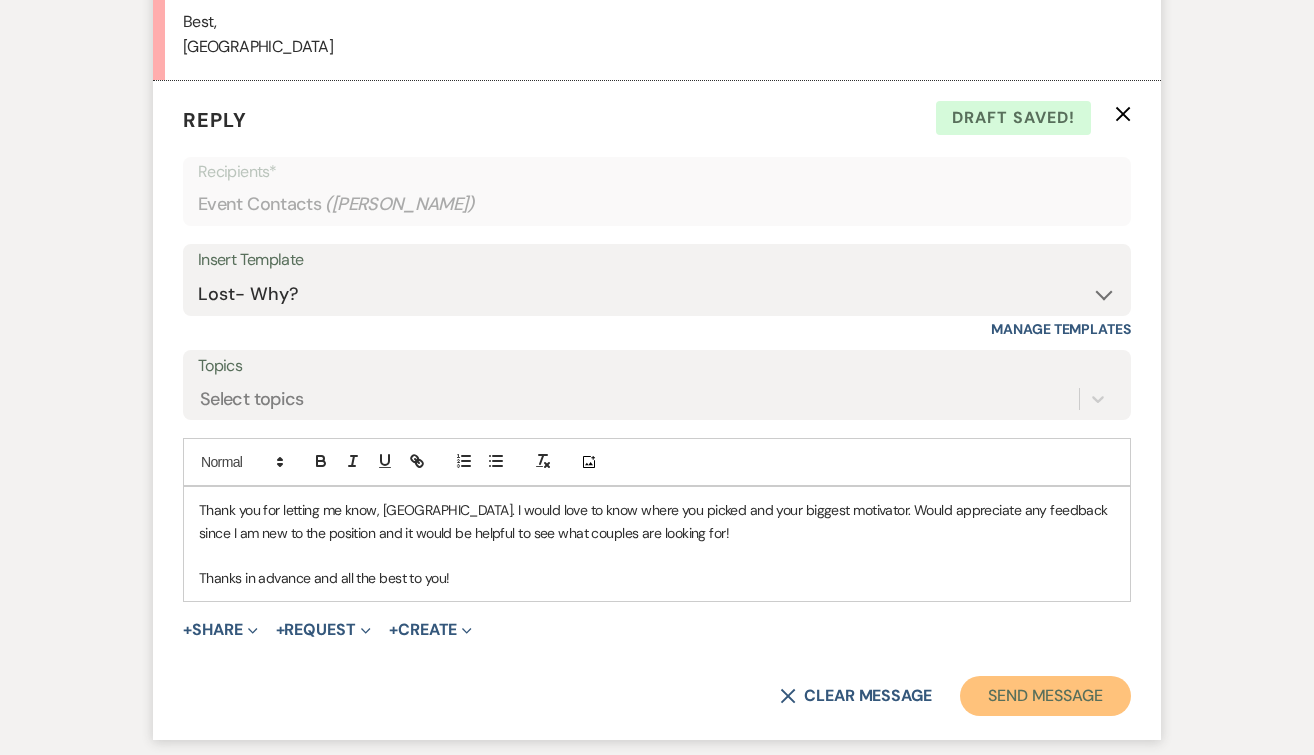 click on "Send Message" at bounding box center [1045, 696] 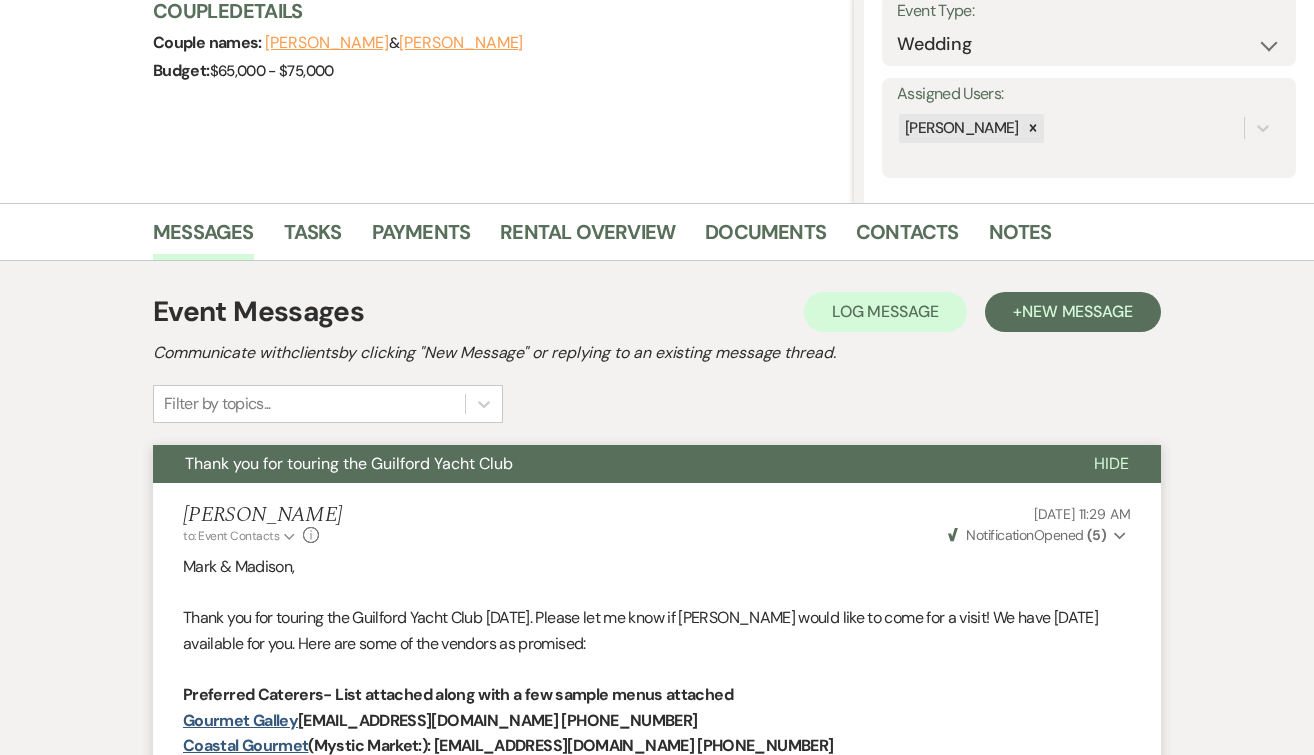 scroll, scrollTop: 0, scrollLeft: 0, axis: both 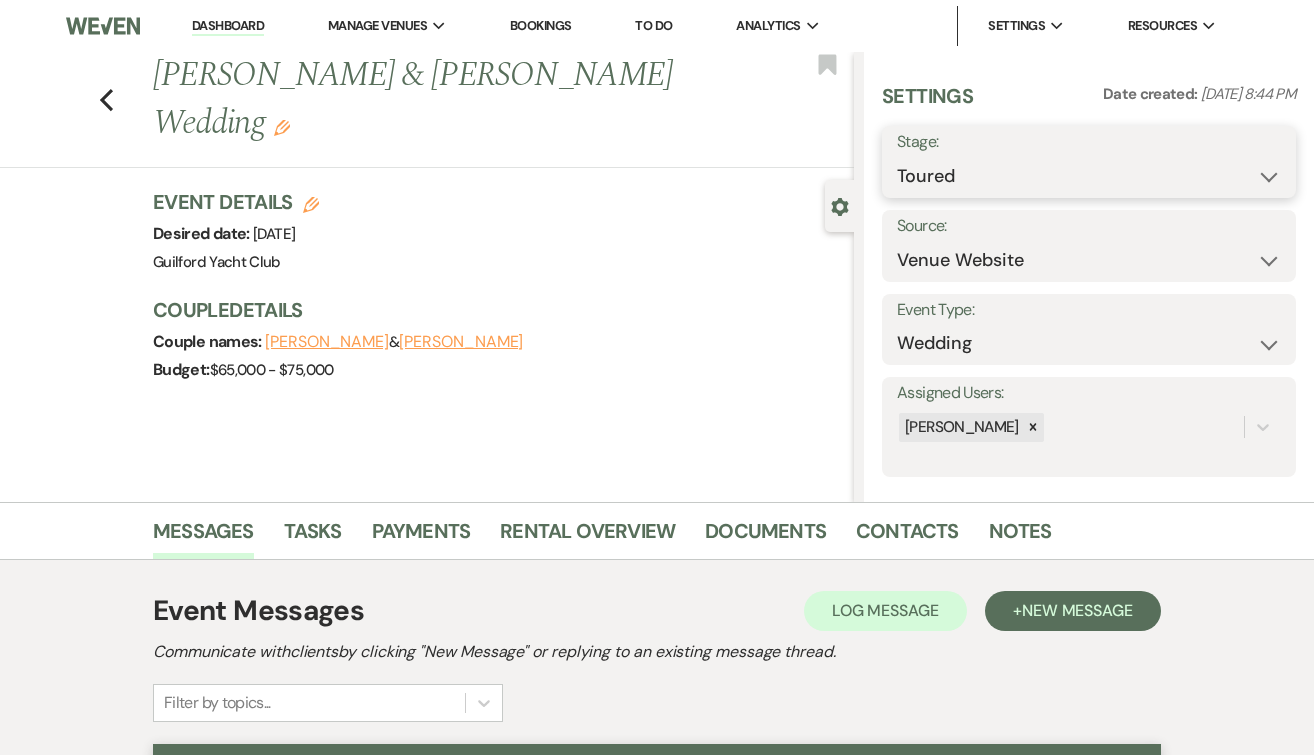 click on "Inquiry Follow Up Tour Requested Tour Confirmed Toured Proposal Sent Booked Lost" at bounding box center (1089, 176) 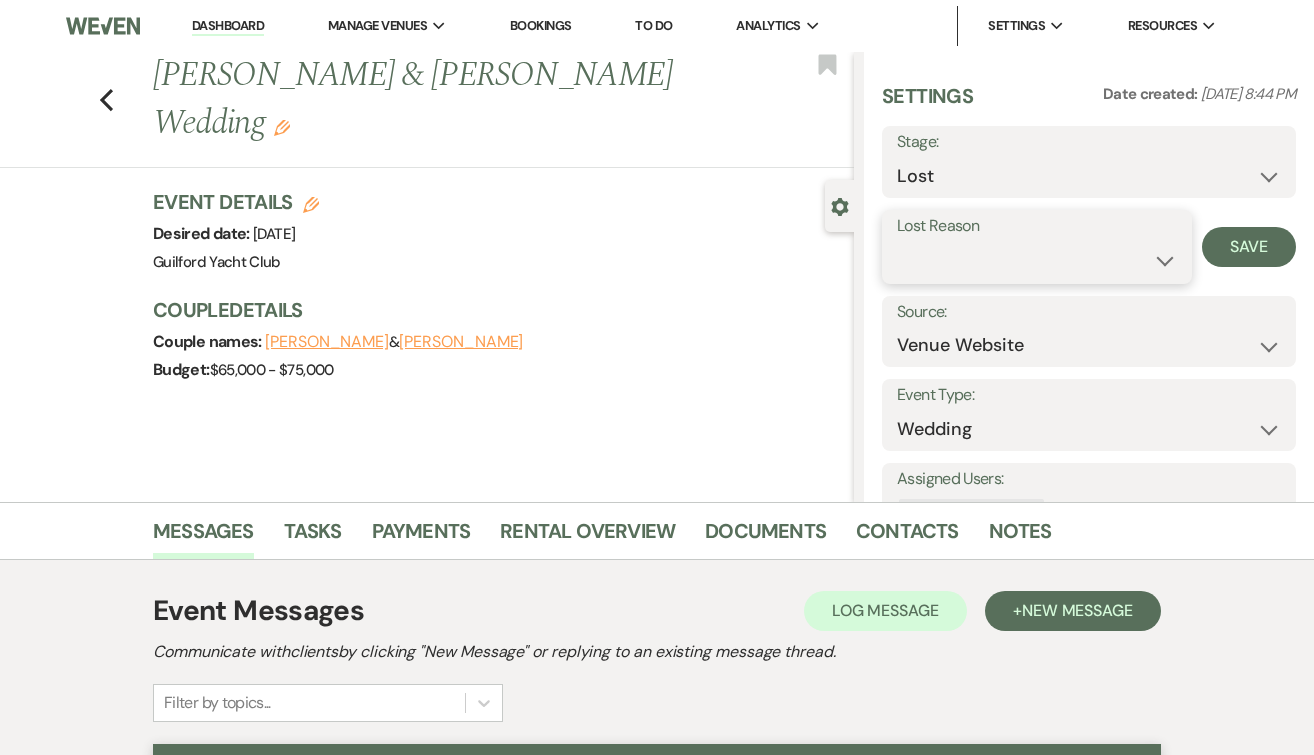 click on "Booked Elsewhere Budget Date Unavailable No Response Not a Good Match Capacity Cancelled Duplicate (hidden) Spam (hidden) Other (hidden) Other" at bounding box center (1037, 260) 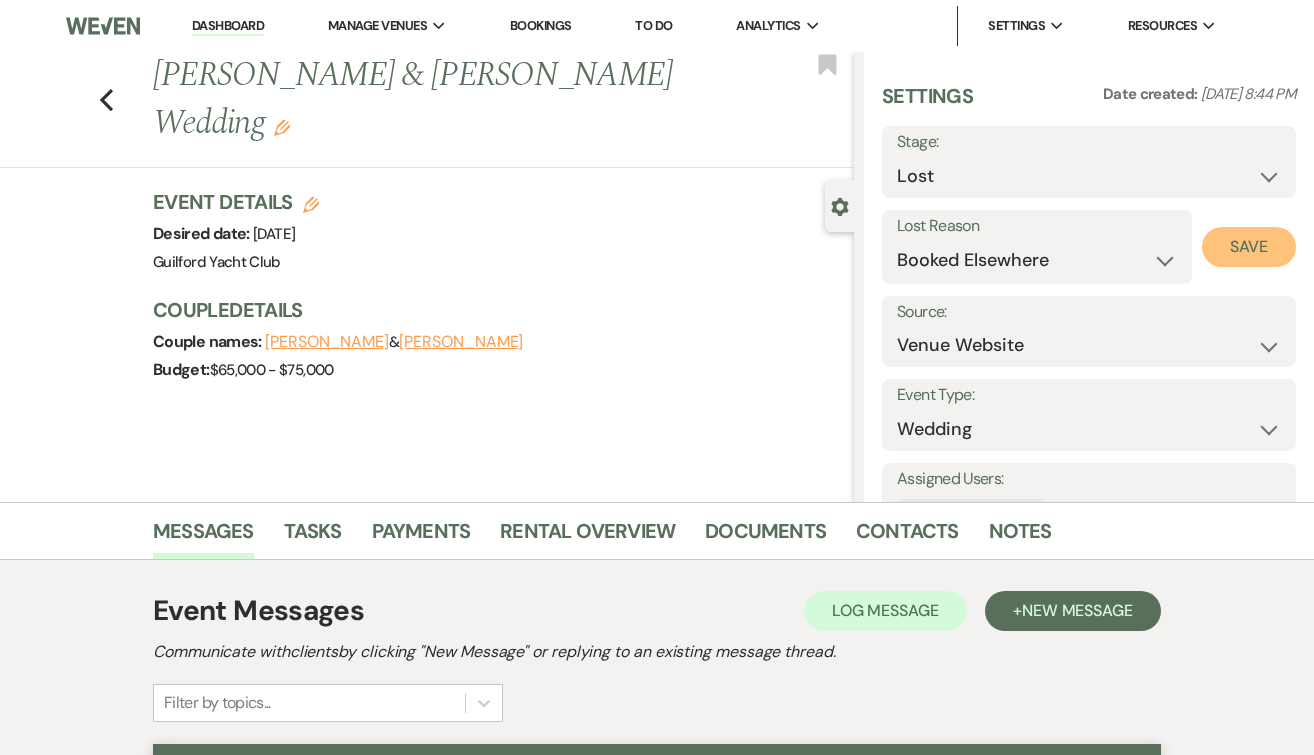 click on "Save" at bounding box center [1249, 247] 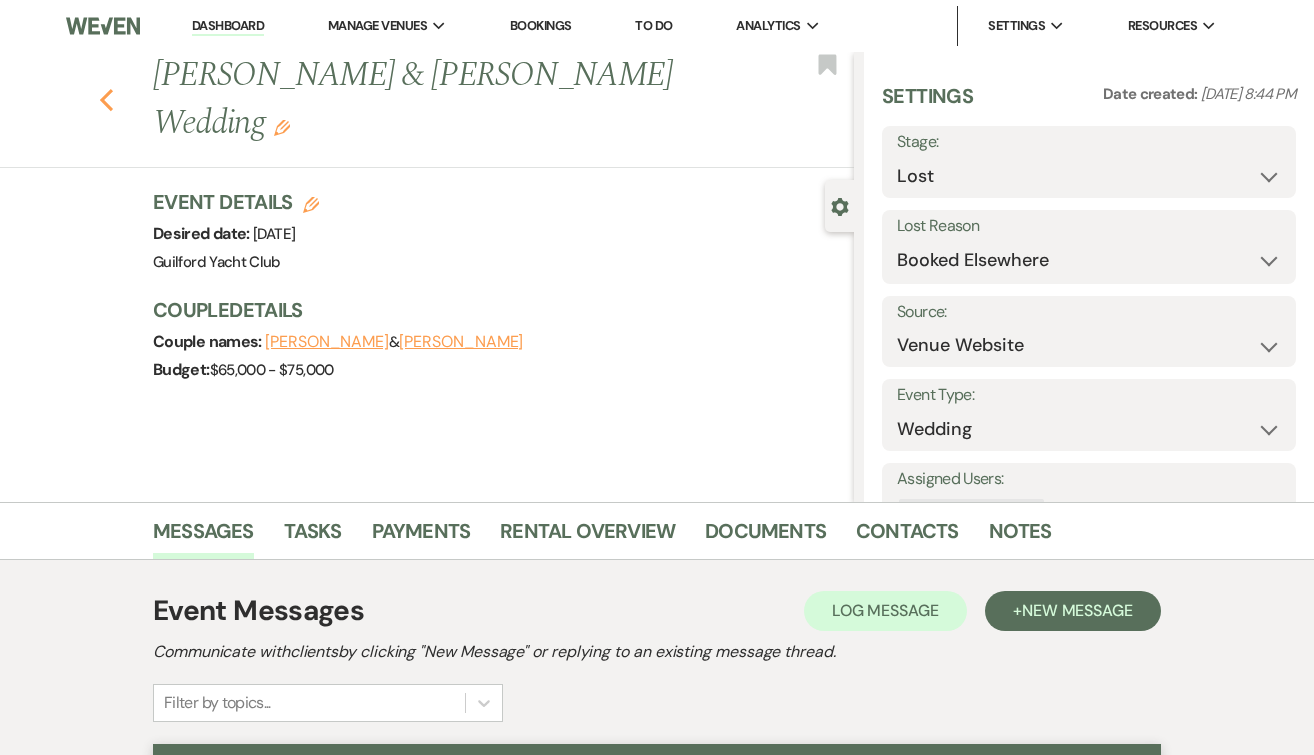 click on "Previous" 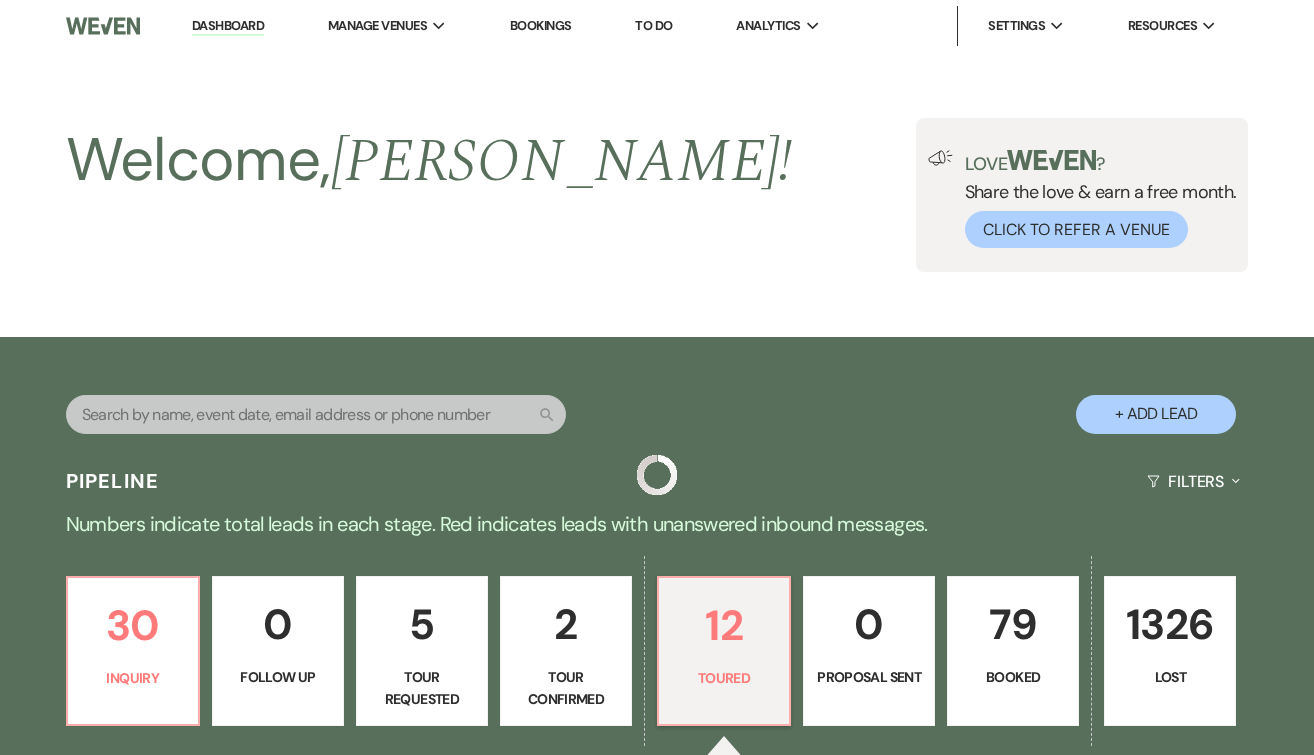 scroll, scrollTop: 377, scrollLeft: 0, axis: vertical 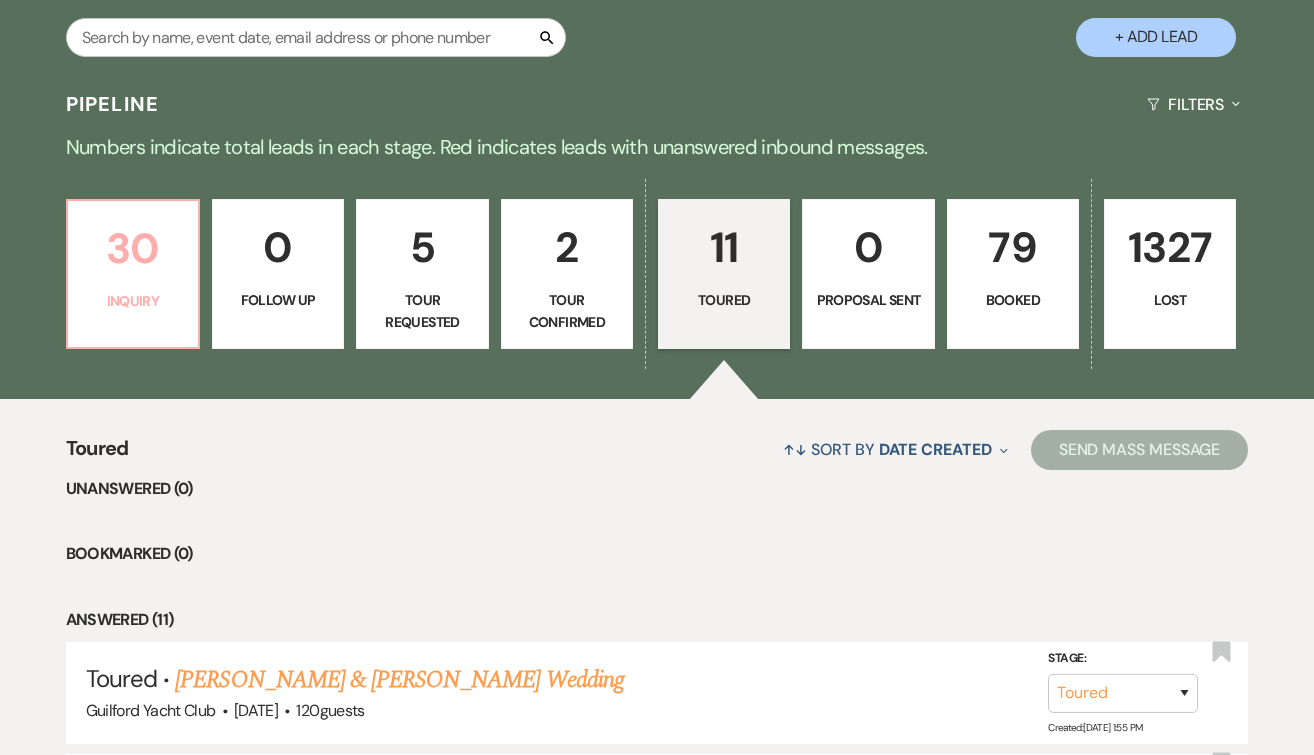 click on "30 Inquiry" at bounding box center (133, 274) 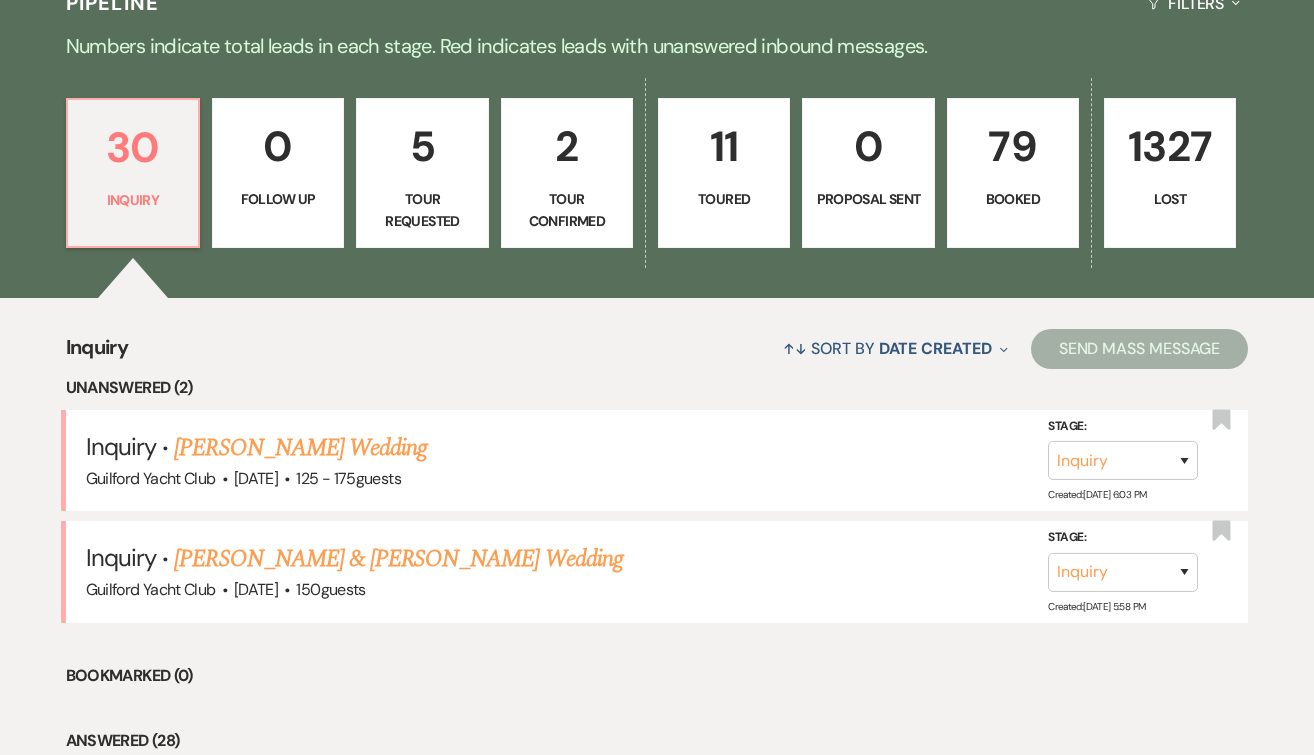 scroll, scrollTop: 661, scrollLeft: 0, axis: vertical 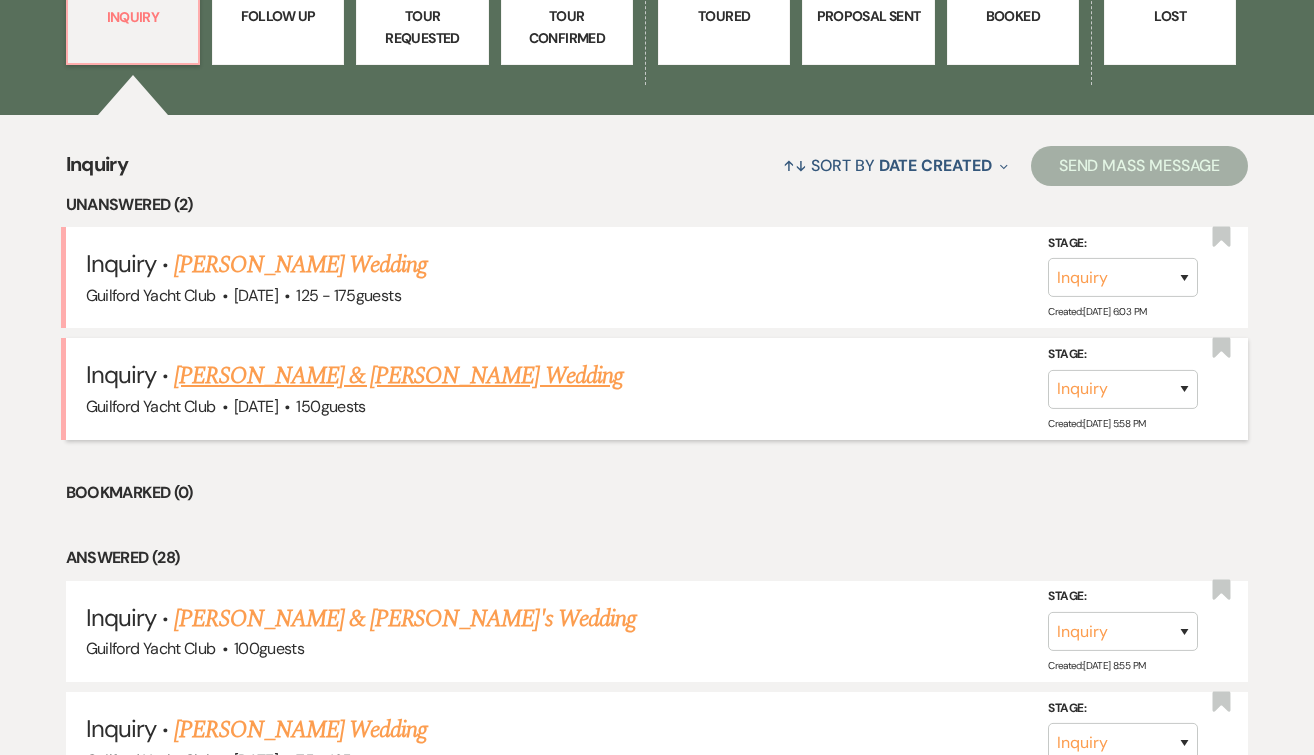 click on "[PERSON_NAME] & [PERSON_NAME] Wedding" at bounding box center (398, 376) 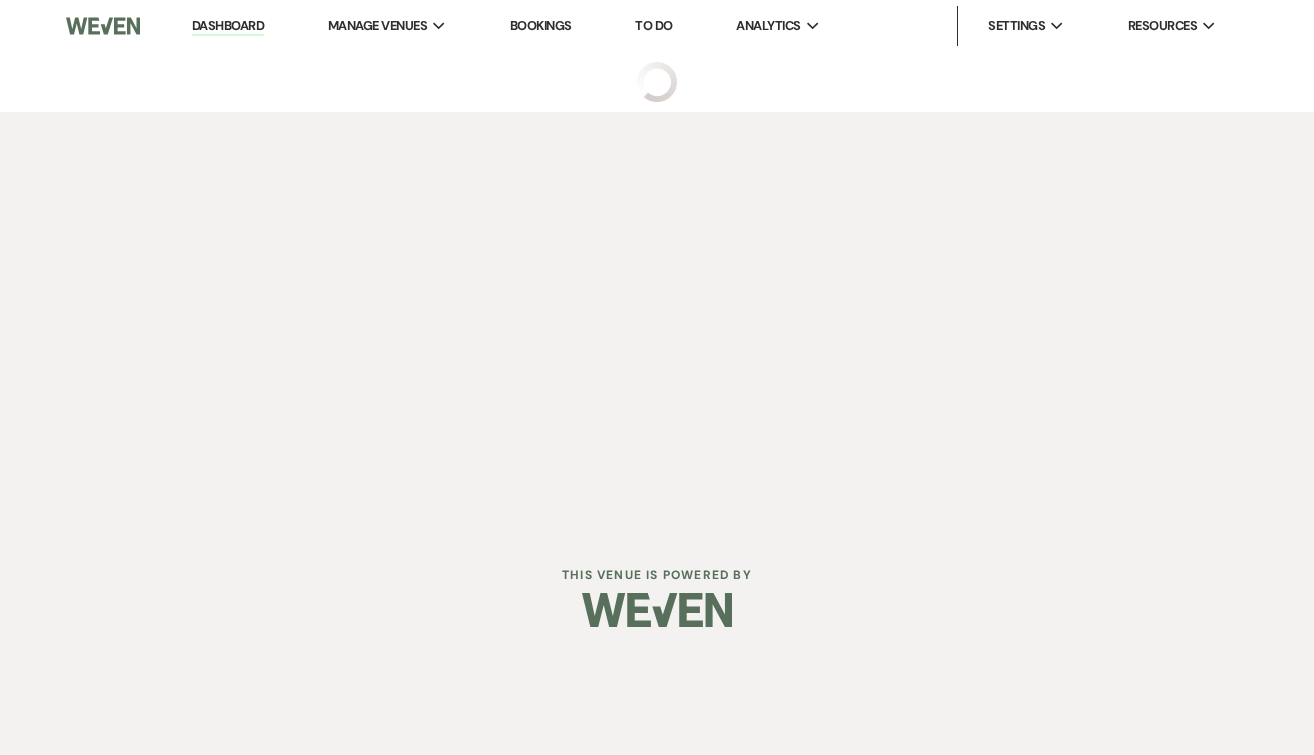 scroll, scrollTop: 0, scrollLeft: 0, axis: both 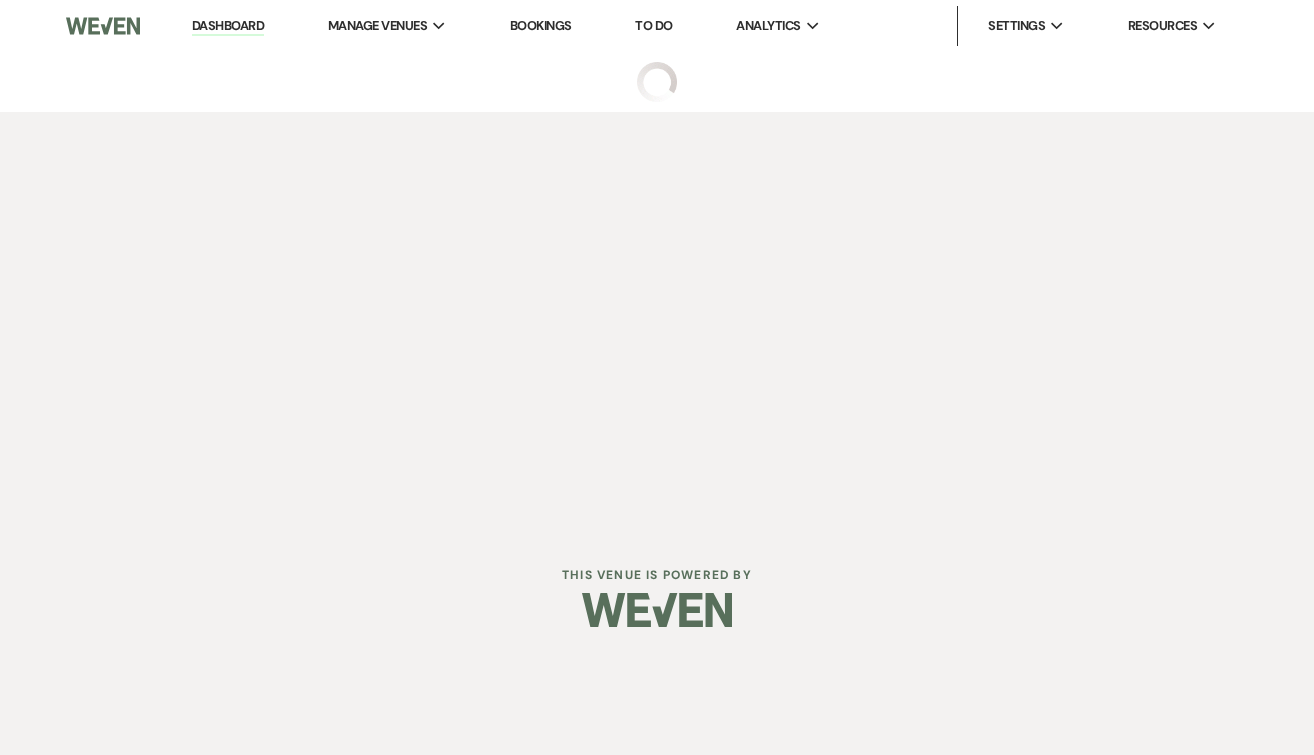 select on "5" 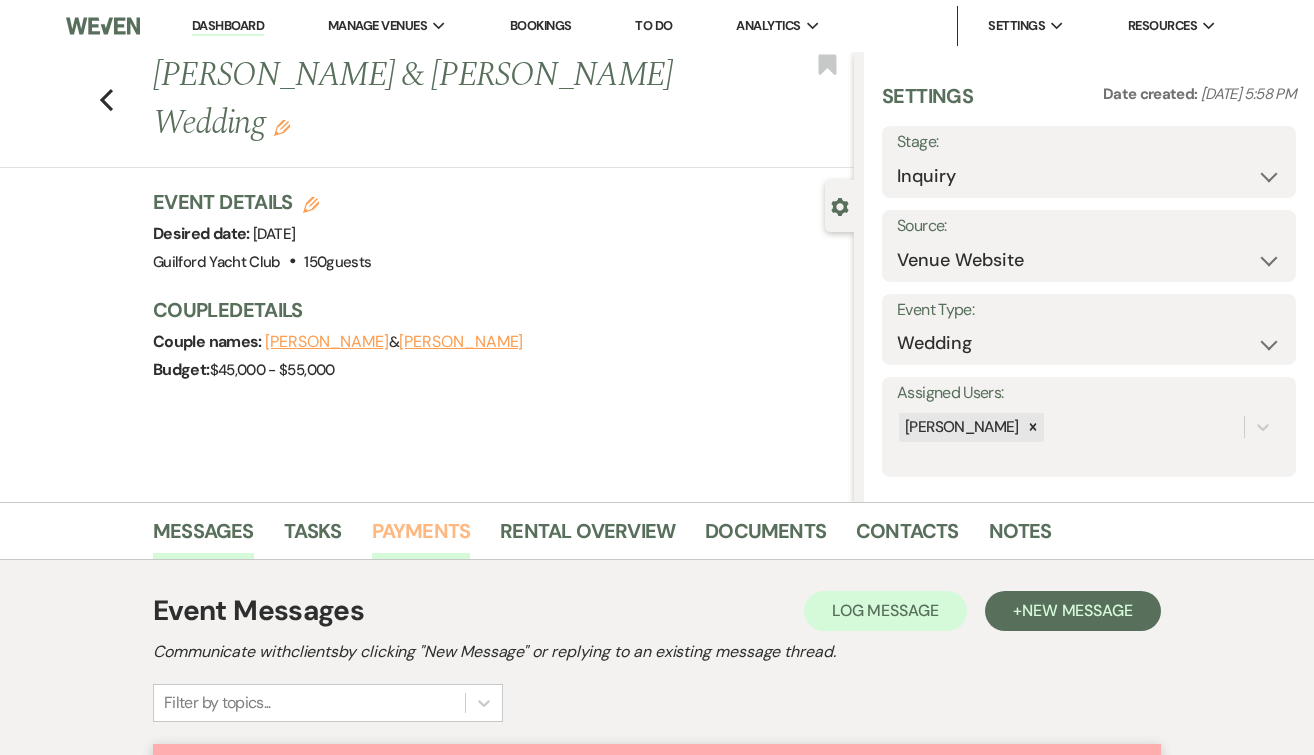 scroll, scrollTop: 622, scrollLeft: 0, axis: vertical 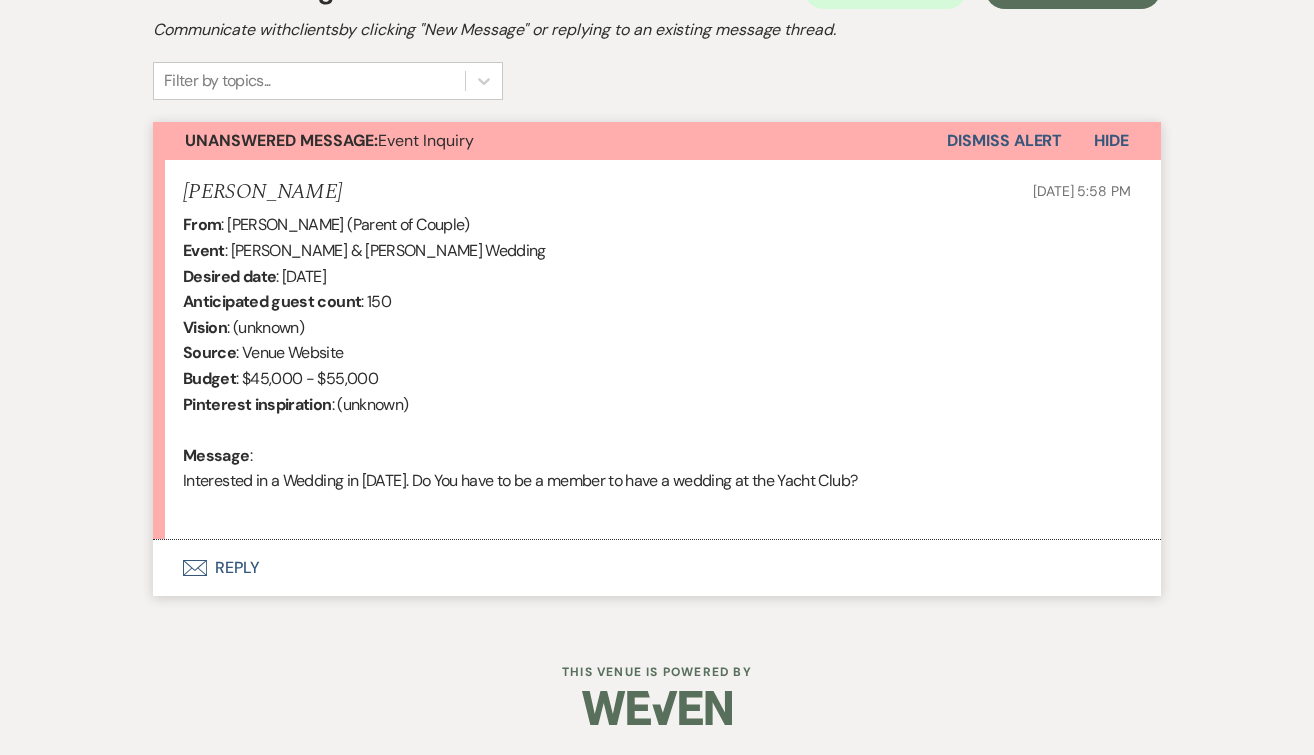 click on "Envelope Reply" at bounding box center [657, 568] 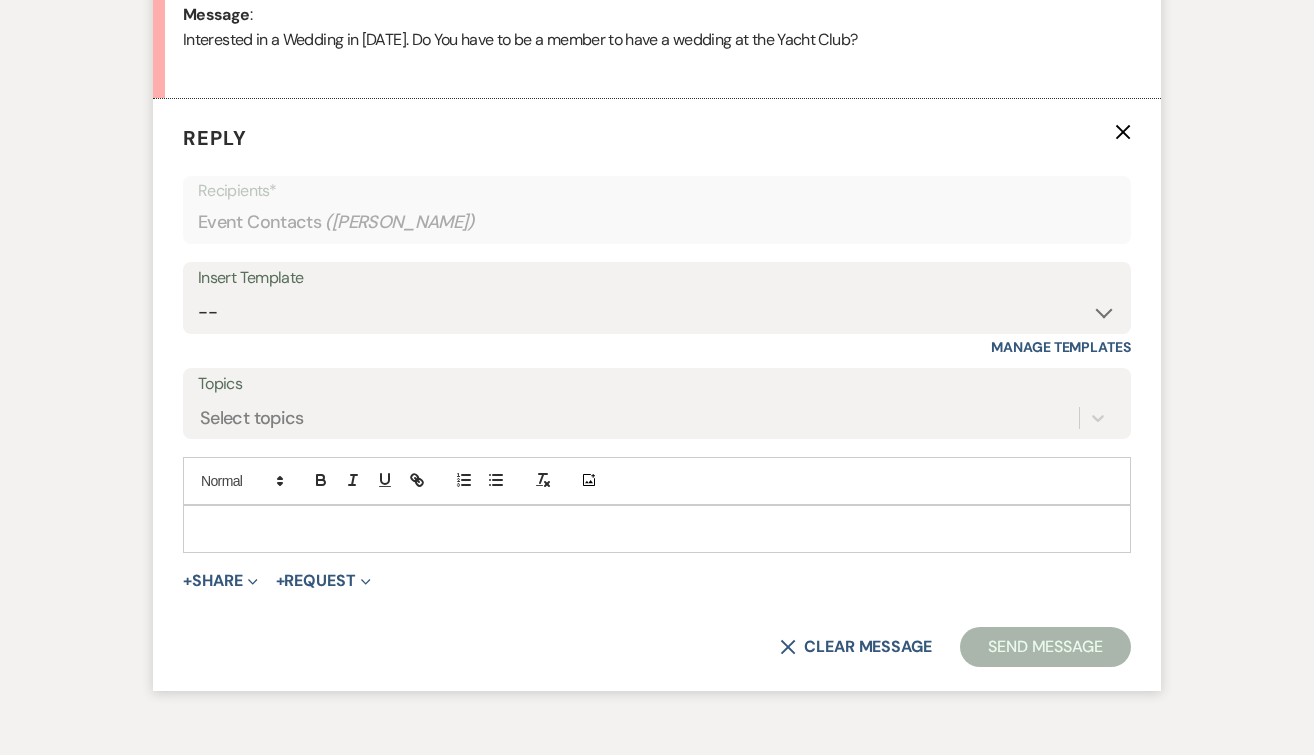 scroll, scrollTop: 1081, scrollLeft: 0, axis: vertical 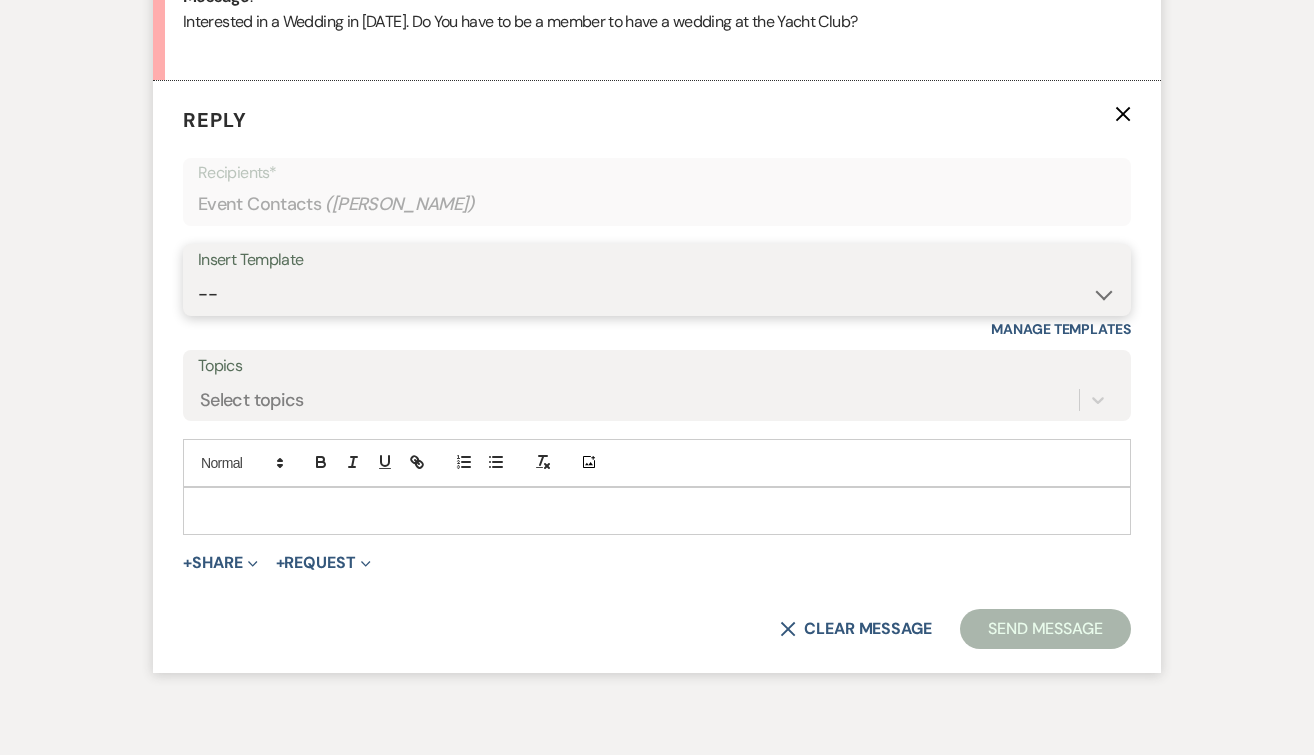 click on "-- Weven Planning Portal Introduction (Booked Events) Initial Inquiry Response Tour Request Response Follow Up Contract (Pre-Booked Leads) Initial Inquiry Response- unknown date  Initial Inquiry Response- High Season Initial Inquiry Response- Shoulder Season Initial Inquiry Response- Low Season Initial Inquiry Response- Member Unknown Date Initial Inquiry Response- Member High Season Copy of Initial Inquiry Response- Member Shoulder Season Initial Inquiry Response- Member Low Season Thank you for touring the Guilford Yacht Club Schedule Tour for GYC Bridal Shower End of Life Celebration  Copy of Weven Planning Portal Introduction (Booked Events) Copy of Weven Planning Portal Introduction (Booked Events) Copy of Weven Planning Portal Introduction (Booked Events) Lost- Why? Knot review 5 Stars Copy of Follow Up Out of Office Vendor COI forms" at bounding box center [657, 294] 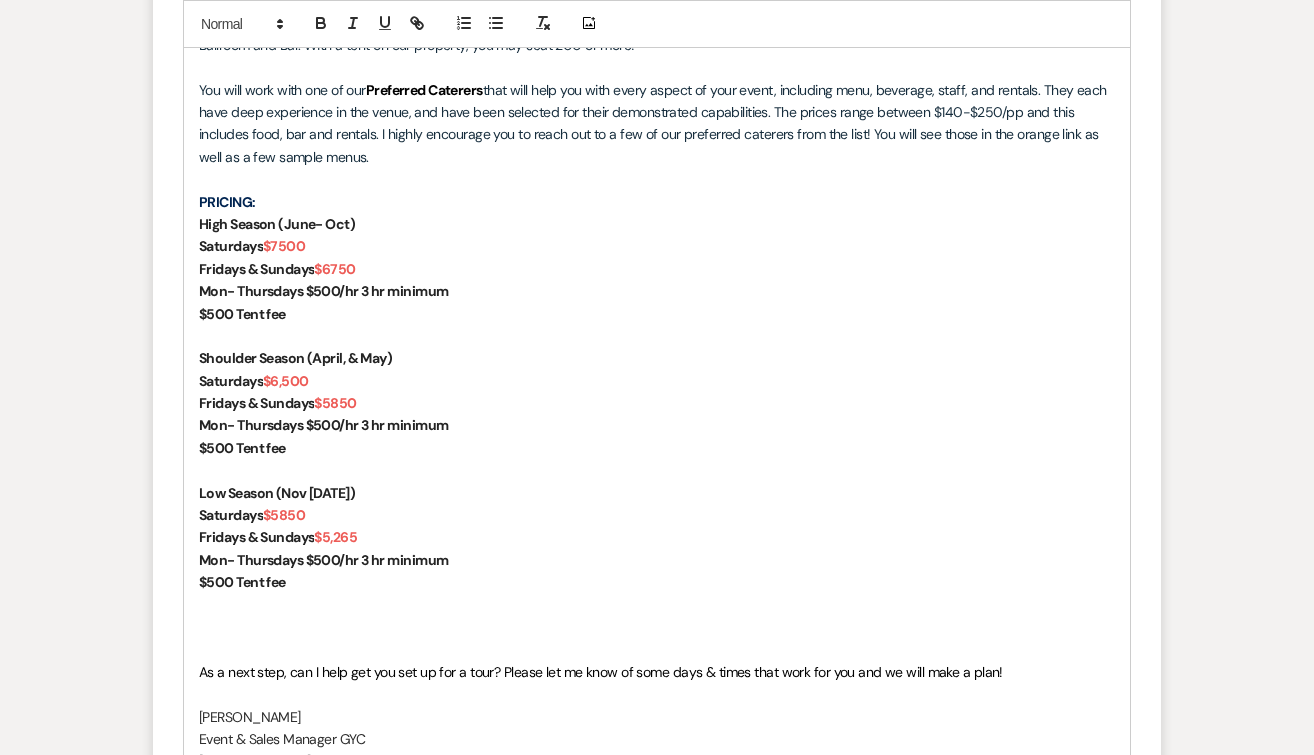 scroll, scrollTop: 1660, scrollLeft: 0, axis: vertical 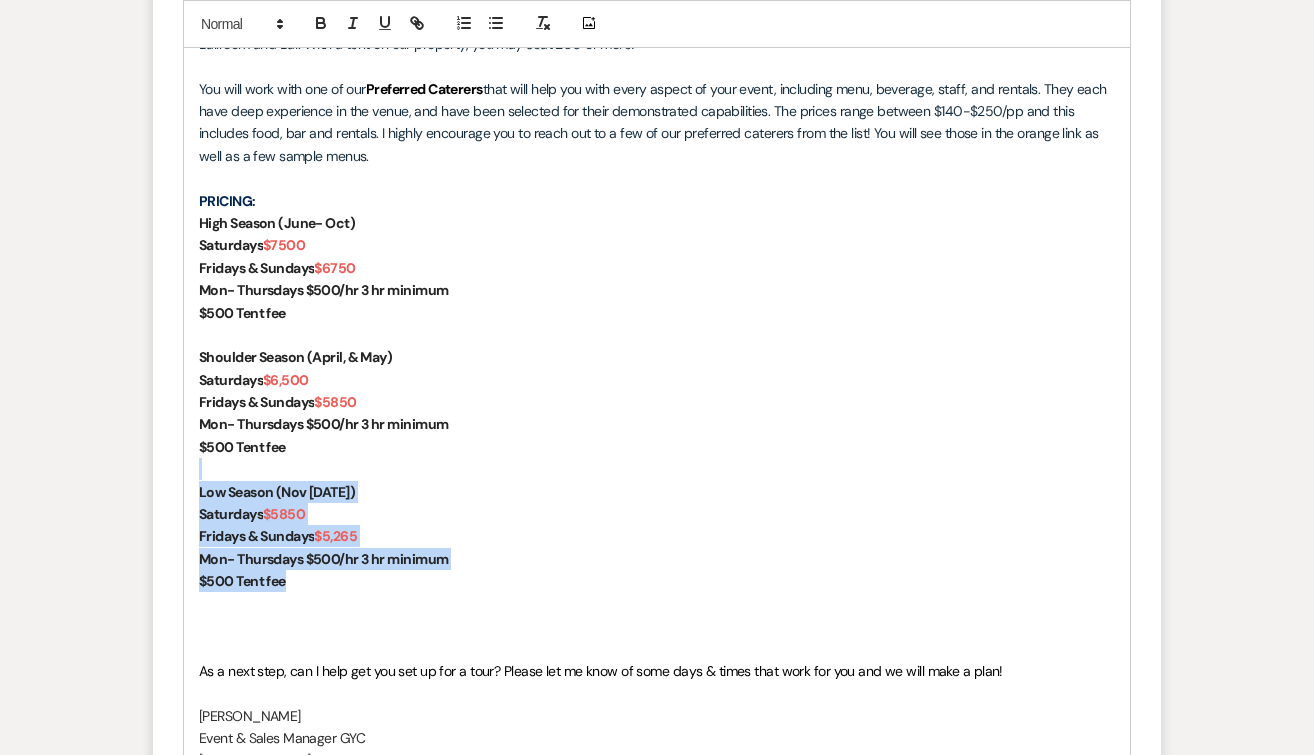 drag, startPoint x: 305, startPoint y: 580, endPoint x: 164, endPoint y: 464, distance: 182.58423 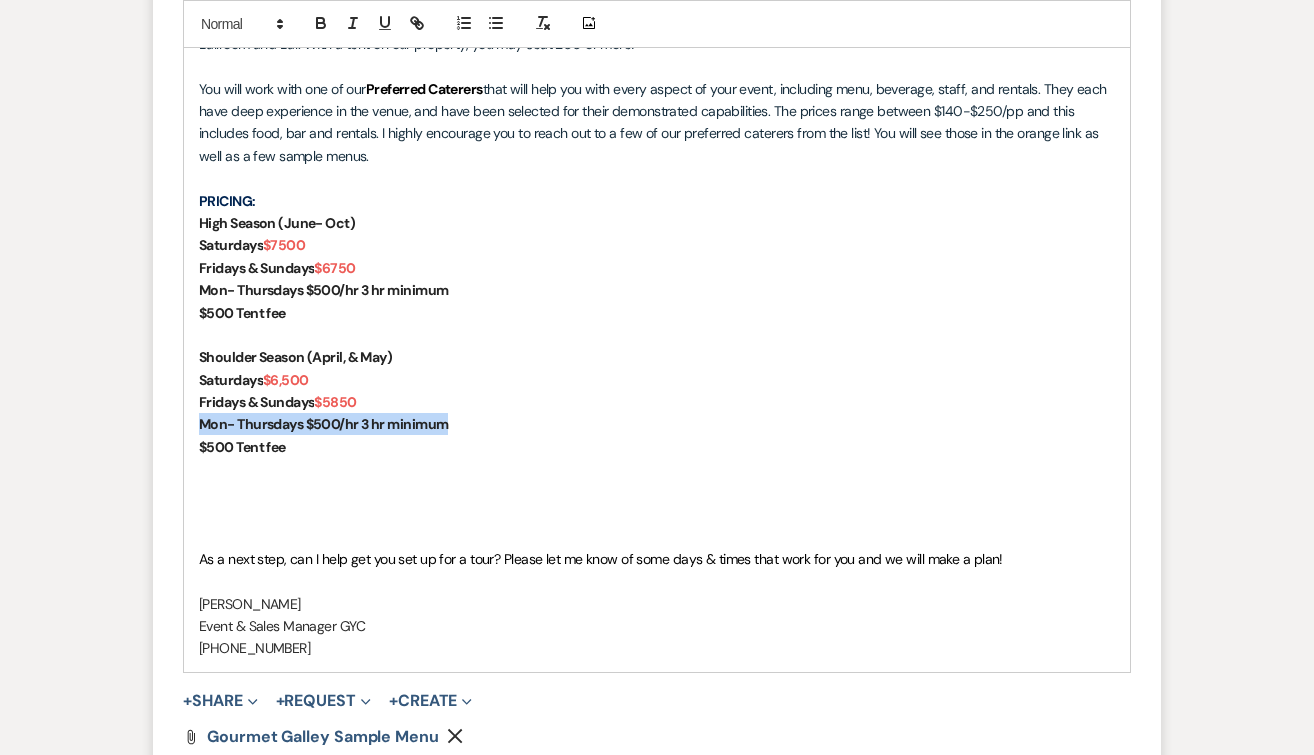 drag, startPoint x: 476, startPoint y: 429, endPoint x: 194, endPoint y: 435, distance: 282.0638 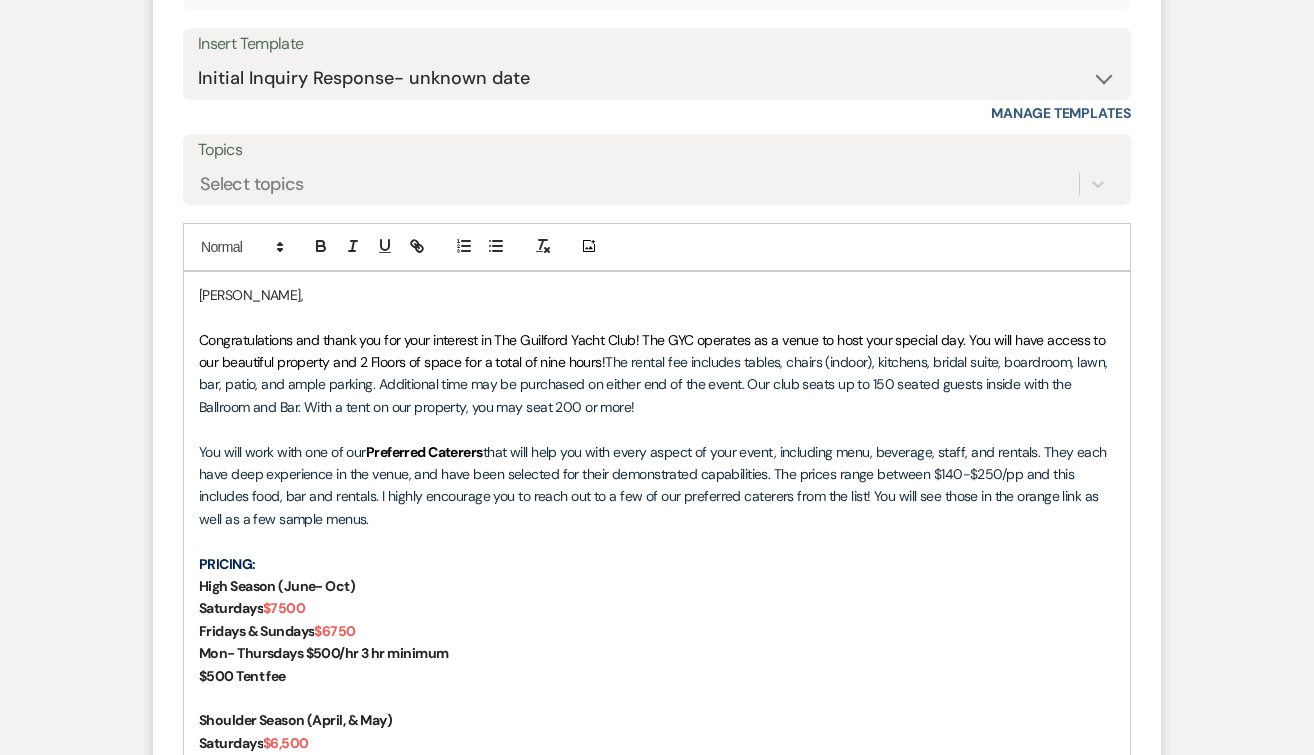 scroll, scrollTop: 1295, scrollLeft: 0, axis: vertical 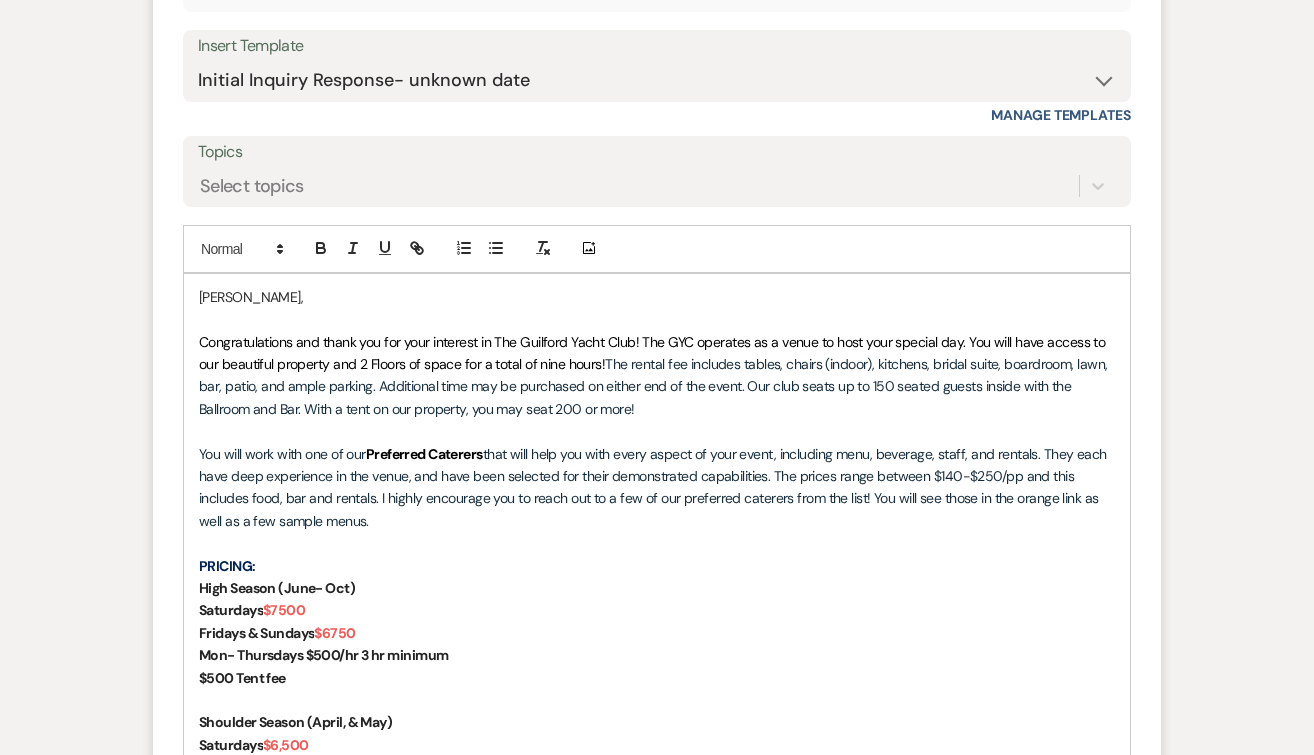 click on "Congratulations and thank you for your interest in The Guilford Yacht Club! The GYC operates as a venue to host your special day. You will have access to our beautiful property and 2 Floors of space for a total of nine hours!" at bounding box center [654, 353] 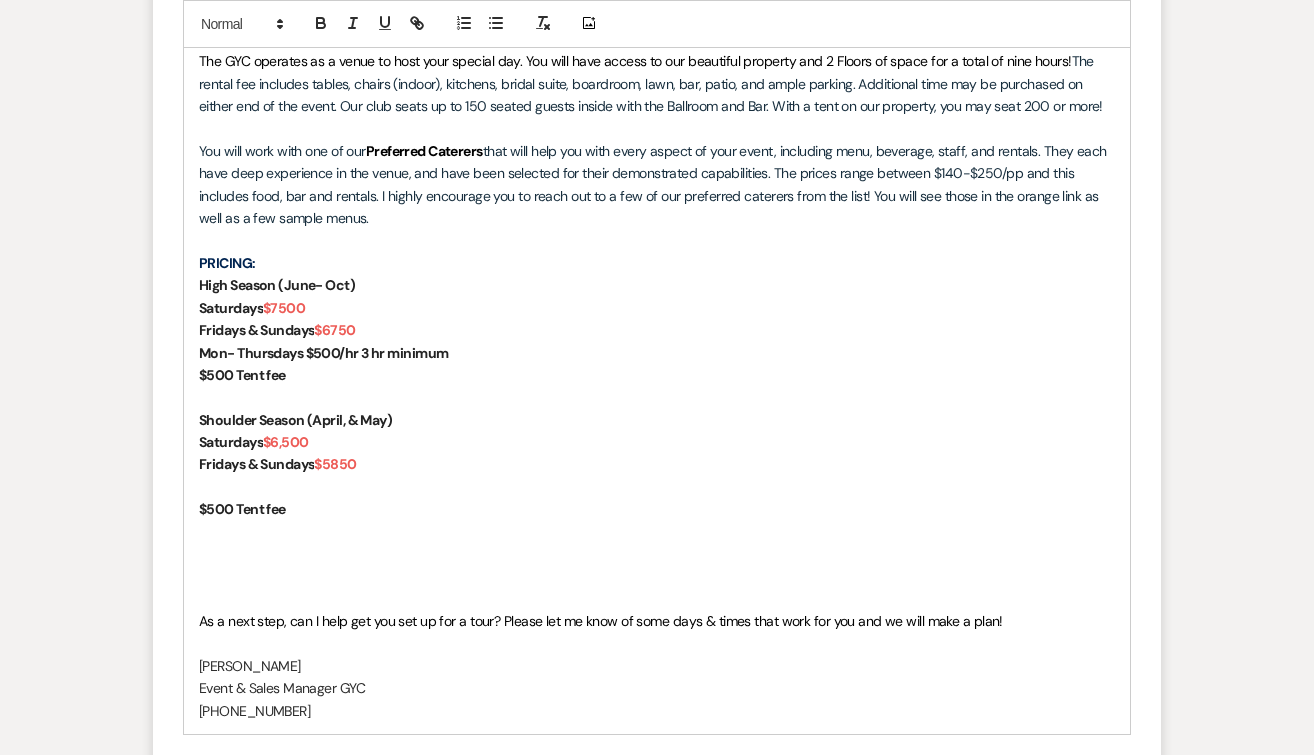 scroll, scrollTop: 2081, scrollLeft: 0, axis: vertical 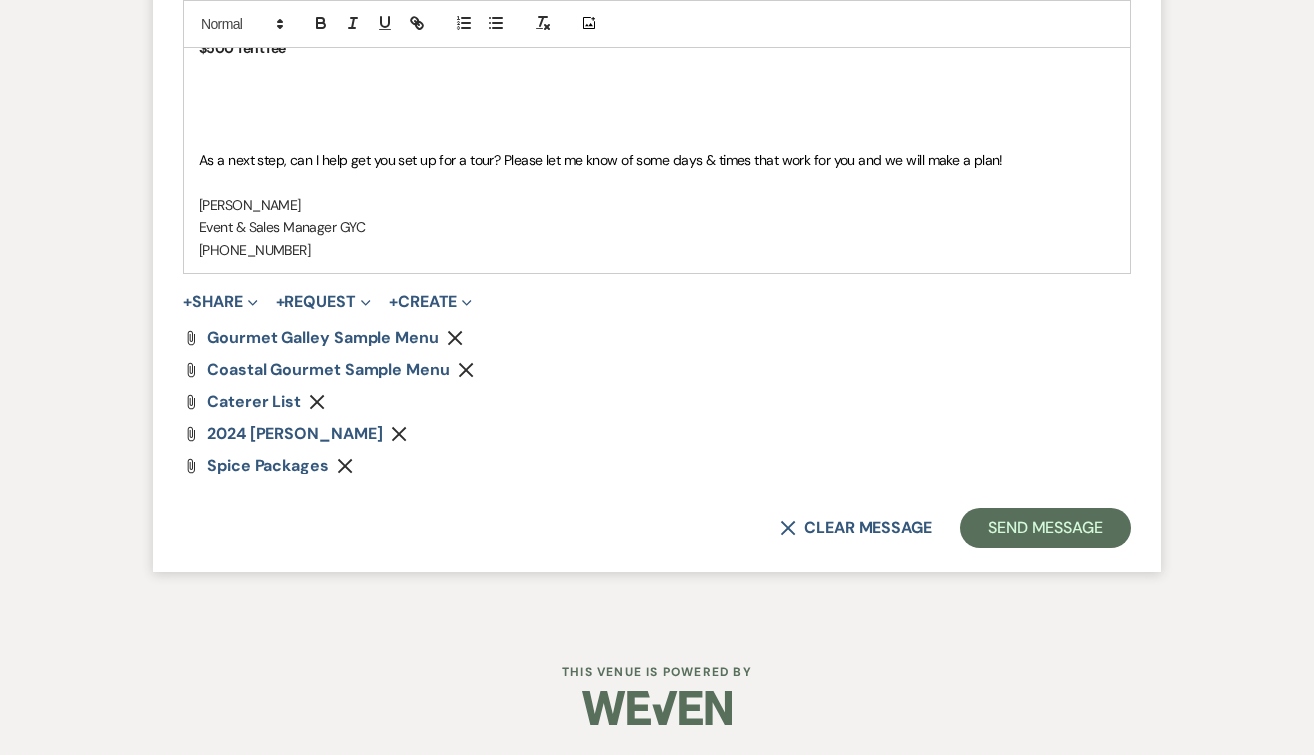 click on "Remove" 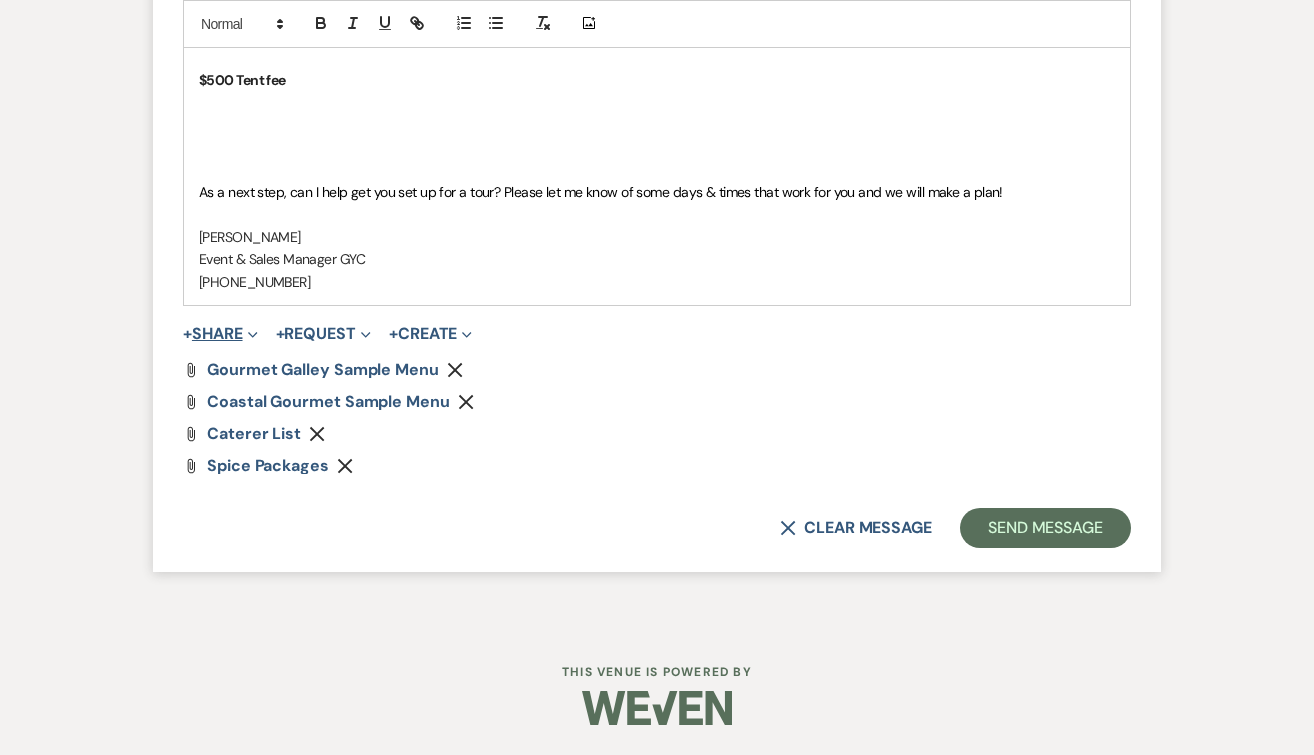 click on "+  Share Expand" at bounding box center [220, 334] 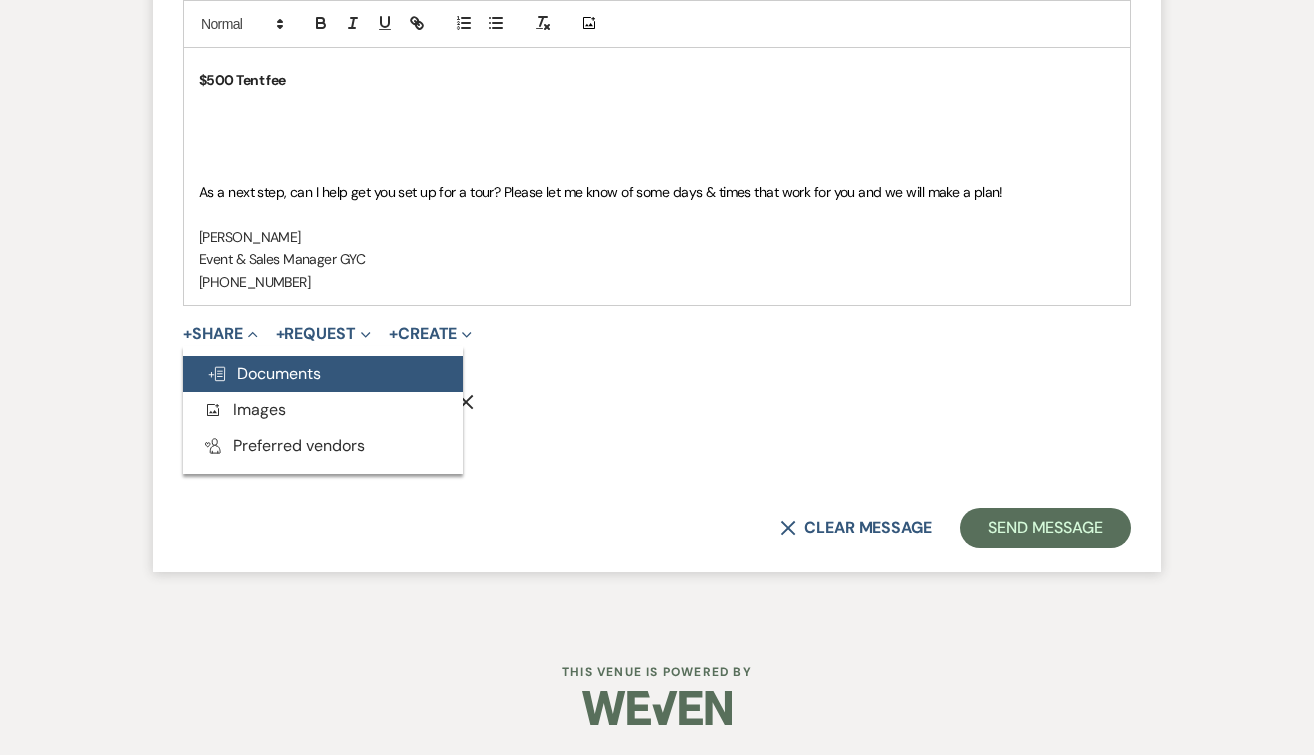 click on "Doc Upload Documents" at bounding box center (264, 373) 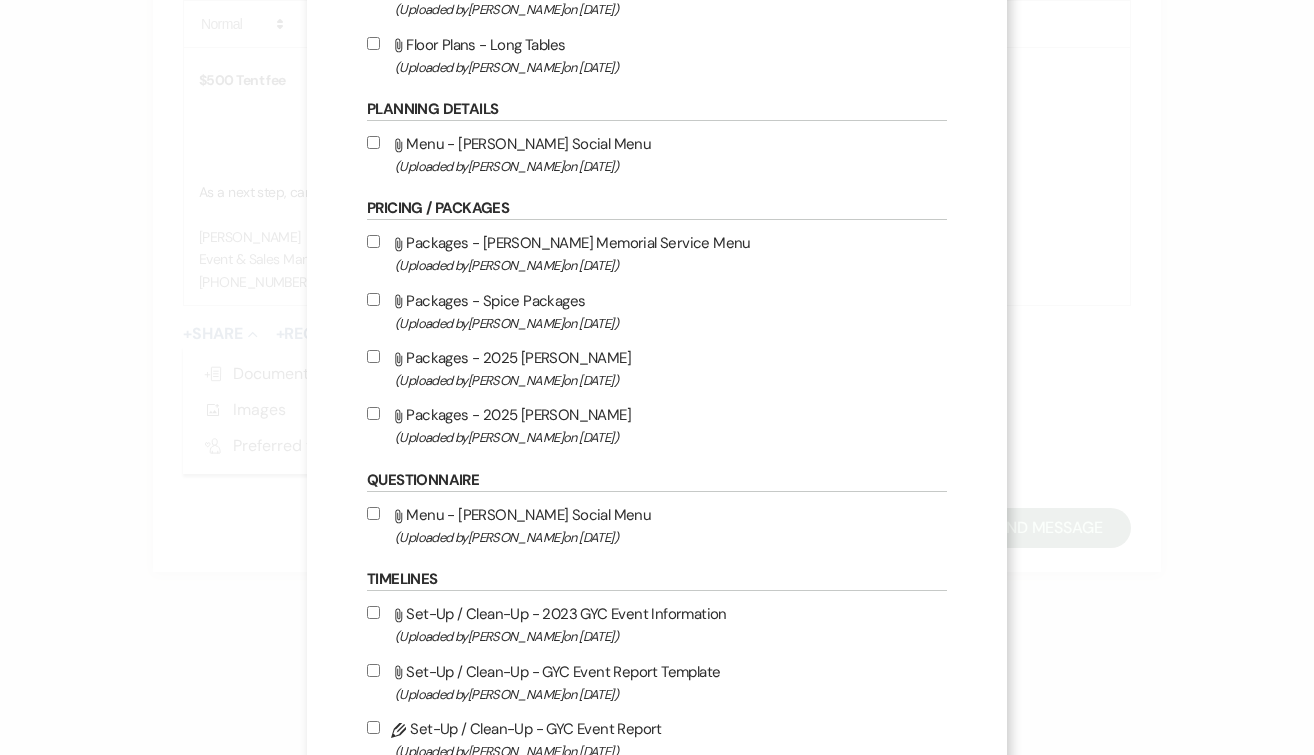 scroll, scrollTop: 693, scrollLeft: 0, axis: vertical 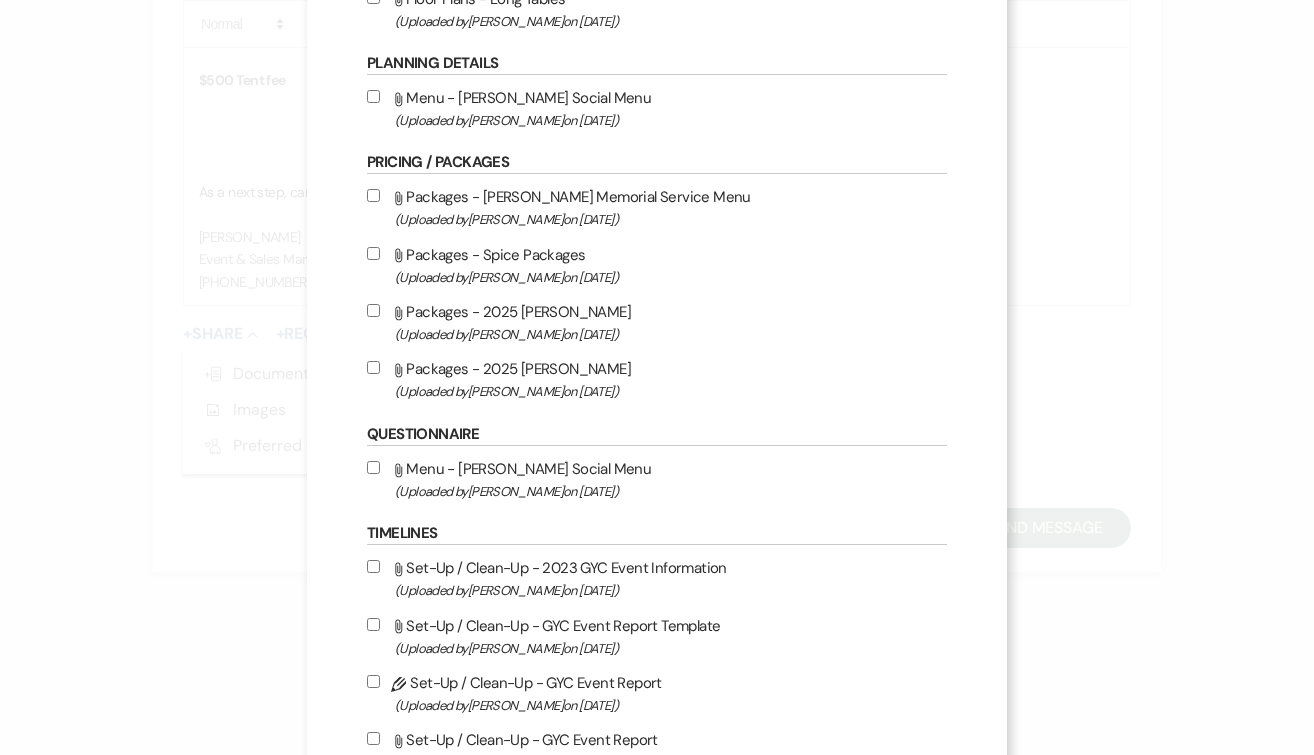 click on "Attach File Packages - 2025 [PERSON_NAME]  (Uploaded by  [PERSON_NAME]  on   [DATE] )" at bounding box center (373, 367) 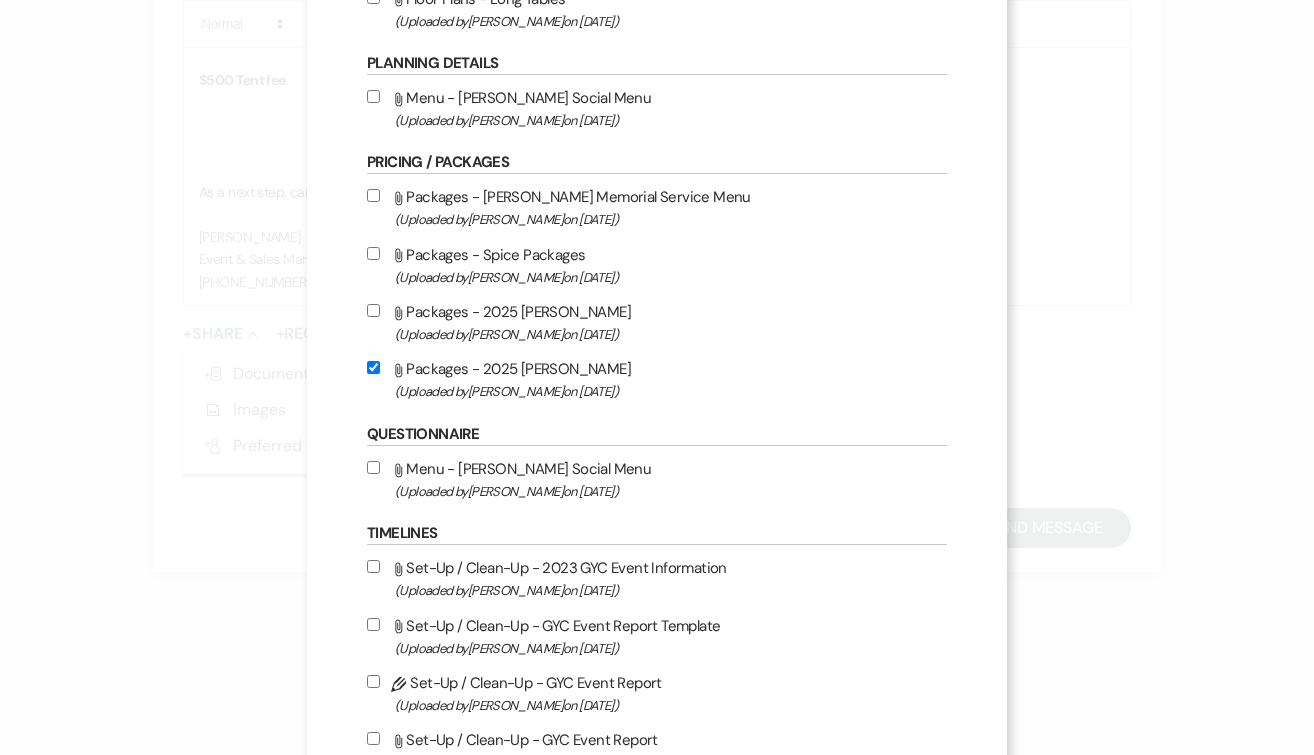 checkbox on "true" 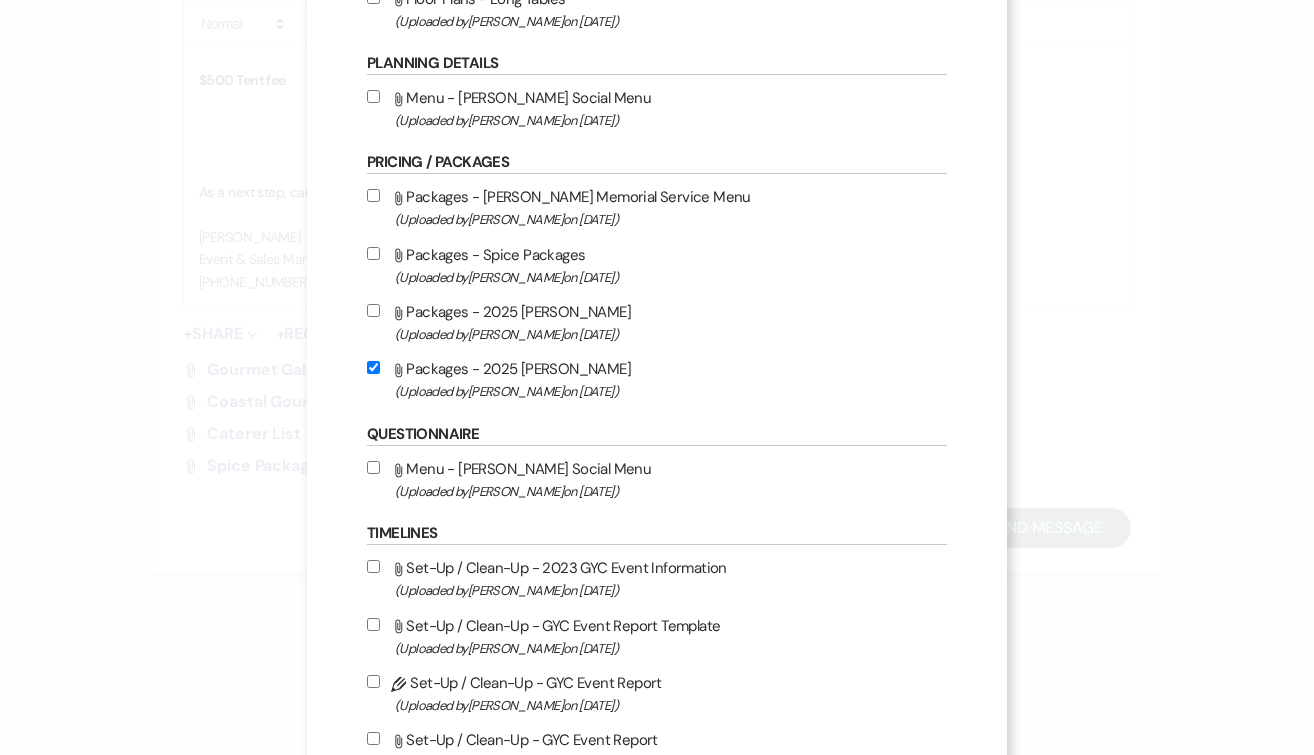 scroll, scrollTop: 1636, scrollLeft: 0, axis: vertical 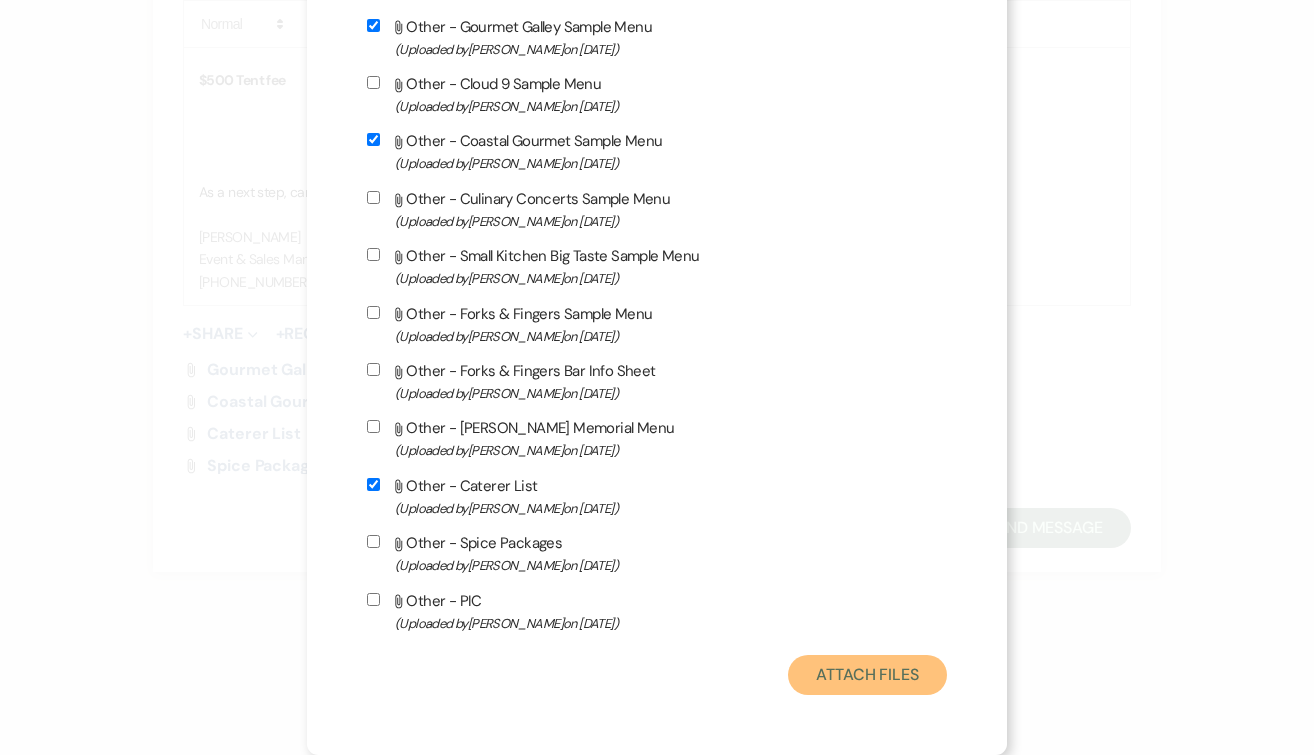 click on "Attach Files" at bounding box center [867, 675] 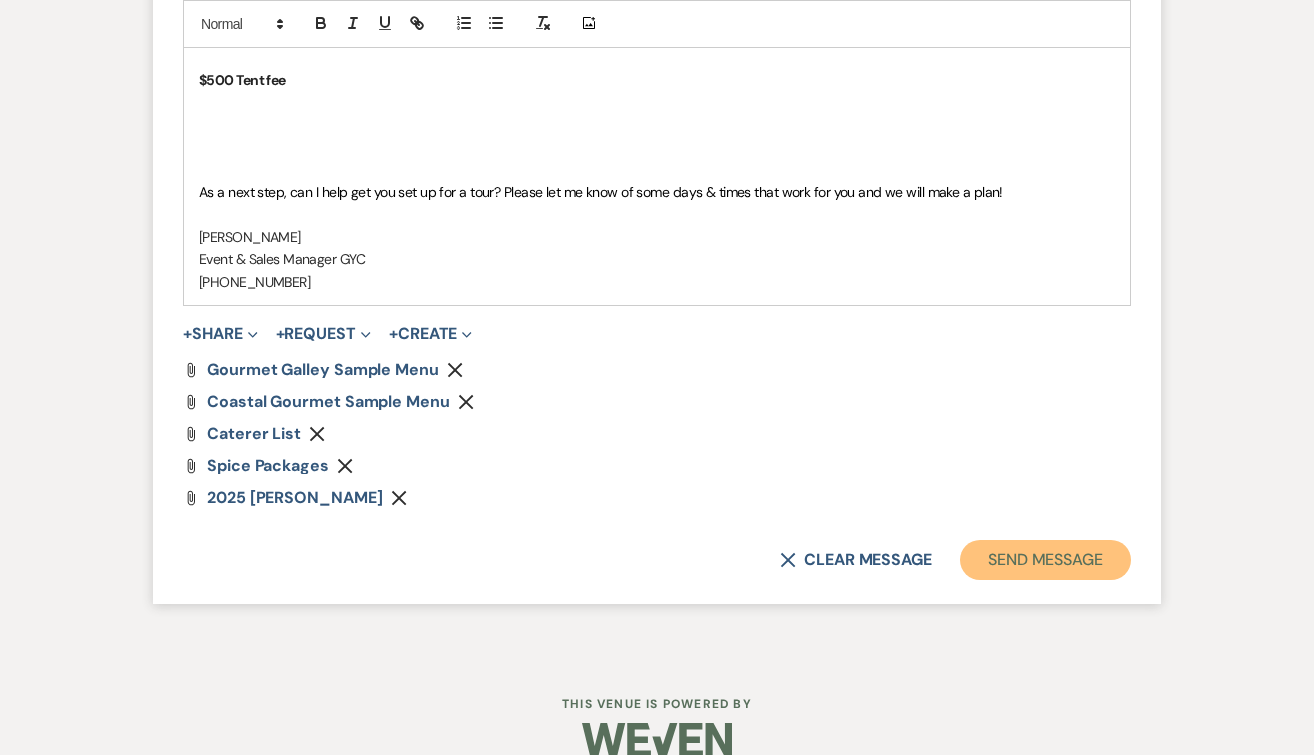 click on "Send Message" at bounding box center [1045, 560] 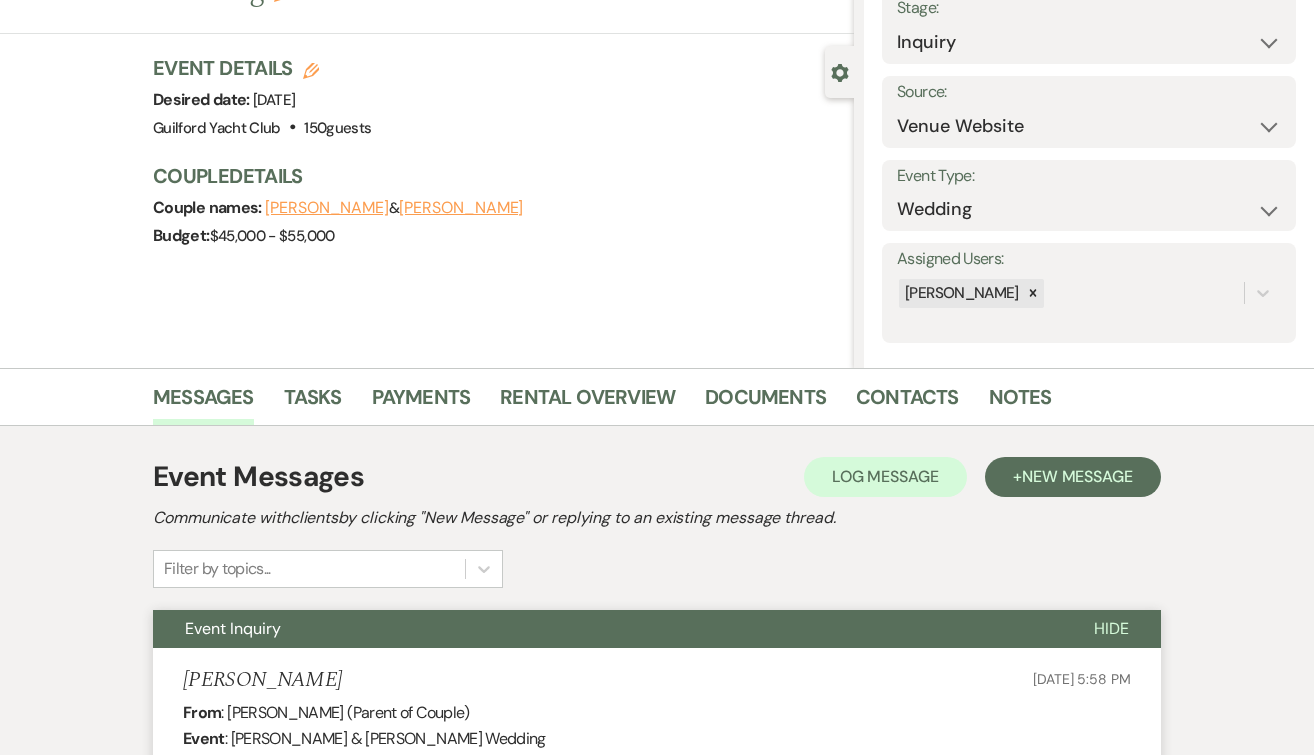 scroll, scrollTop: 0, scrollLeft: 0, axis: both 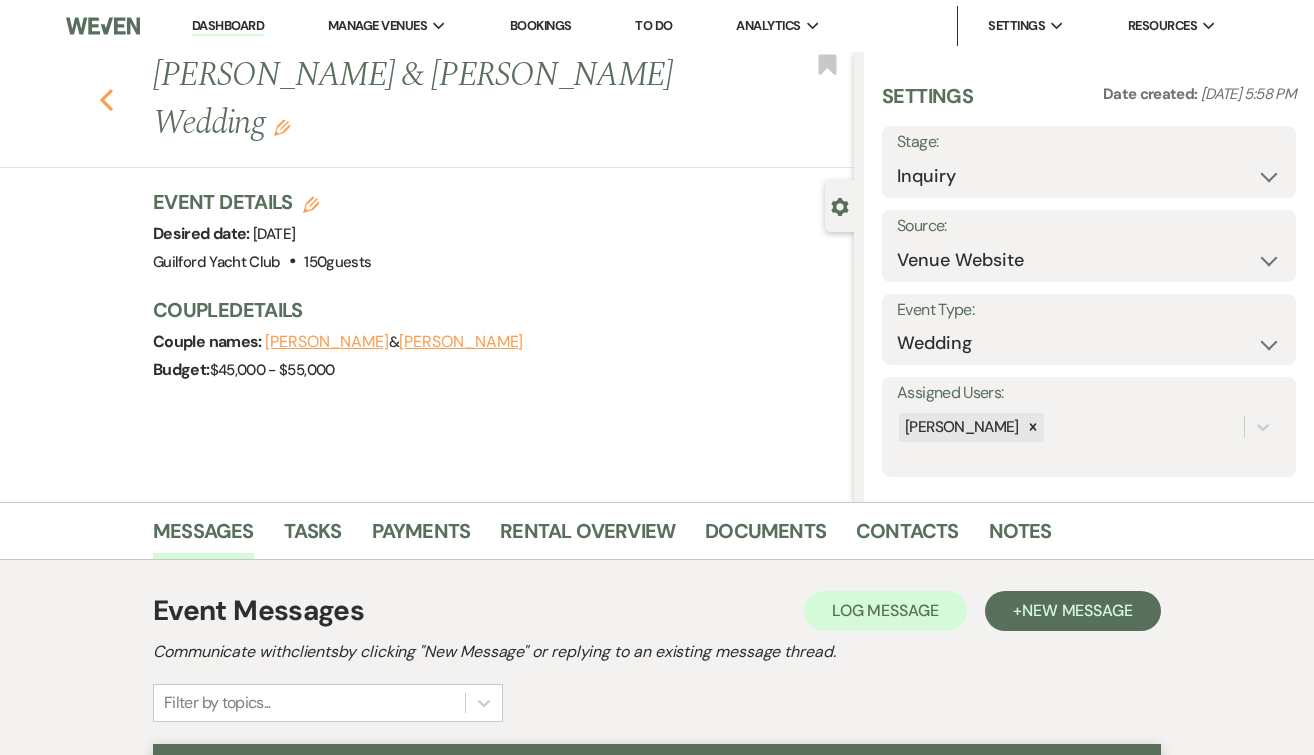 click on "Previous" 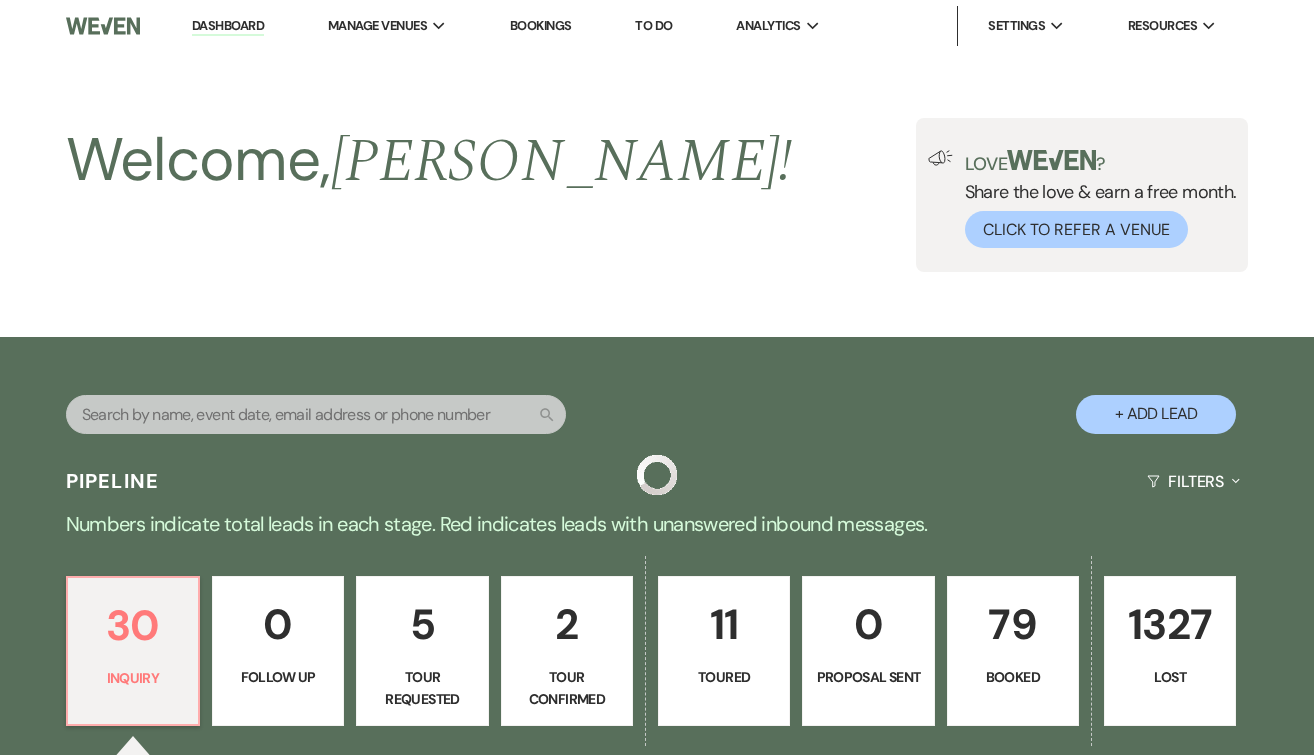scroll, scrollTop: 661, scrollLeft: 0, axis: vertical 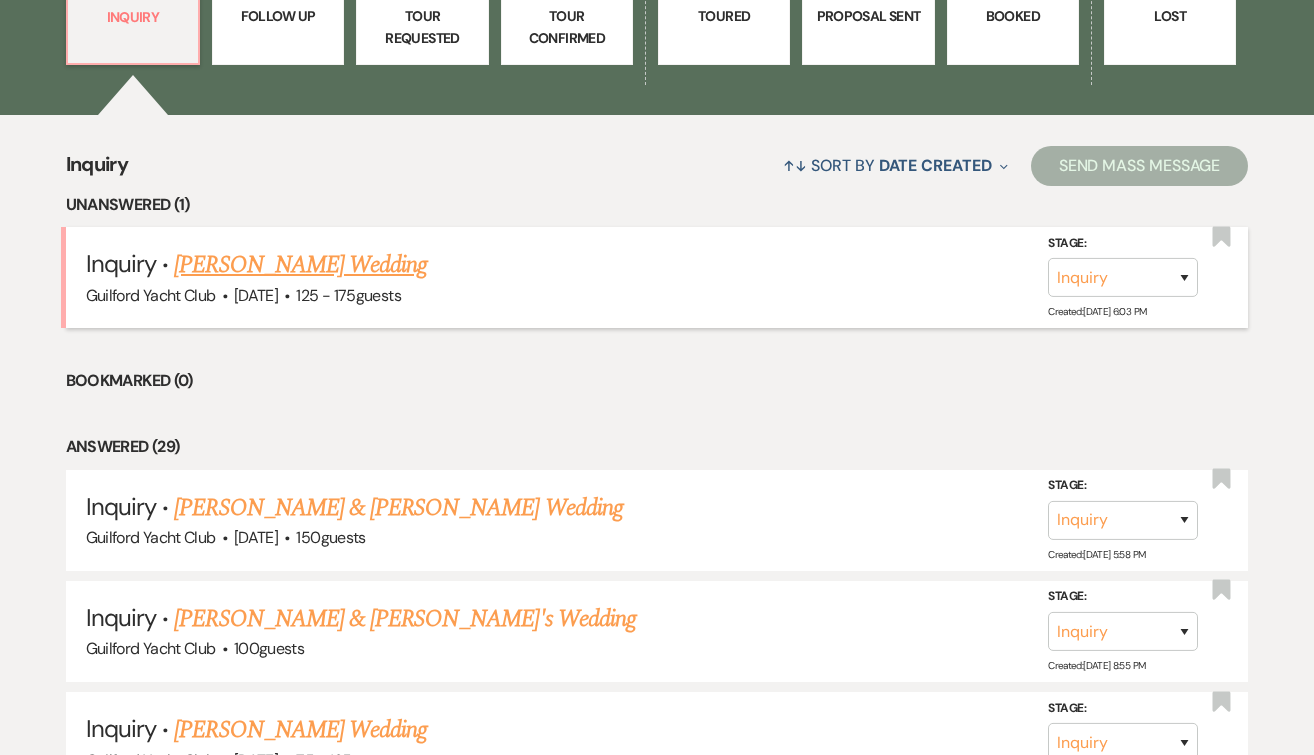 click on "[PERSON_NAME] Wedding" at bounding box center [300, 265] 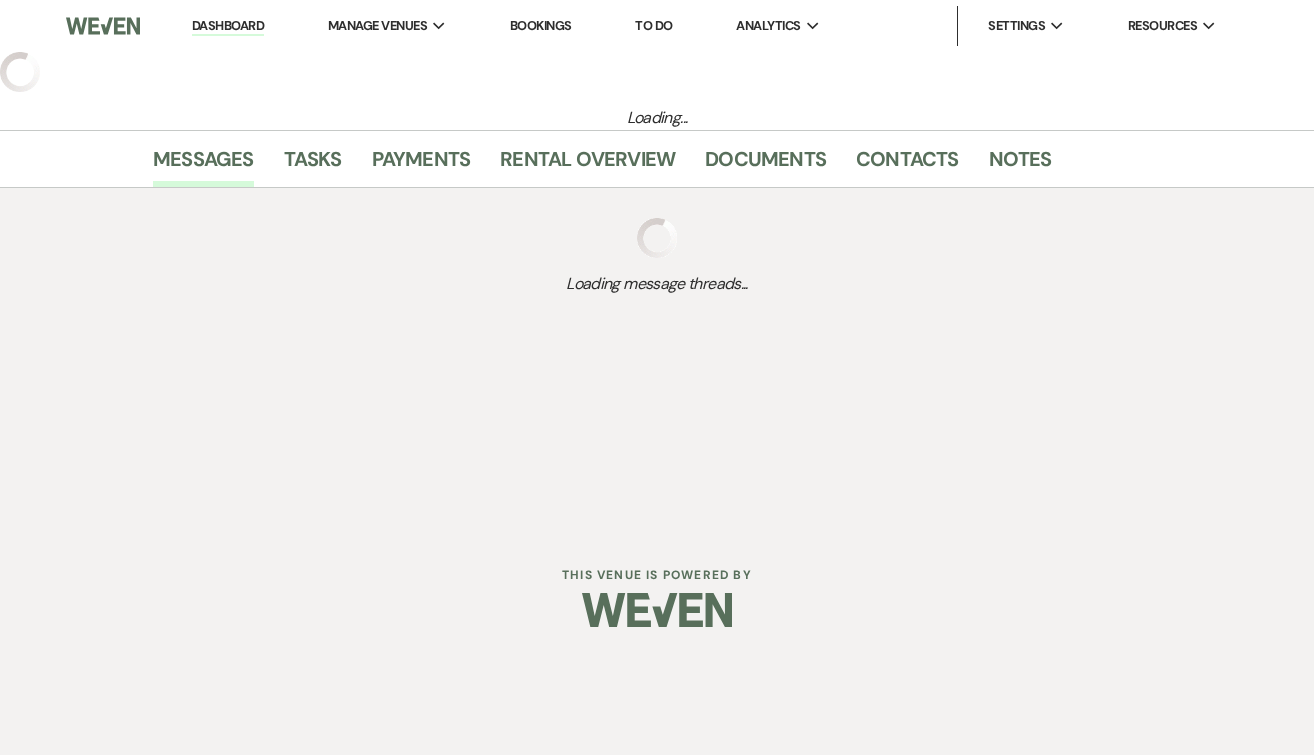 scroll, scrollTop: 0, scrollLeft: 0, axis: both 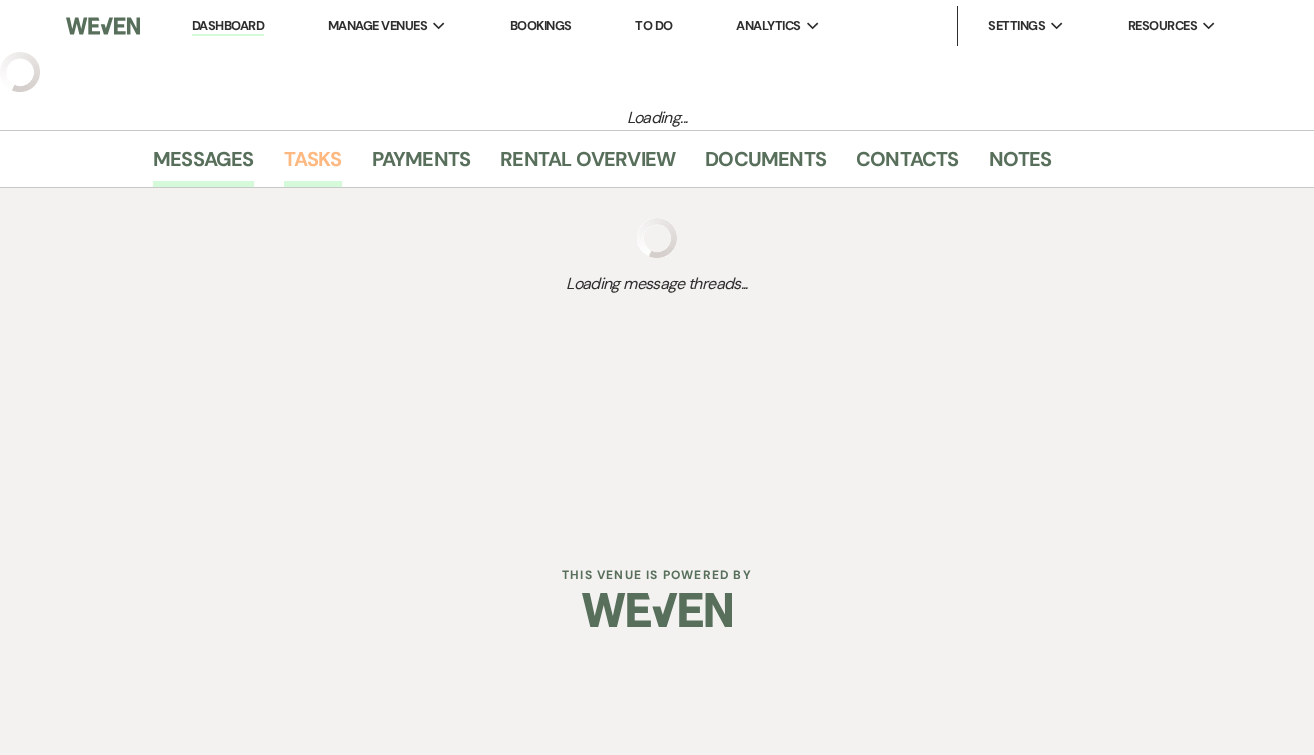 select on "3" 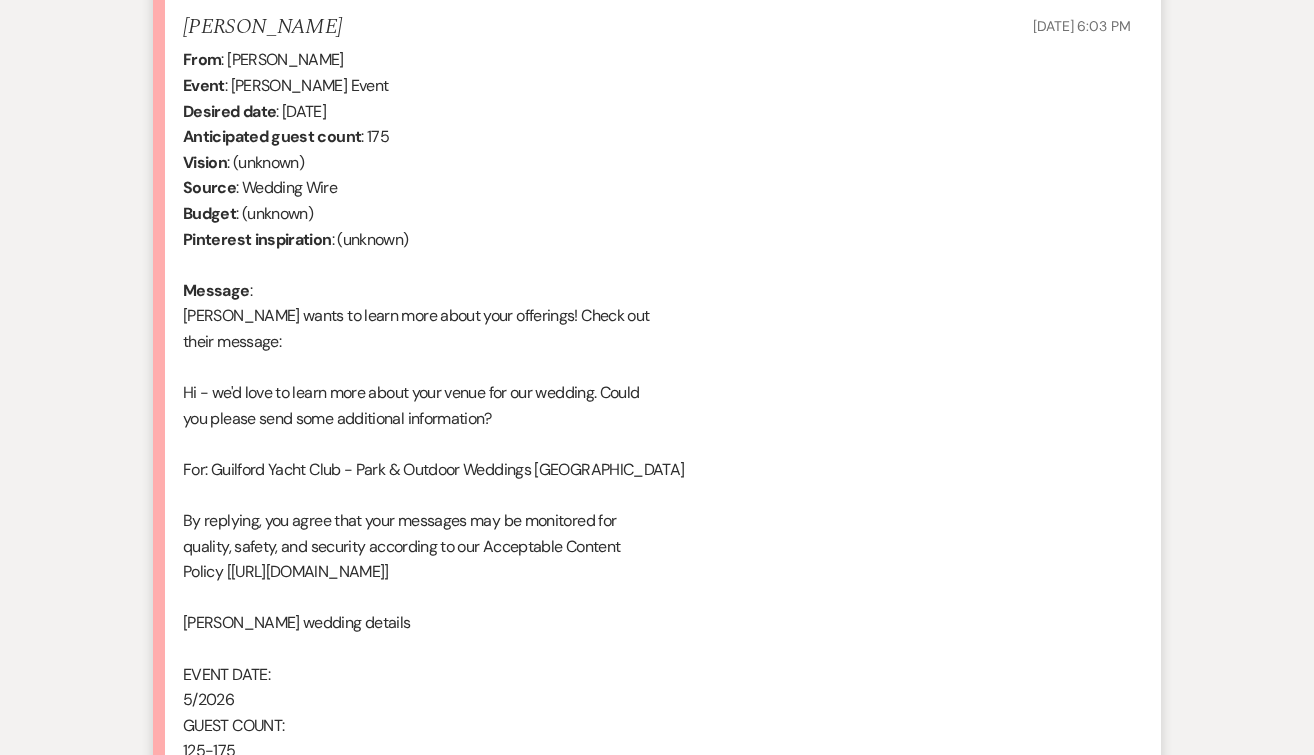 scroll, scrollTop: 1185, scrollLeft: 0, axis: vertical 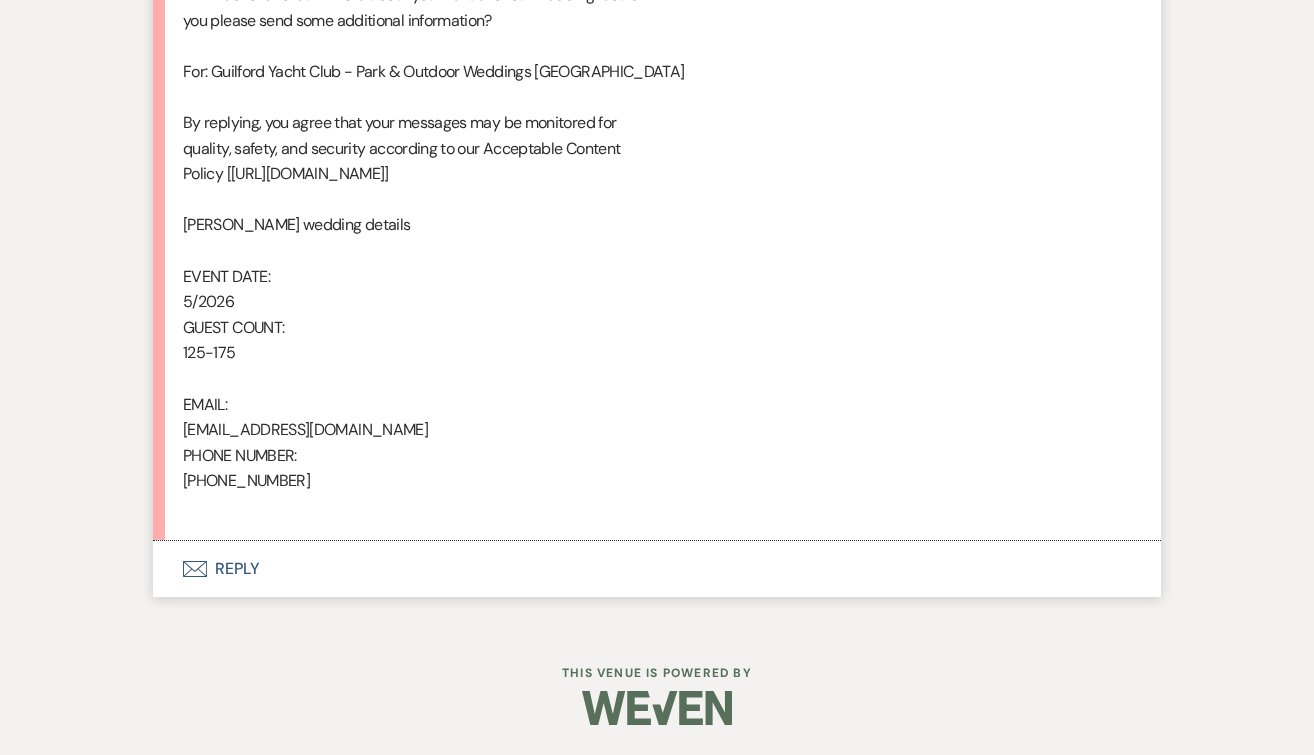click on "Envelope Reply" at bounding box center (657, 569) 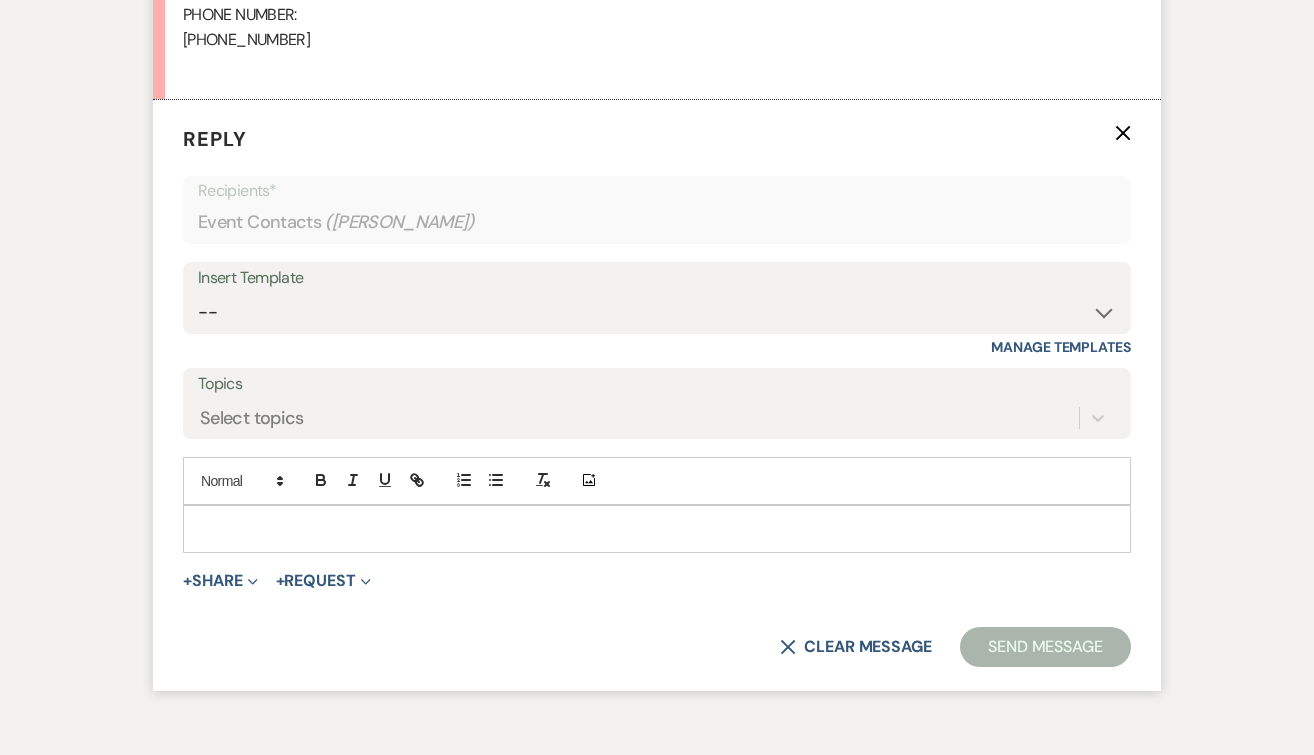 scroll, scrollTop: 1644, scrollLeft: 0, axis: vertical 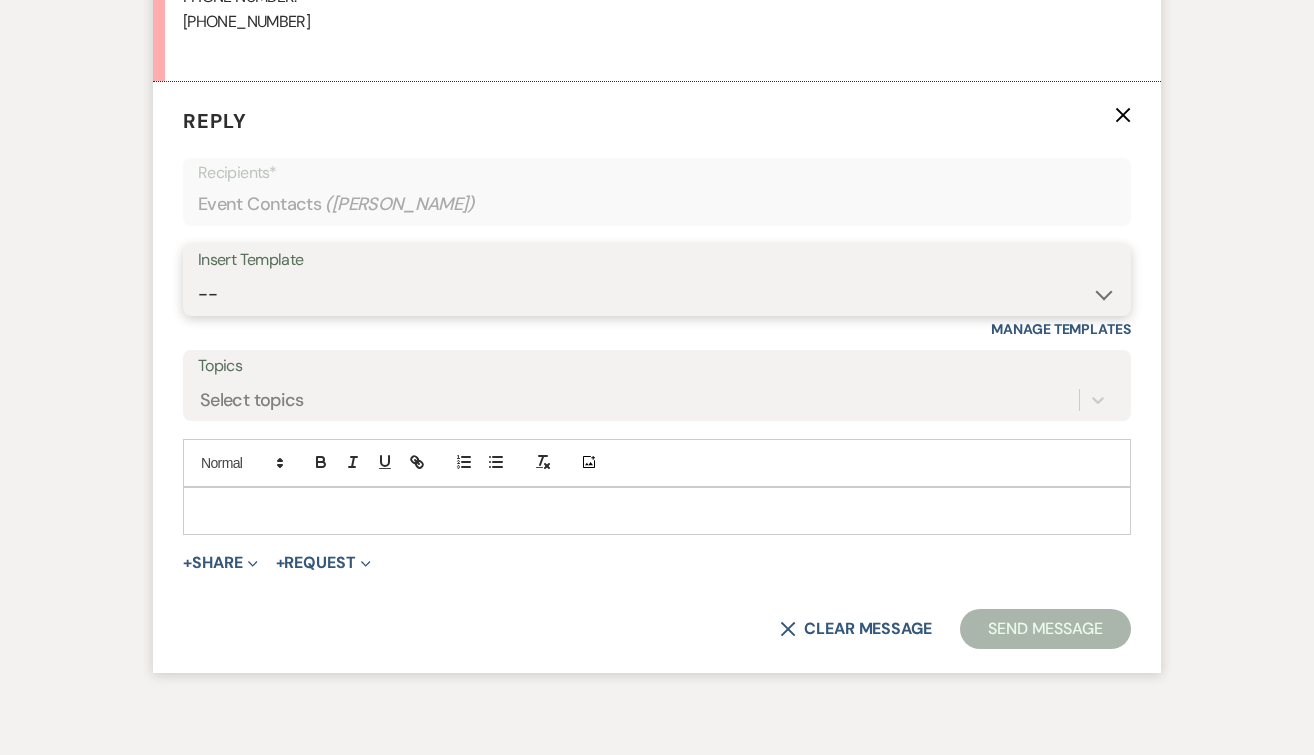 click on "-- Weven Planning Portal Introduction (Booked Events) Initial Inquiry Response Tour Request Response Follow Up Contract (Pre-Booked Leads) Initial Inquiry Response- unknown date  Initial Inquiry Response- High Season Initial Inquiry Response- Shoulder Season Initial Inquiry Response- Low Season Initial Inquiry Response- Member Unknown Date Initial Inquiry Response- Member High Season Copy of Initial Inquiry Response- Member Shoulder Season Initial Inquiry Response- Member Low Season Thank you for touring the Guilford Yacht Club Schedule Tour for GYC Bridal Shower End of Life Celebration  Copy of Weven Planning Portal Introduction (Booked Events) Copy of Weven Planning Portal Introduction (Booked Events) Copy of Weven Planning Portal Introduction (Booked Events) Lost- Why? Knot review 5 Stars Copy of Follow Up Out of Office Vendor COI forms" at bounding box center (657, 294) 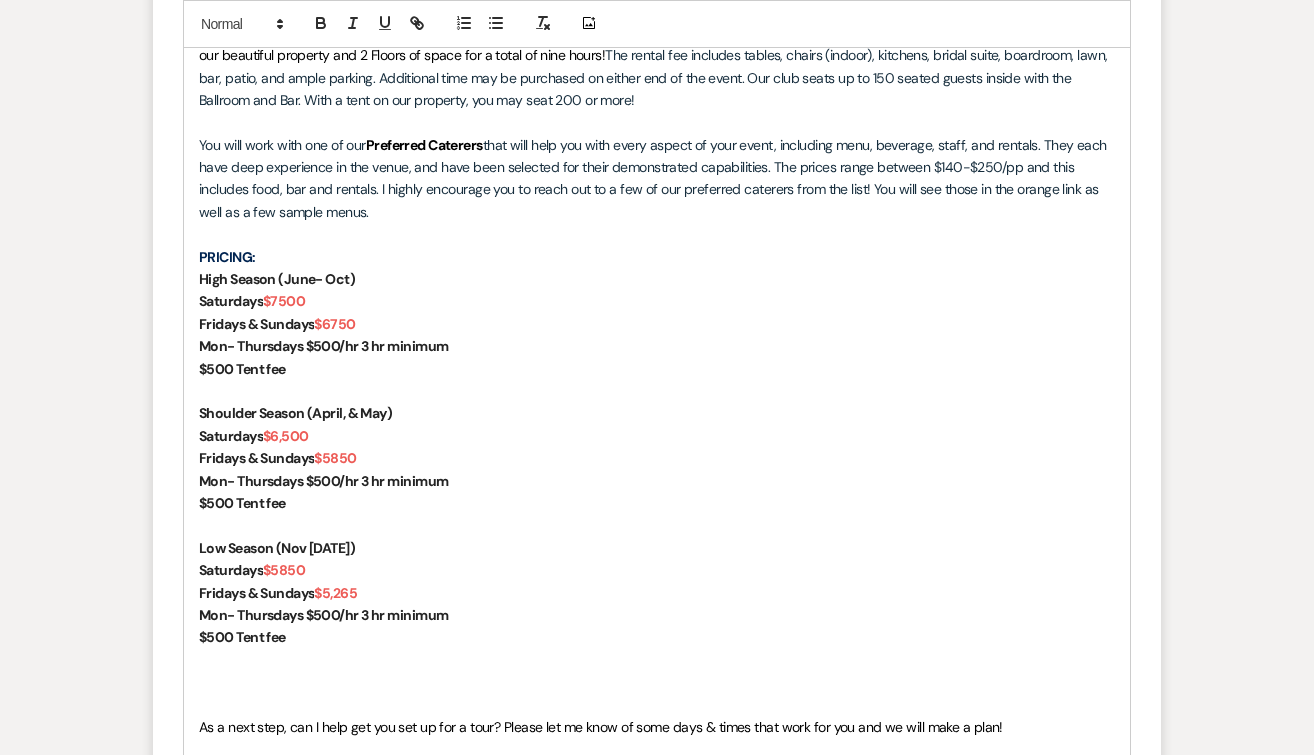 scroll, scrollTop: 2476, scrollLeft: 0, axis: vertical 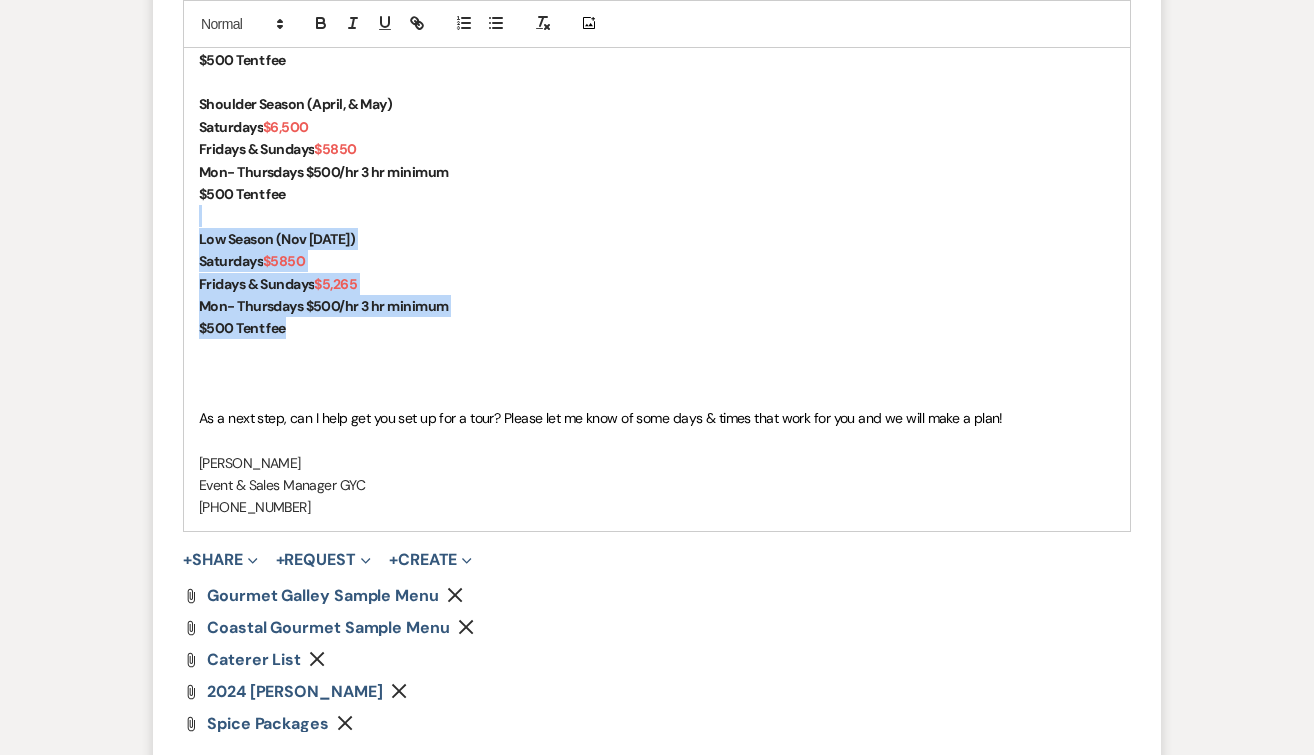 drag, startPoint x: 310, startPoint y: 330, endPoint x: 195, endPoint y: 224, distance: 156.40013 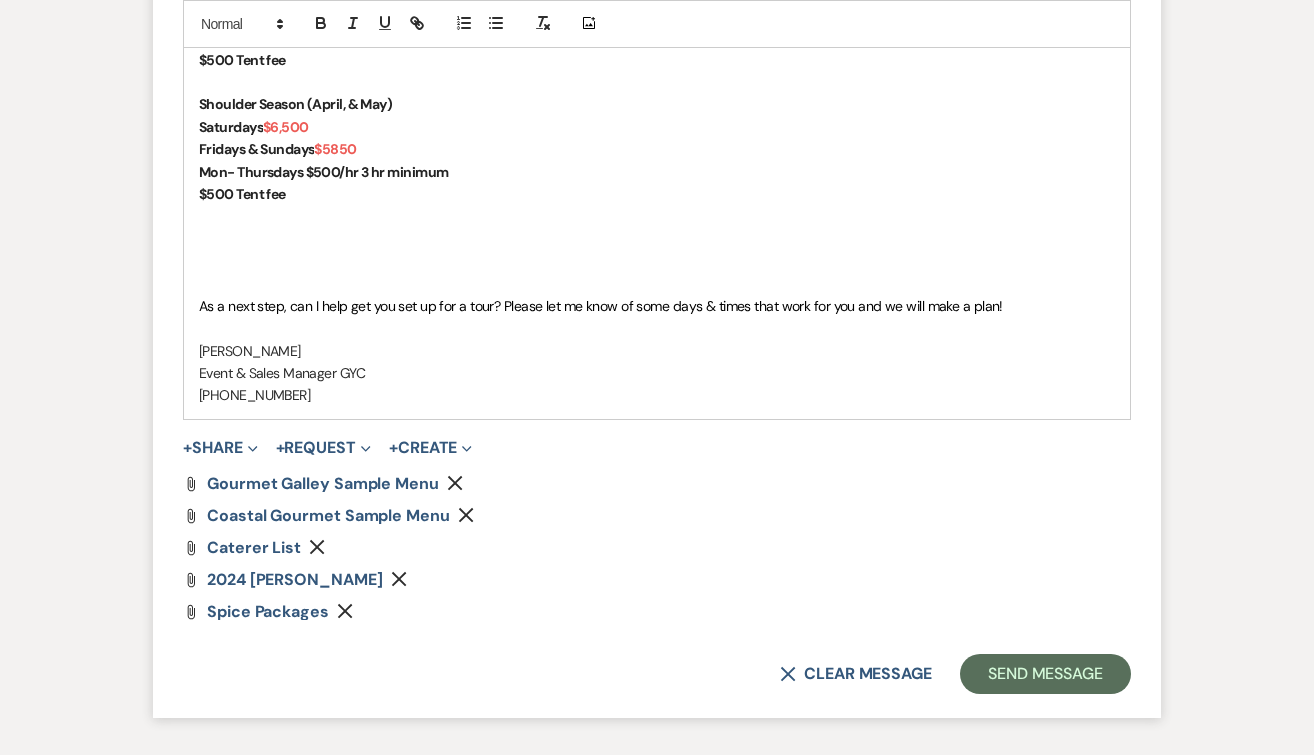 click at bounding box center [657, 284] 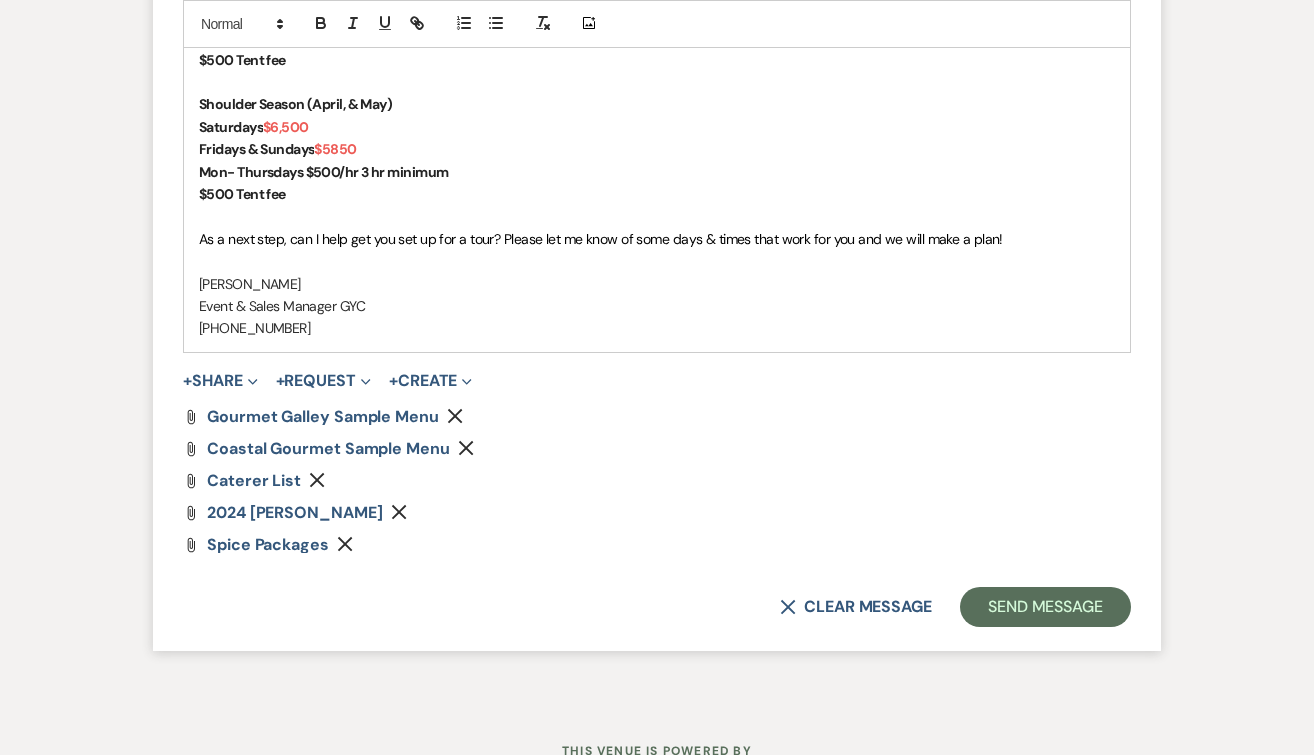 click on "Remove" 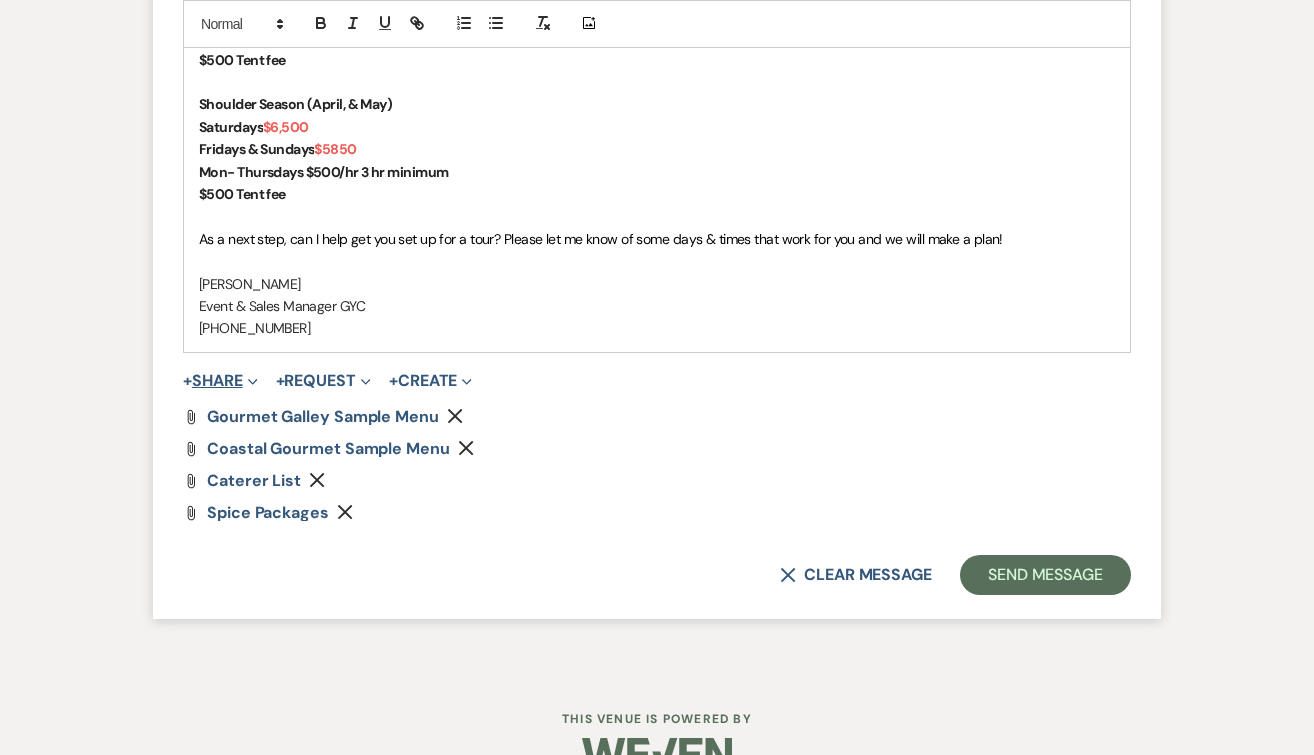 click on "+  Share Expand" at bounding box center (220, 381) 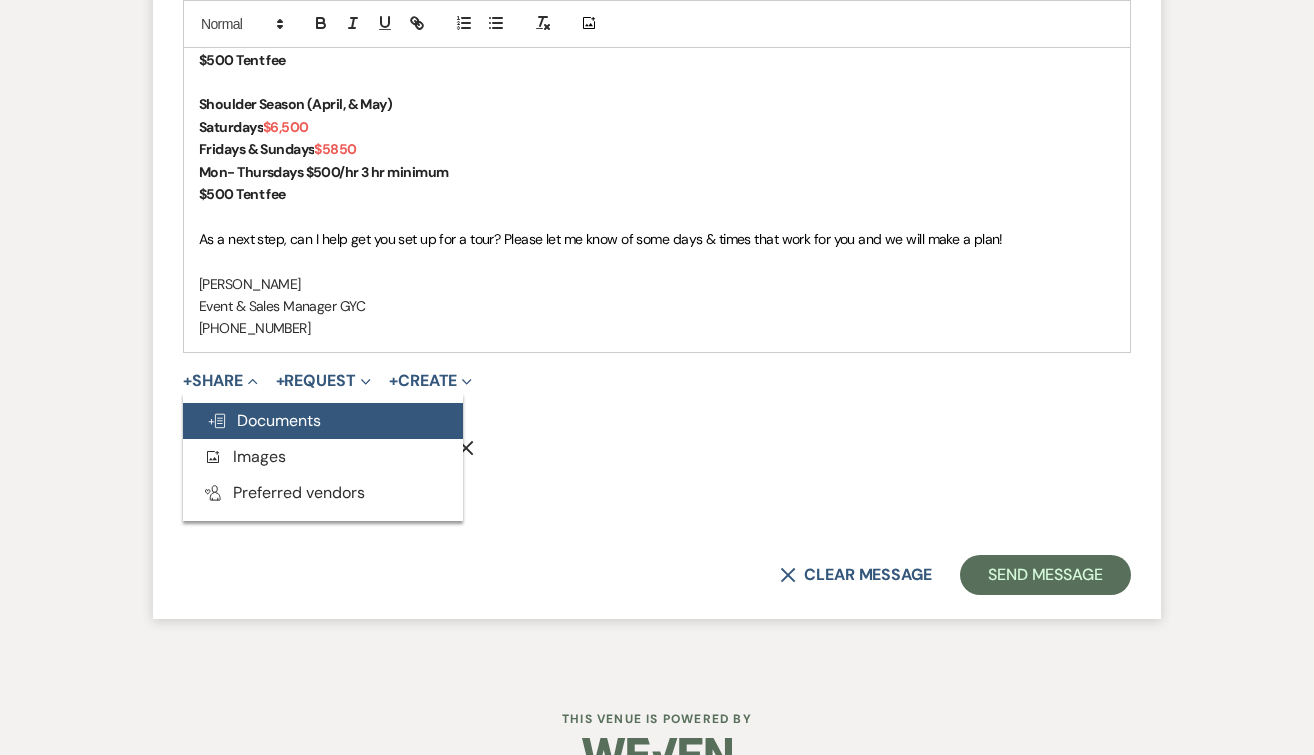 click on "Doc Upload Documents" at bounding box center (264, 420) 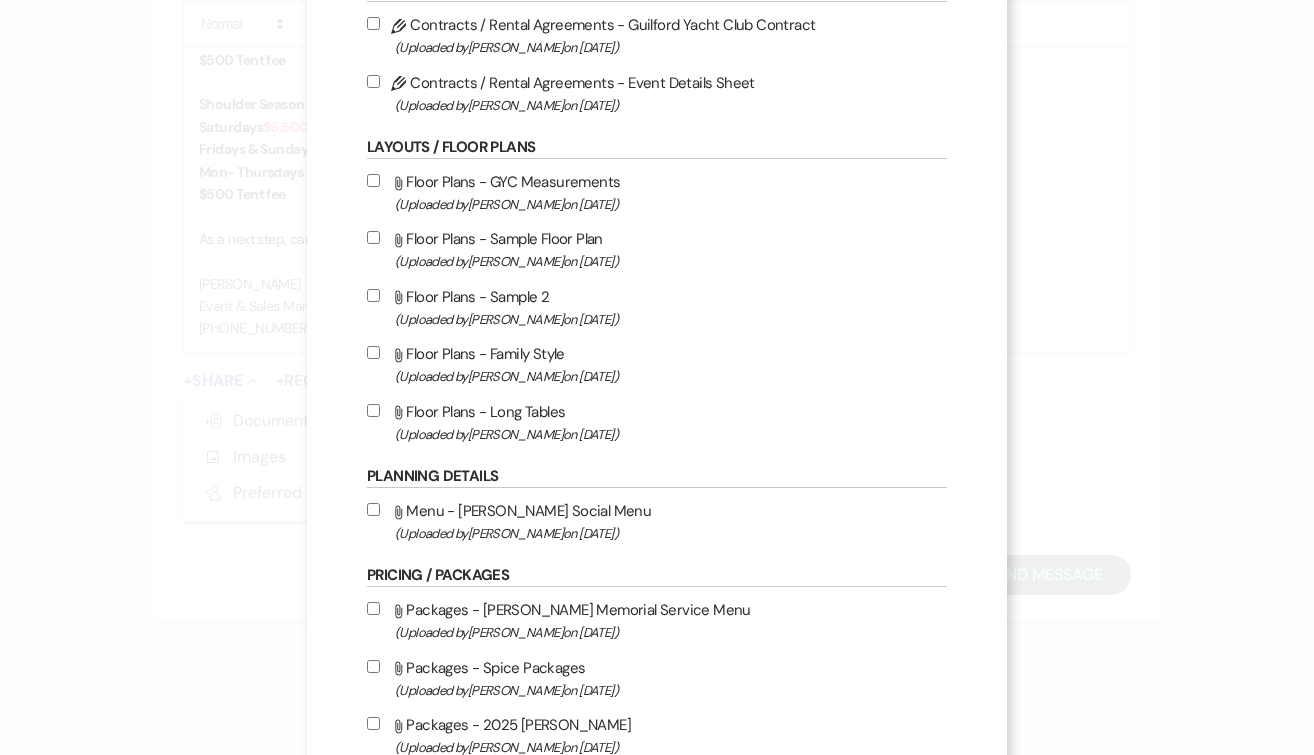 scroll, scrollTop: 361, scrollLeft: 0, axis: vertical 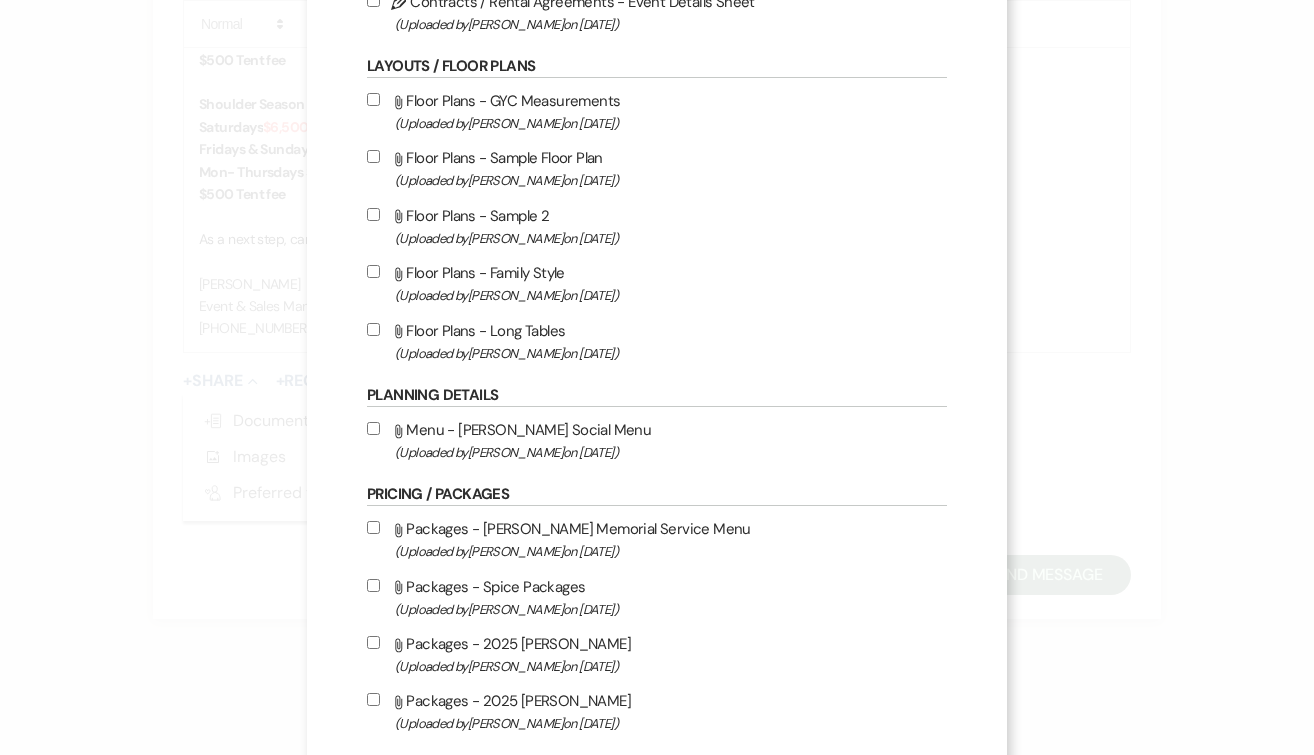 click on "Attach File Packages - 2025 [PERSON_NAME]  (Uploaded by  [PERSON_NAME]  on   [DATE] )" at bounding box center (373, 699) 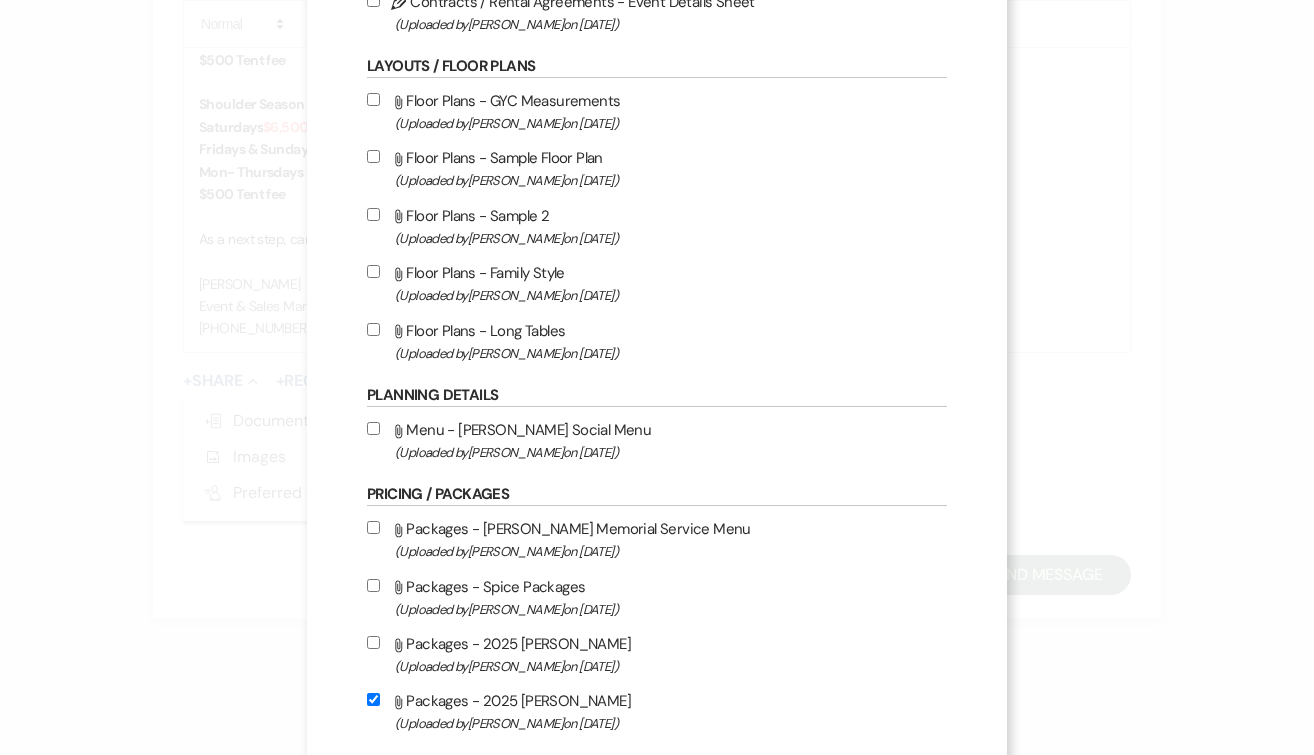 checkbox on "true" 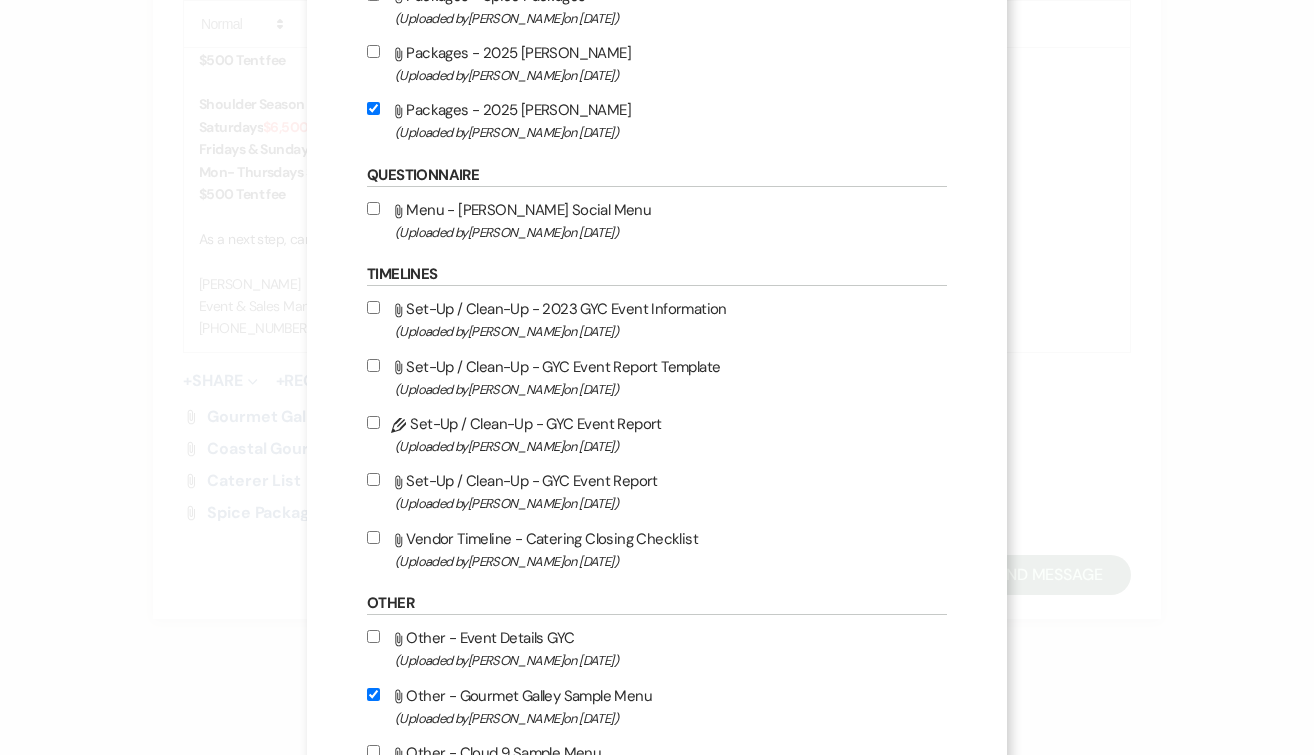 scroll, scrollTop: 1636, scrollLeft: 0, axis: vertical 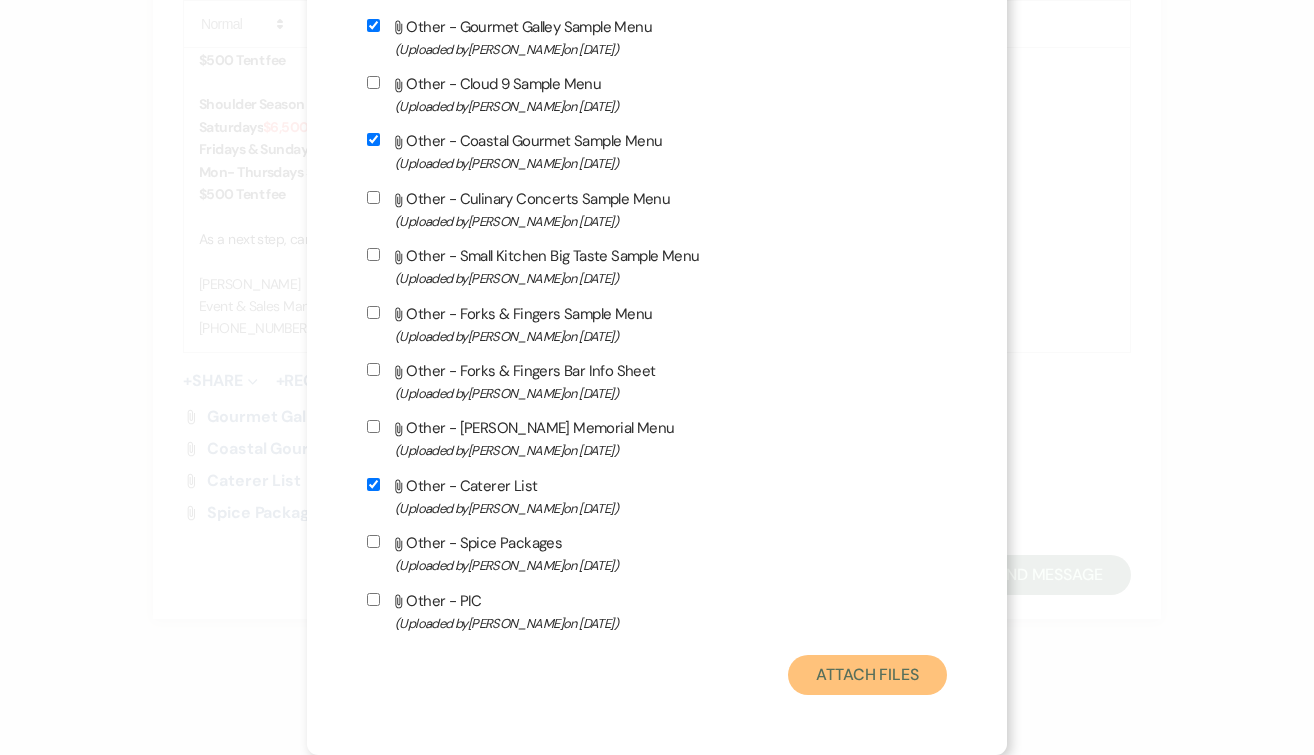 click on "Attach Files" at bounding box center (867, 675) 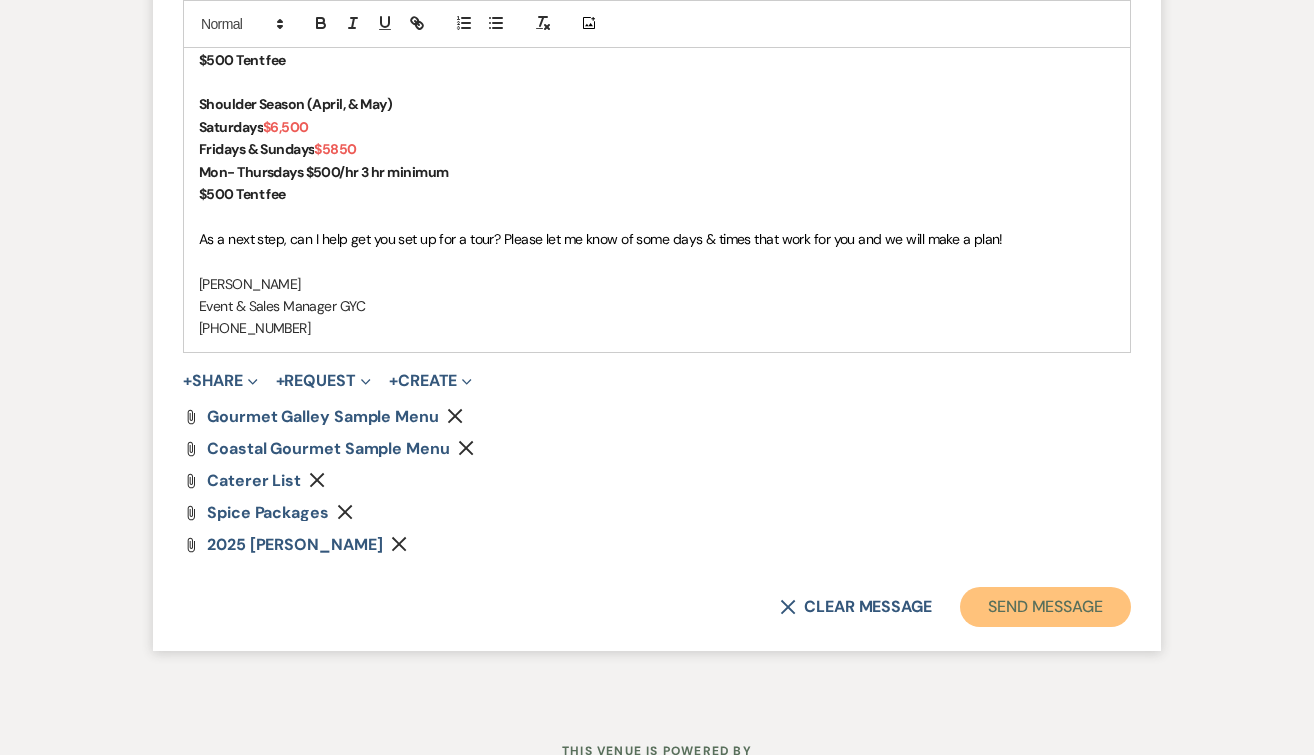 click on "Send Message" at bounding box center [1045, 607] 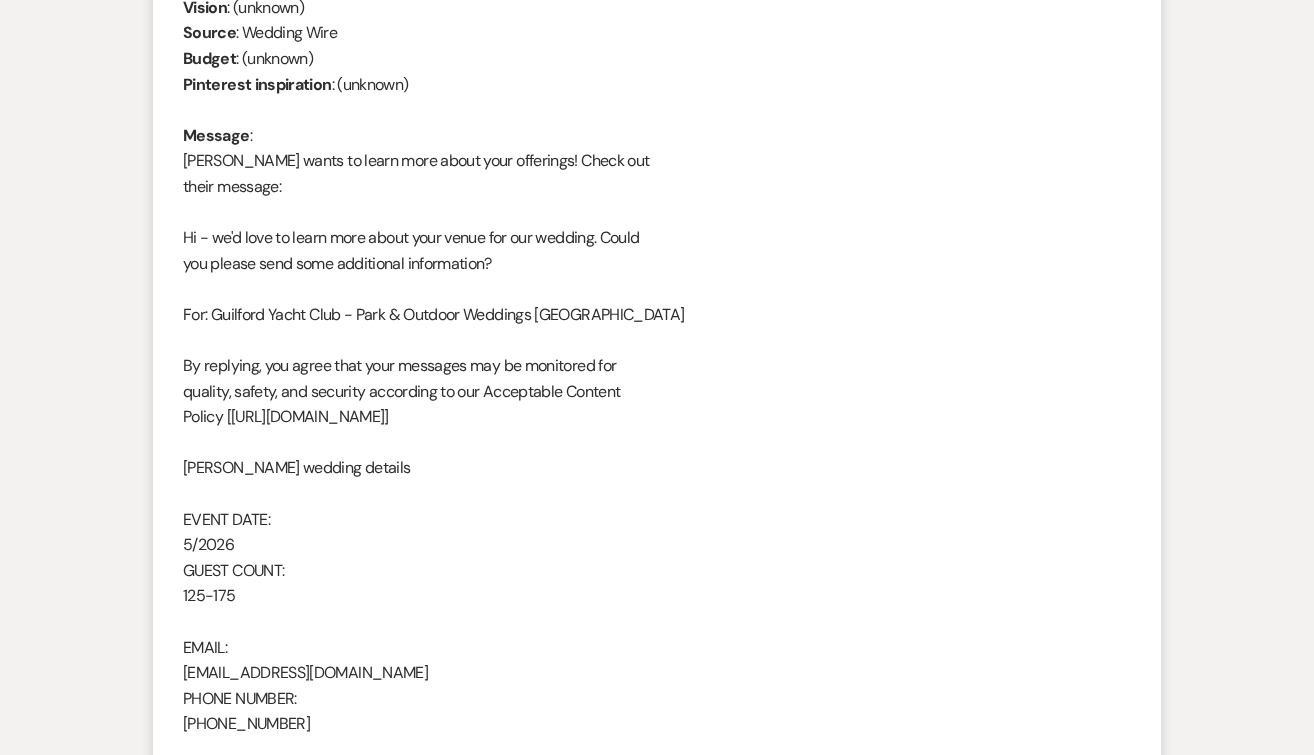 scroll, scrollTop: 0, scrollLeft: 0, axis: both 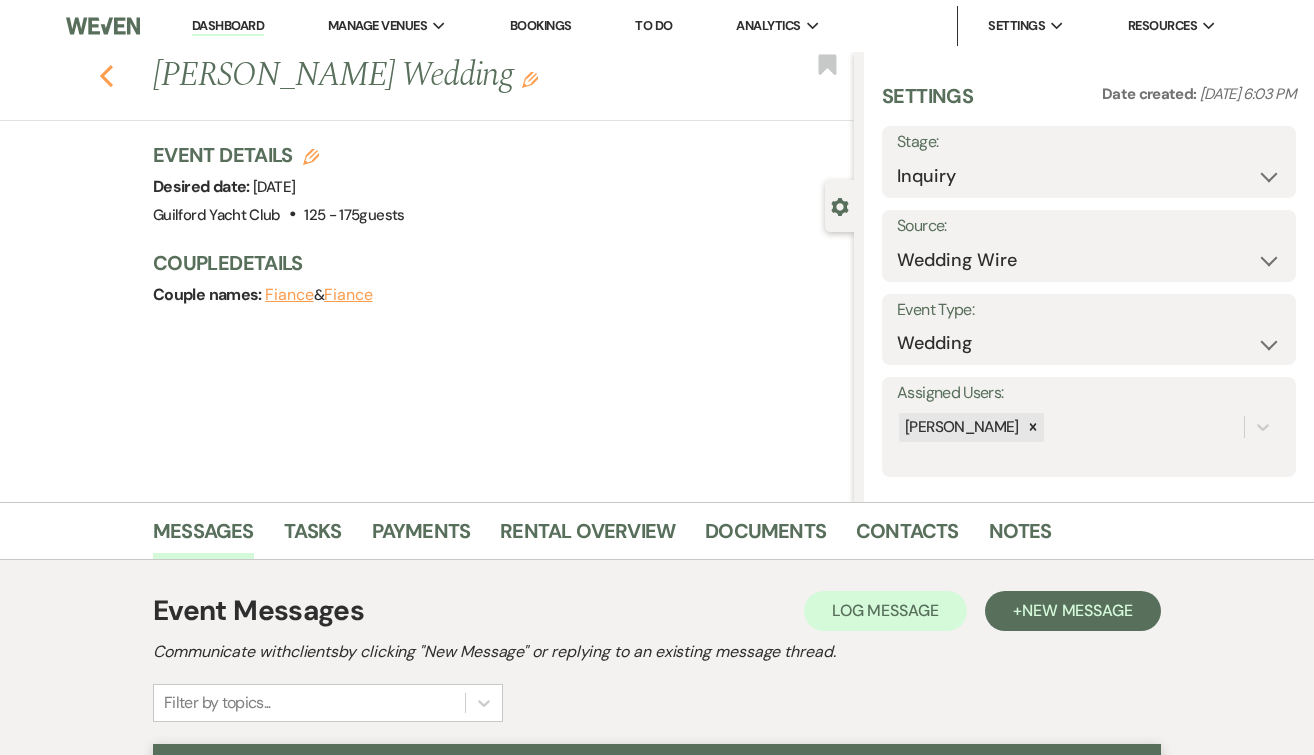 click 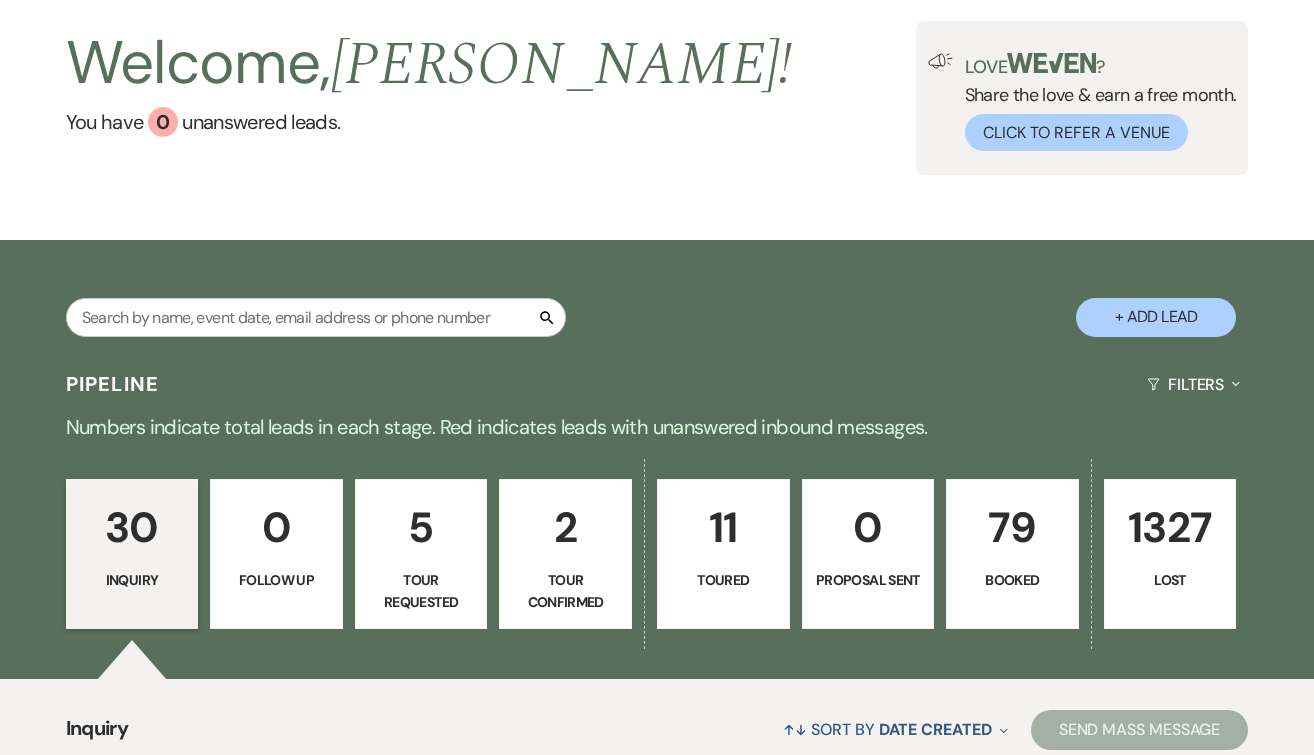scroll, scrollTop: 31, scrollLeft: 0, axis: vertical 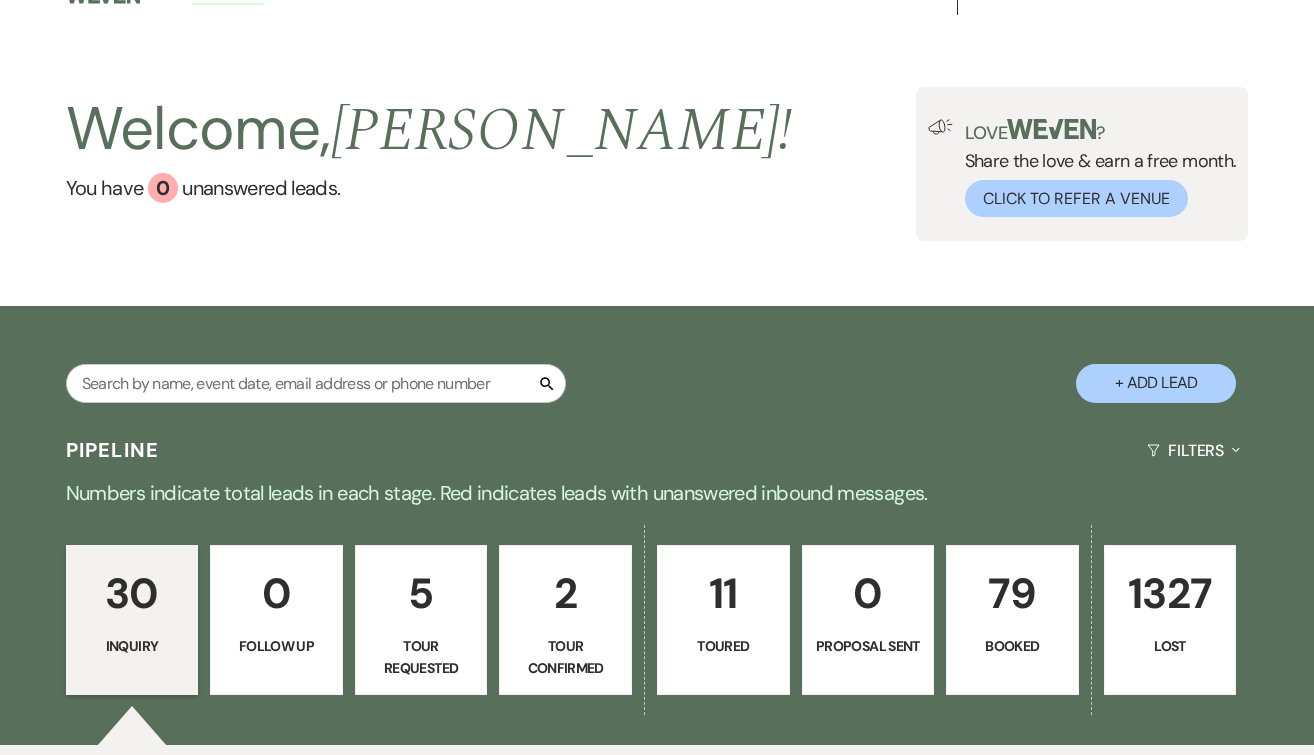 click on "11" at bounding box center [723, 593] 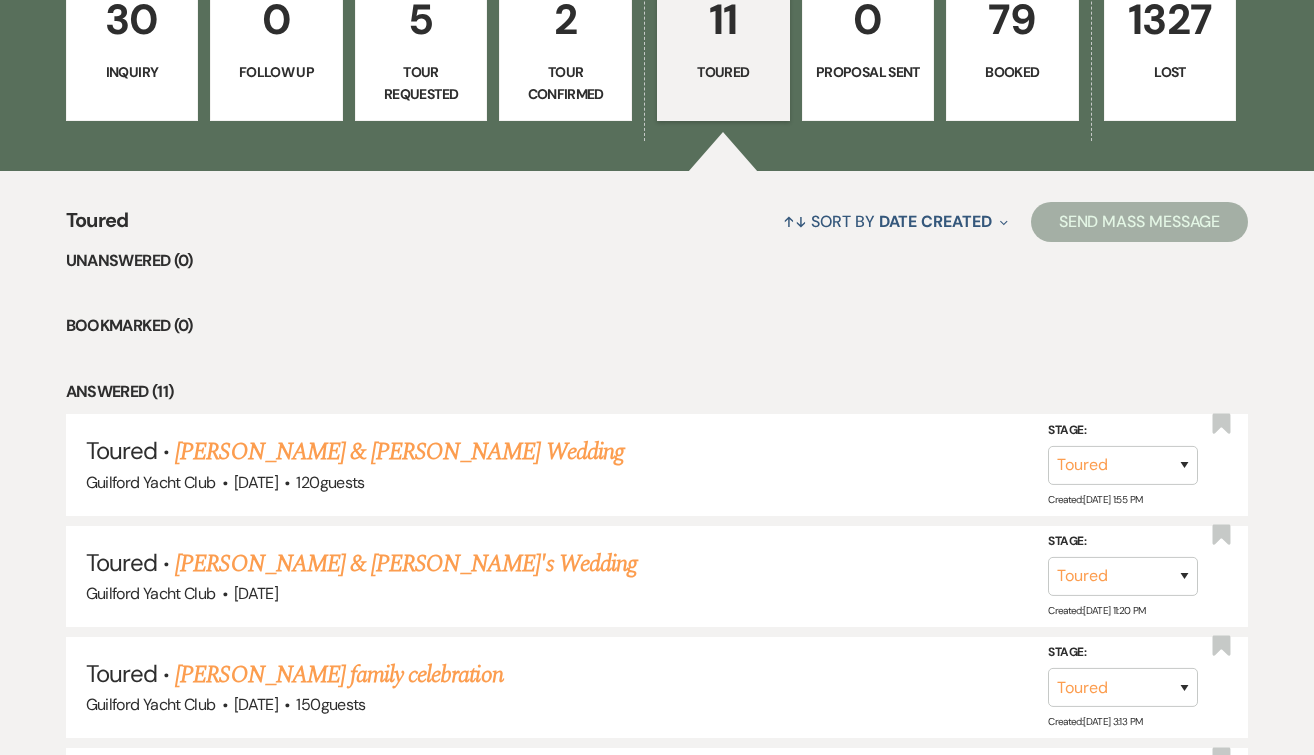 scroll, scrollTop: 732, scrollLeft: 0, axis: vertical 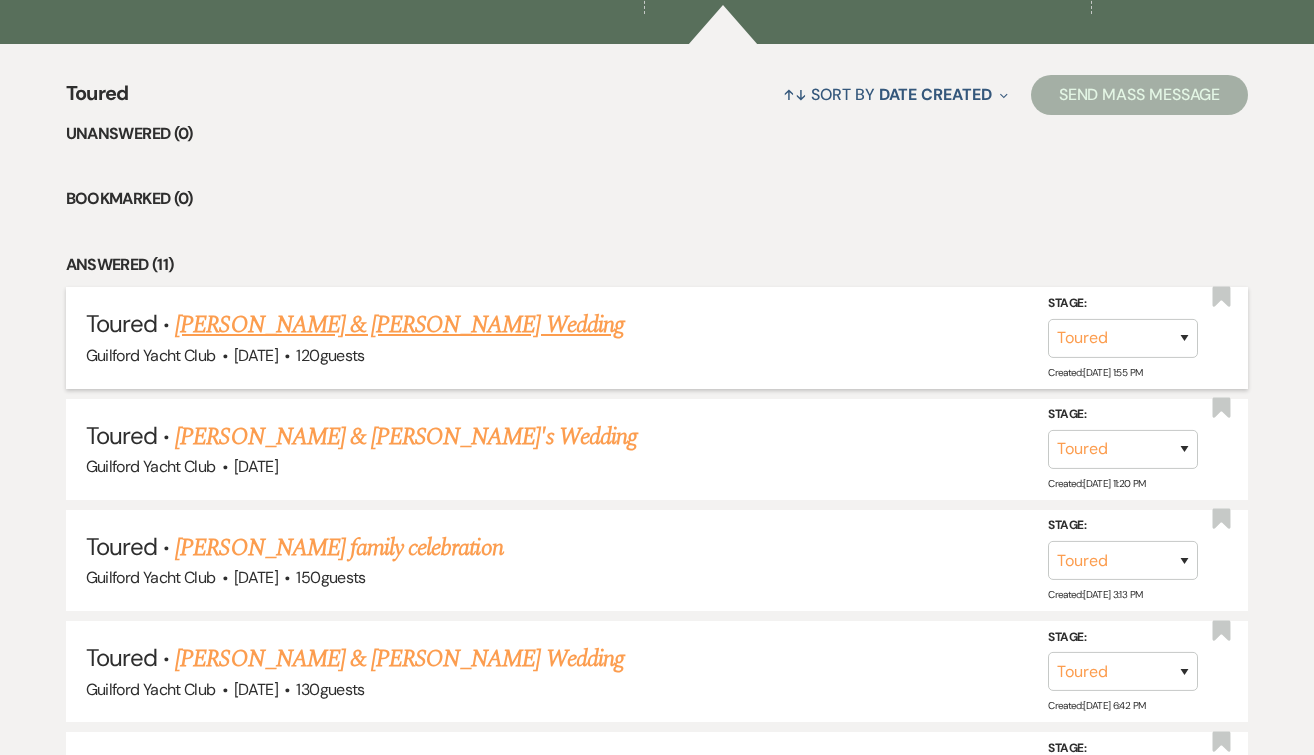 click on "[PERSON_NAME] & [PERSON_NAME] Wedding" at bounding box center [399, 325] 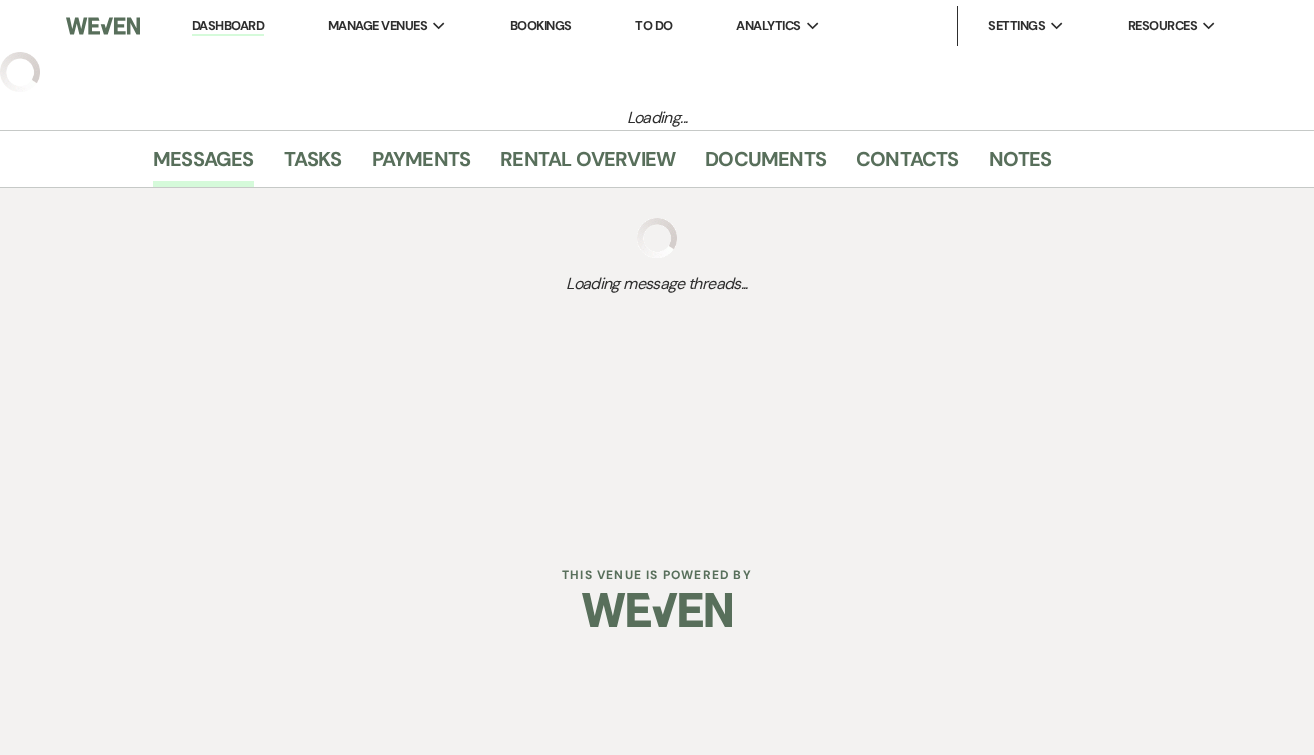 select on "5" 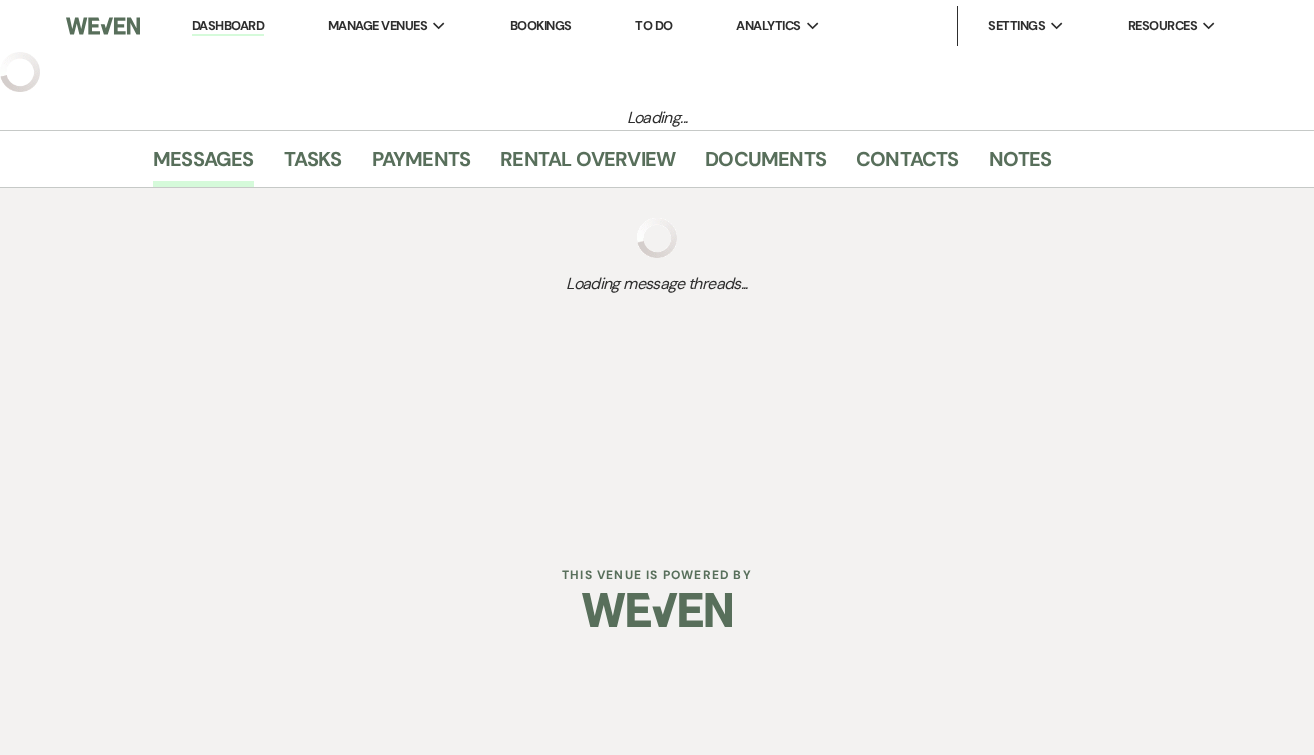 select on "5" 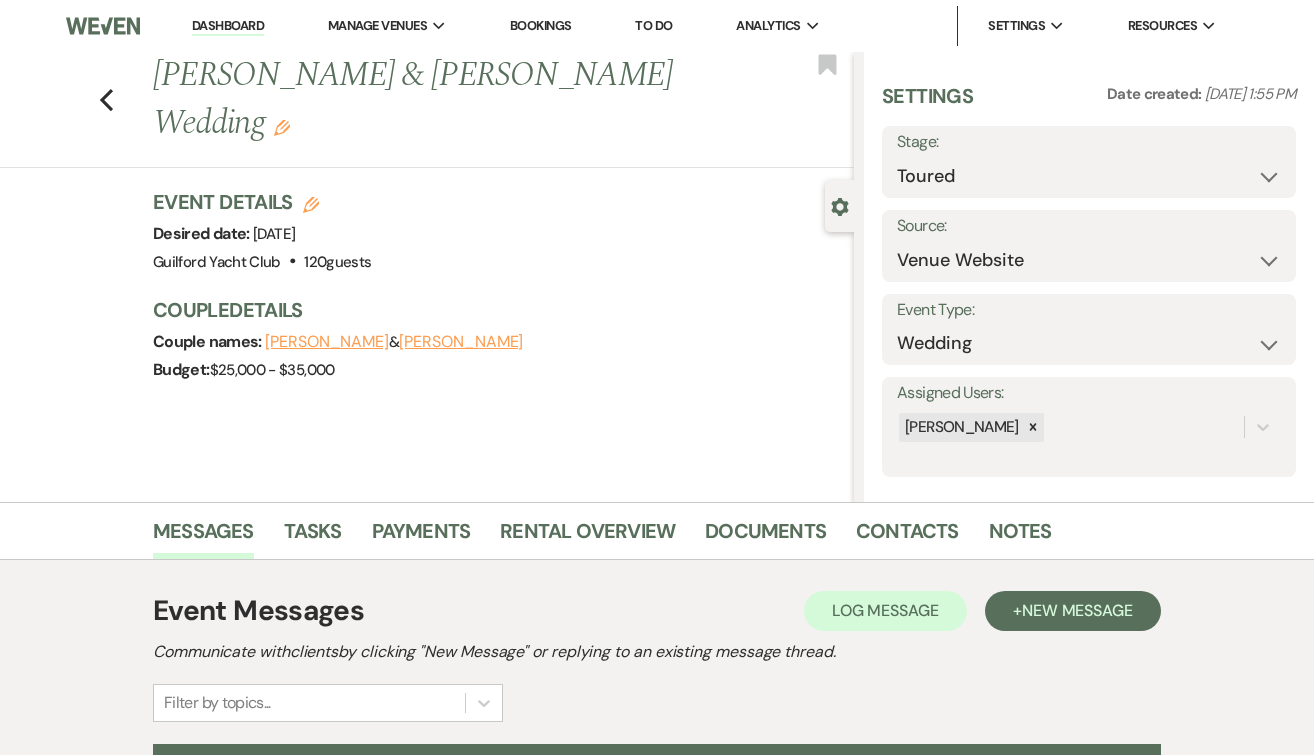 scroll, scrollTop: 312, scrollLeft: 0, axis: vertical 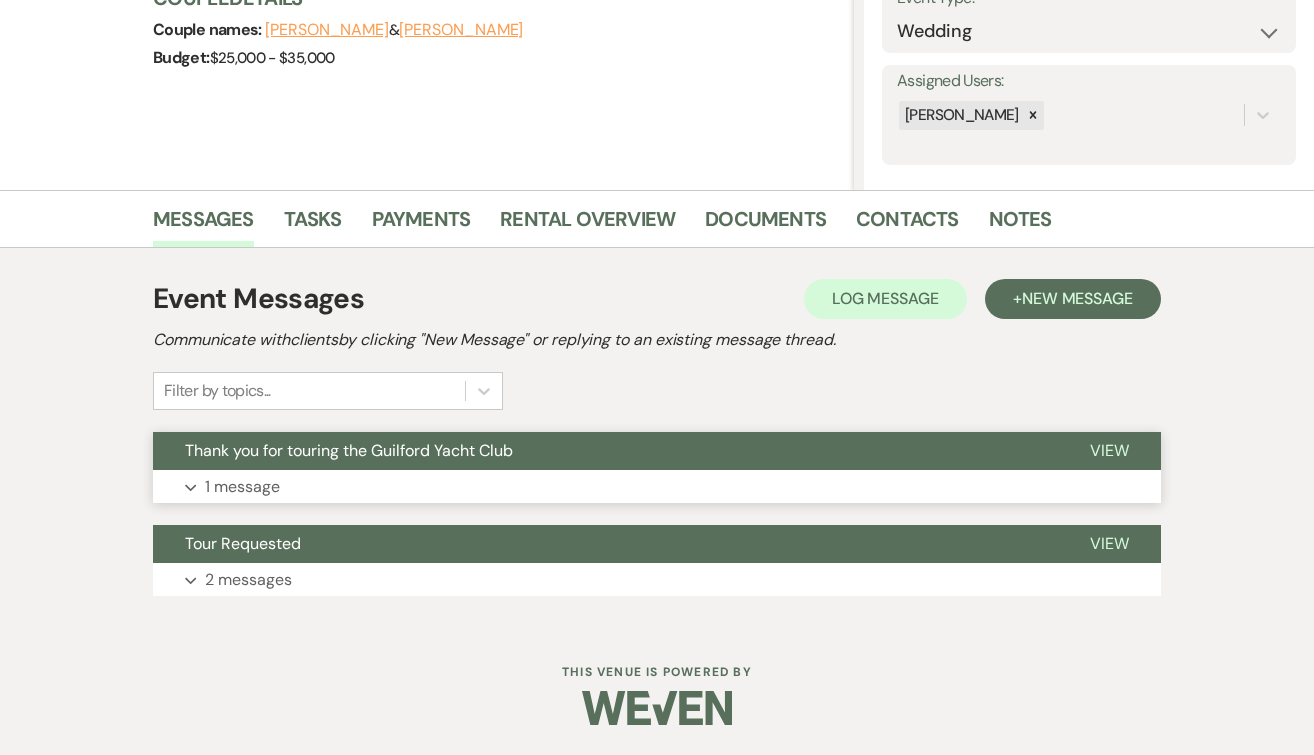 click on "View" at bounding box center (1109, 450) 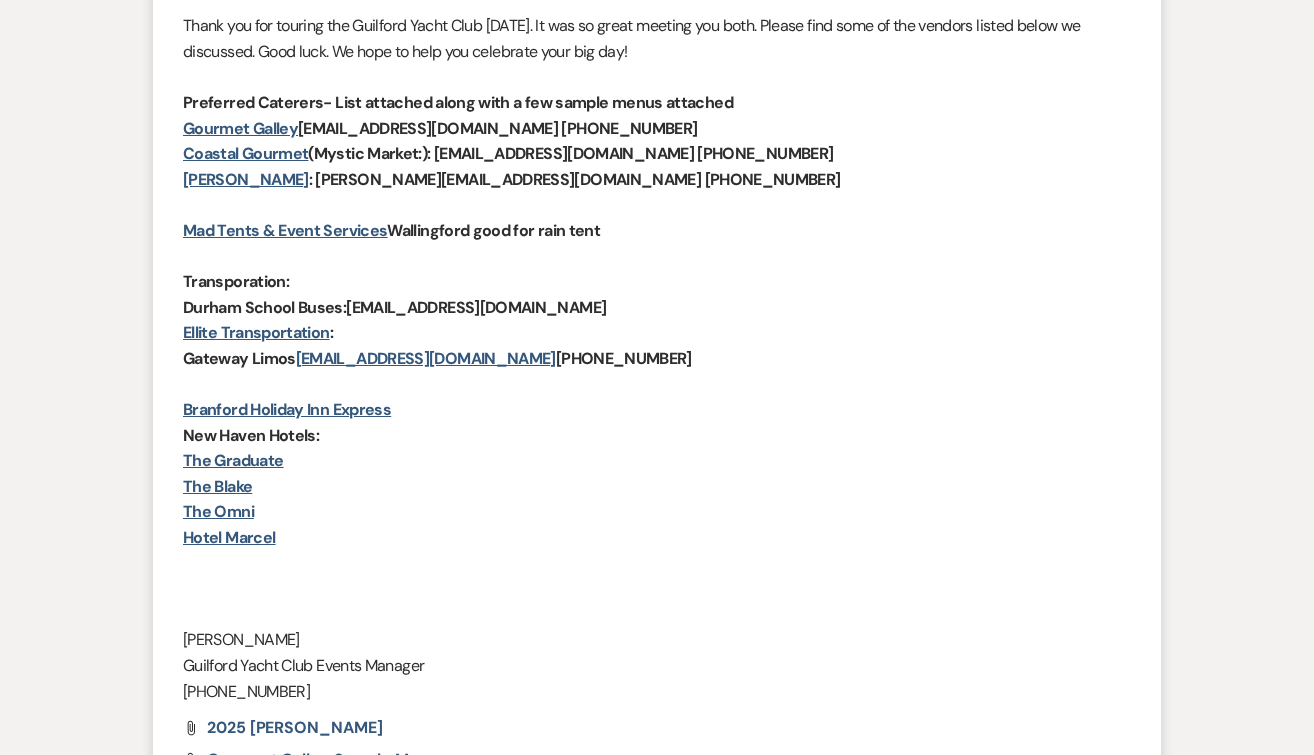 scroll, scrollTop: 1281, scrollLeft: 0, axis: vertical 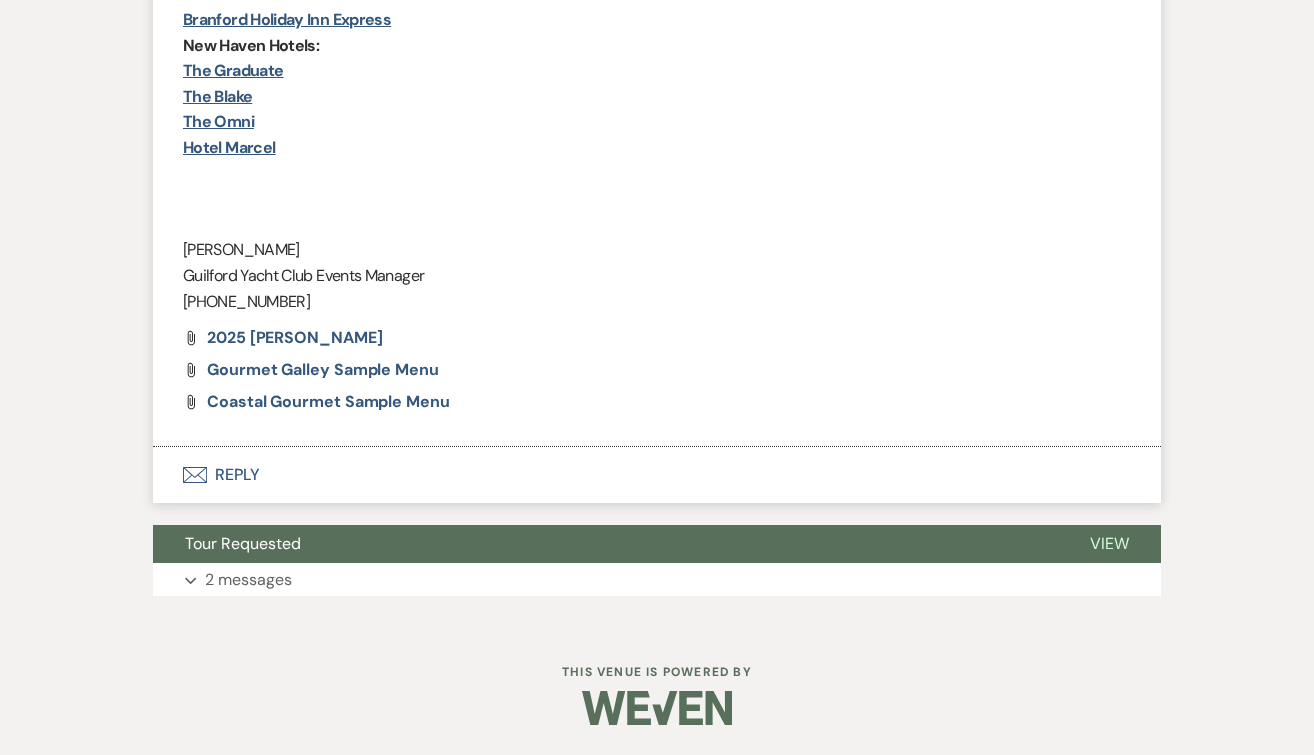 click on "Envelope Reply" at bounding box center [657, 475] 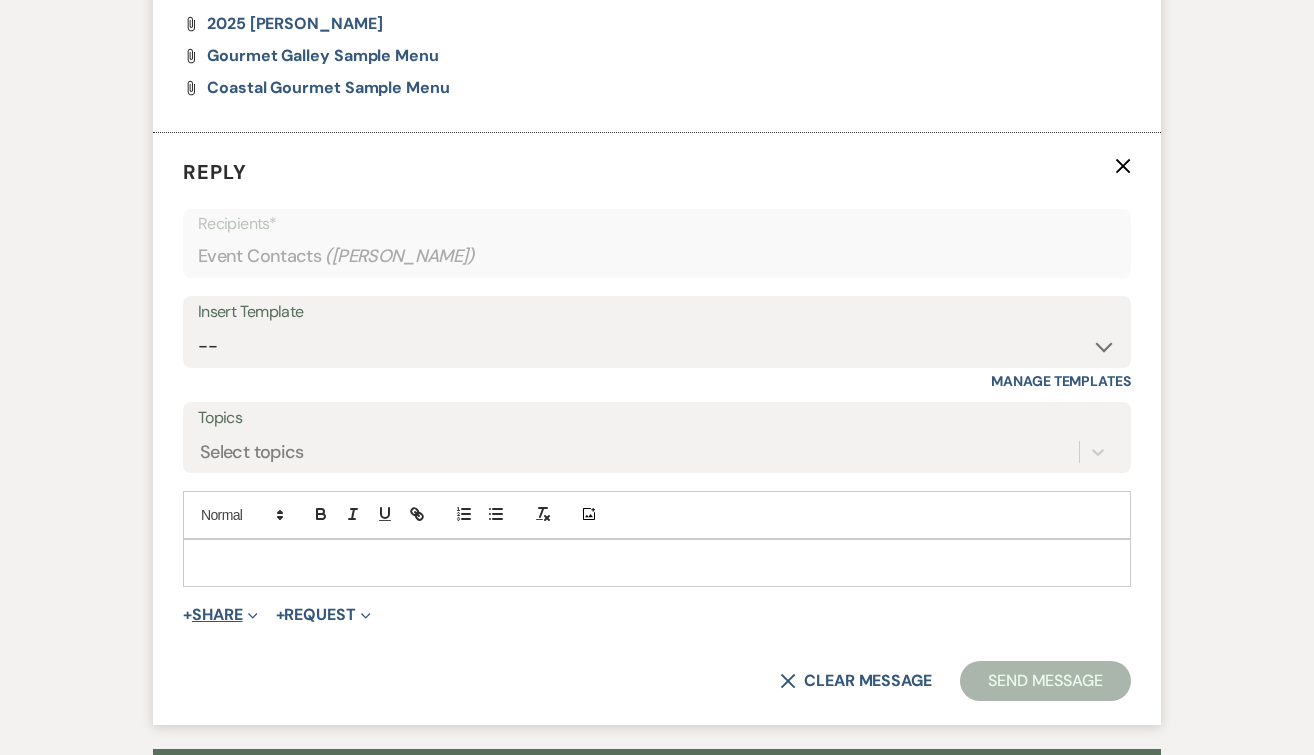 scroll, scrollTop: 1647, scrollLeft: 0, axis: vertical 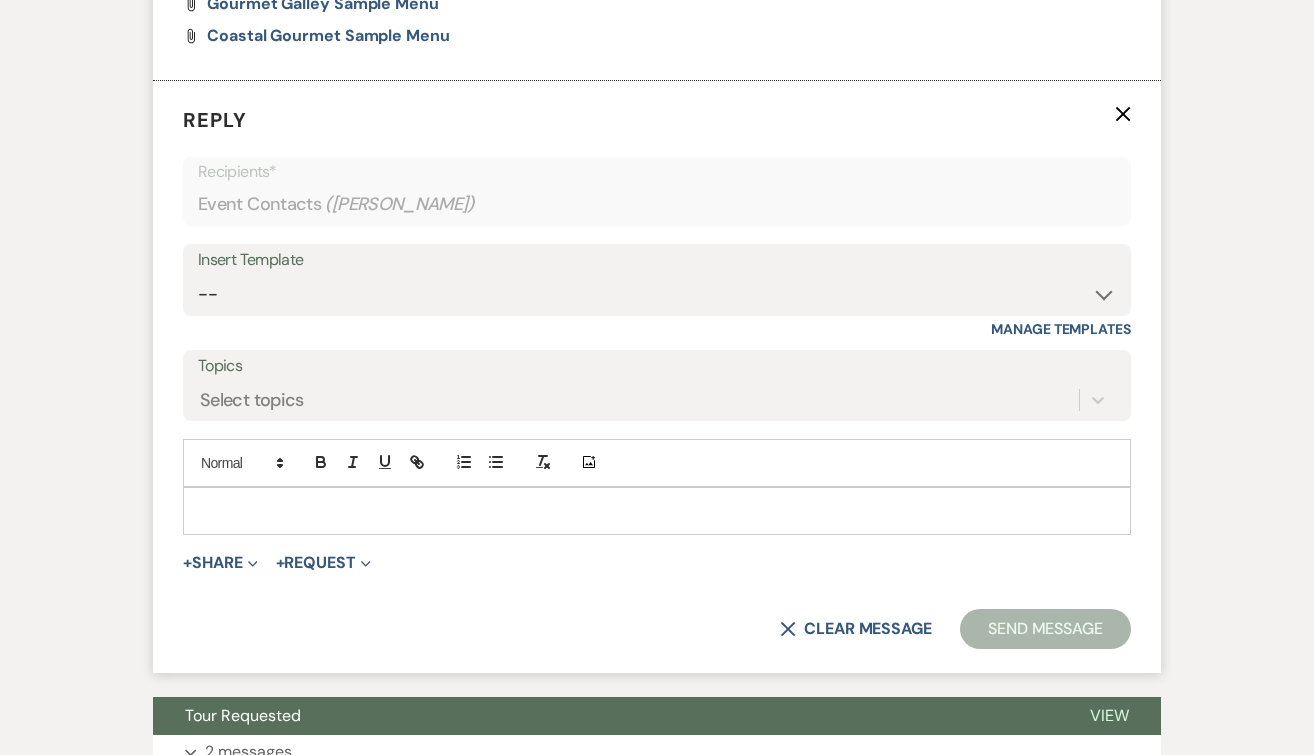 type 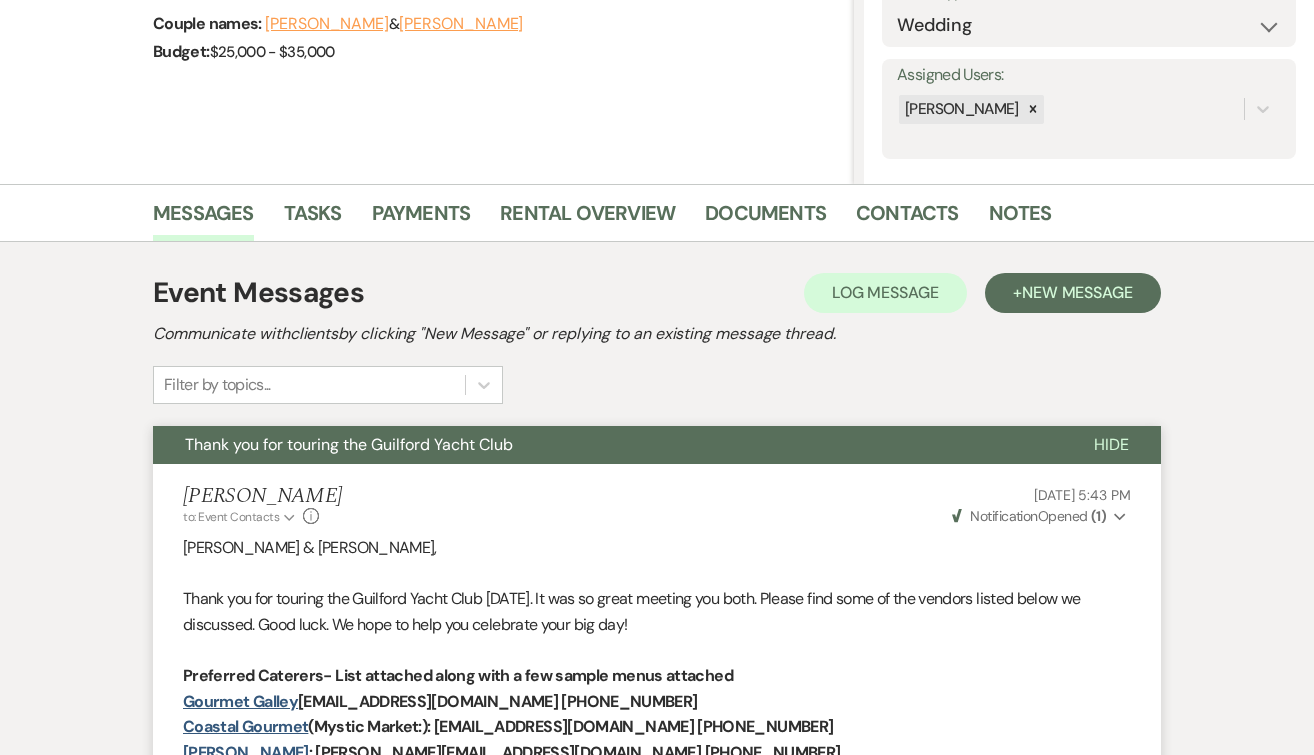 scroll, scrollTop: 0, scrollLeft: 0, axis: both 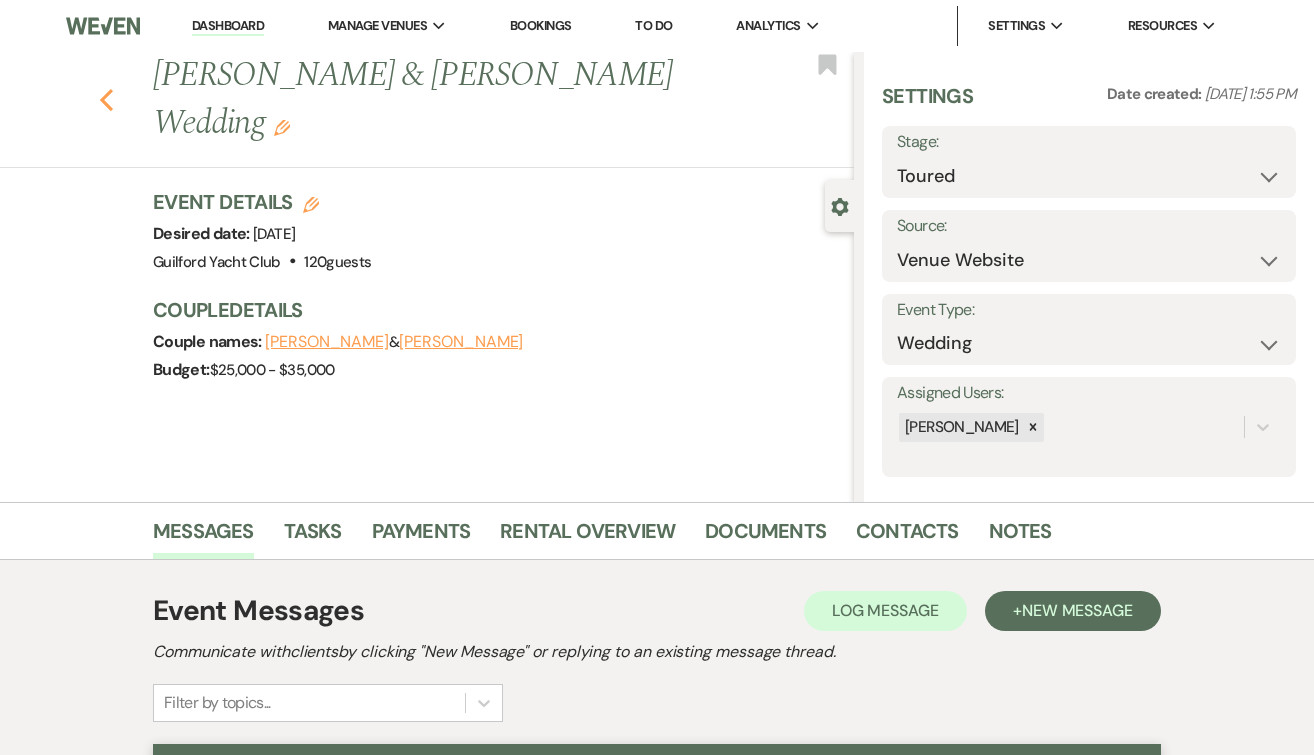 click 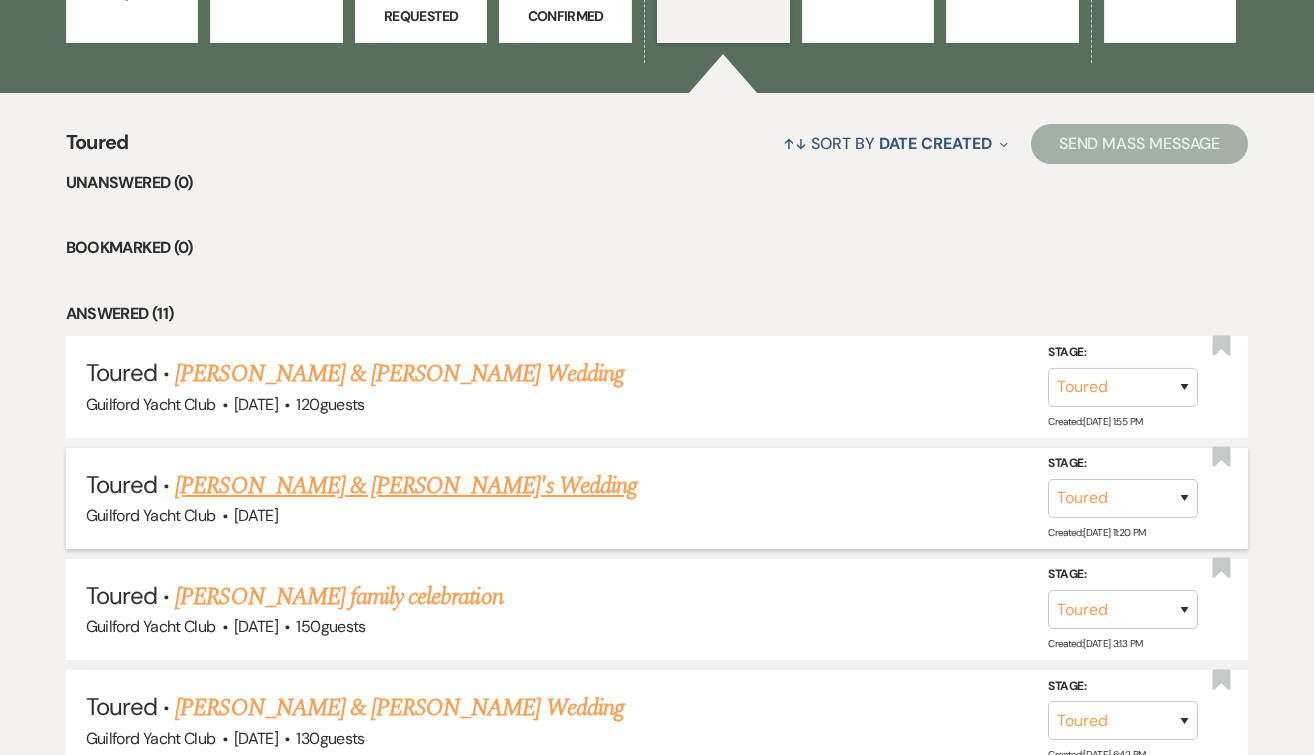 scroll, scrollTop: 678, scrollLeft: 0, axis: vertical 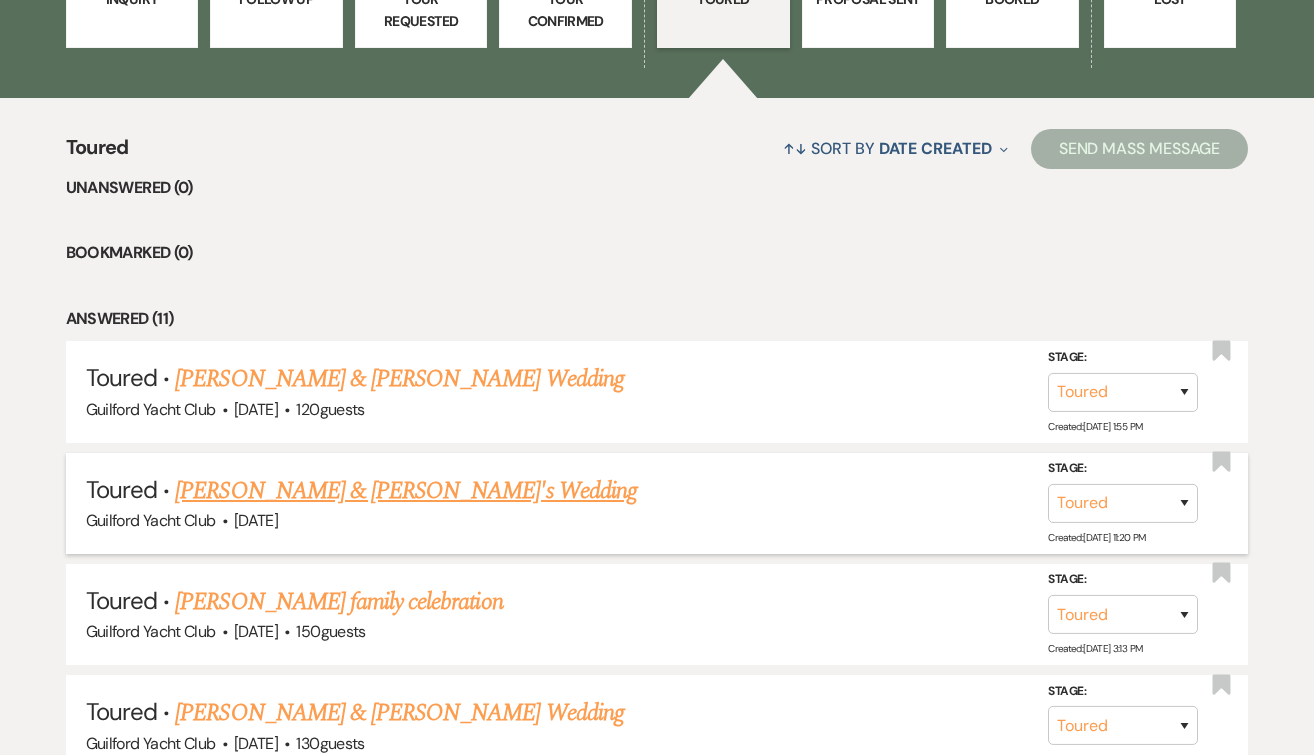 click on "[PERSON_NAME] & [PERSON_NAME]'s Wedding" at bounding box center (406, 491) 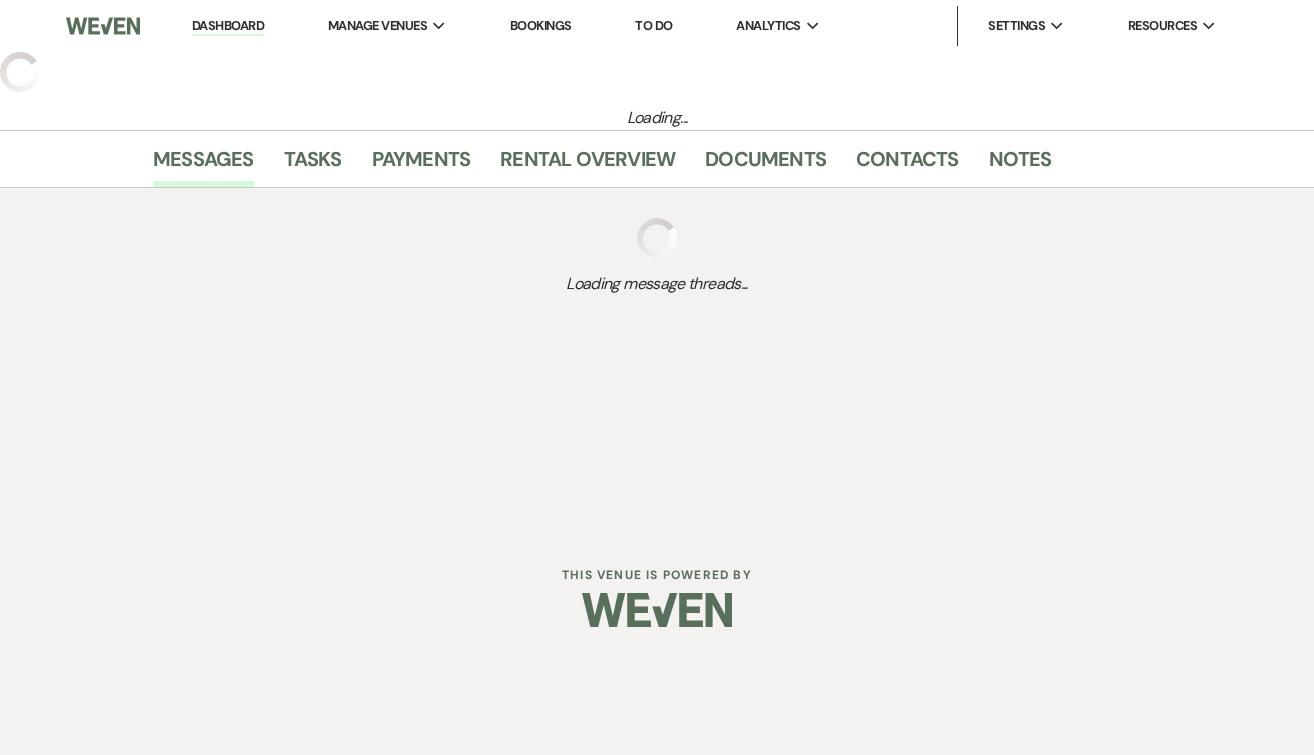 select on "5" 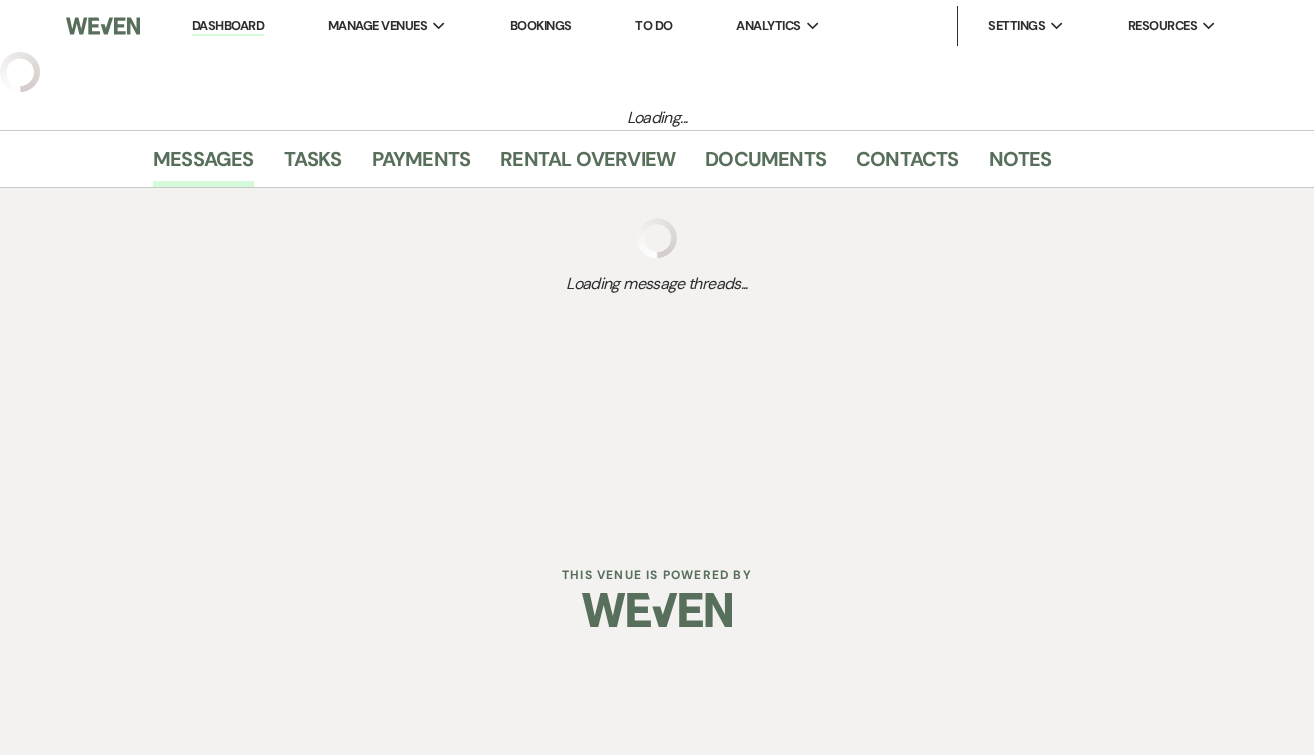 select on "5" 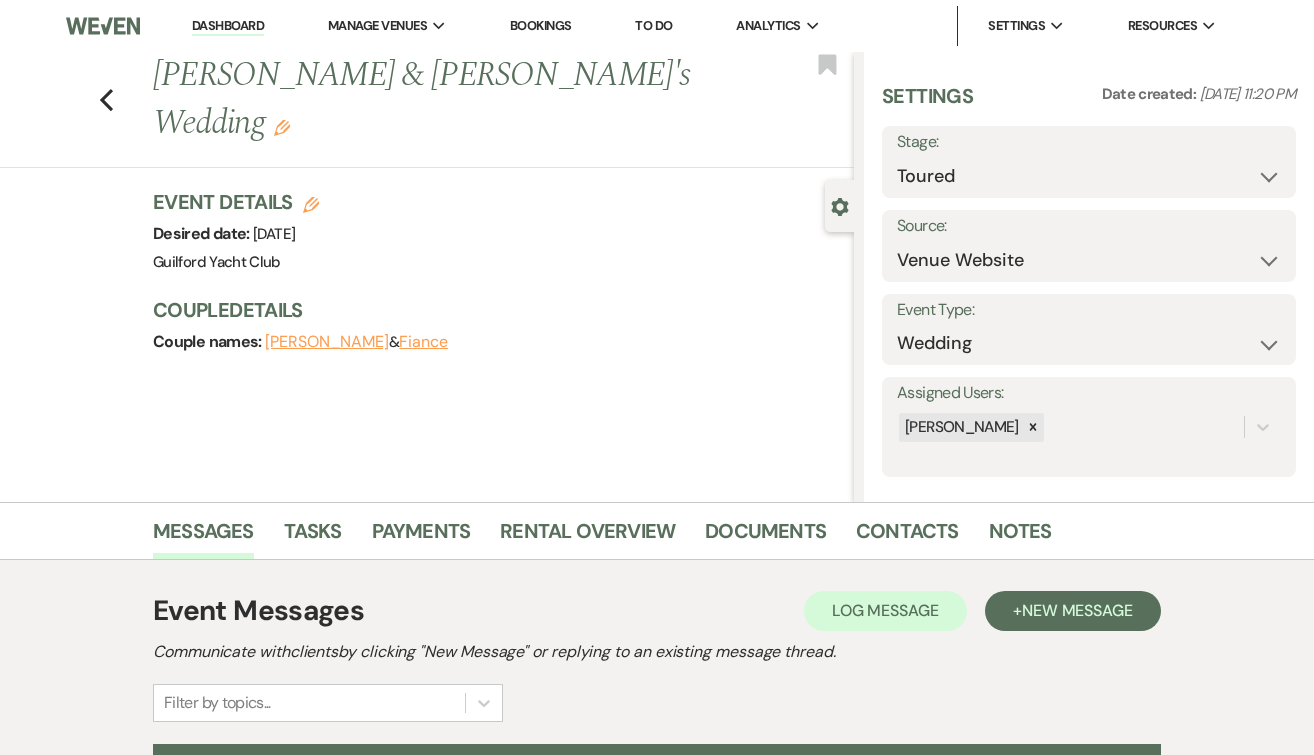 scroll, scrollTop: 312, scrollLeft: 0, axis: vertical 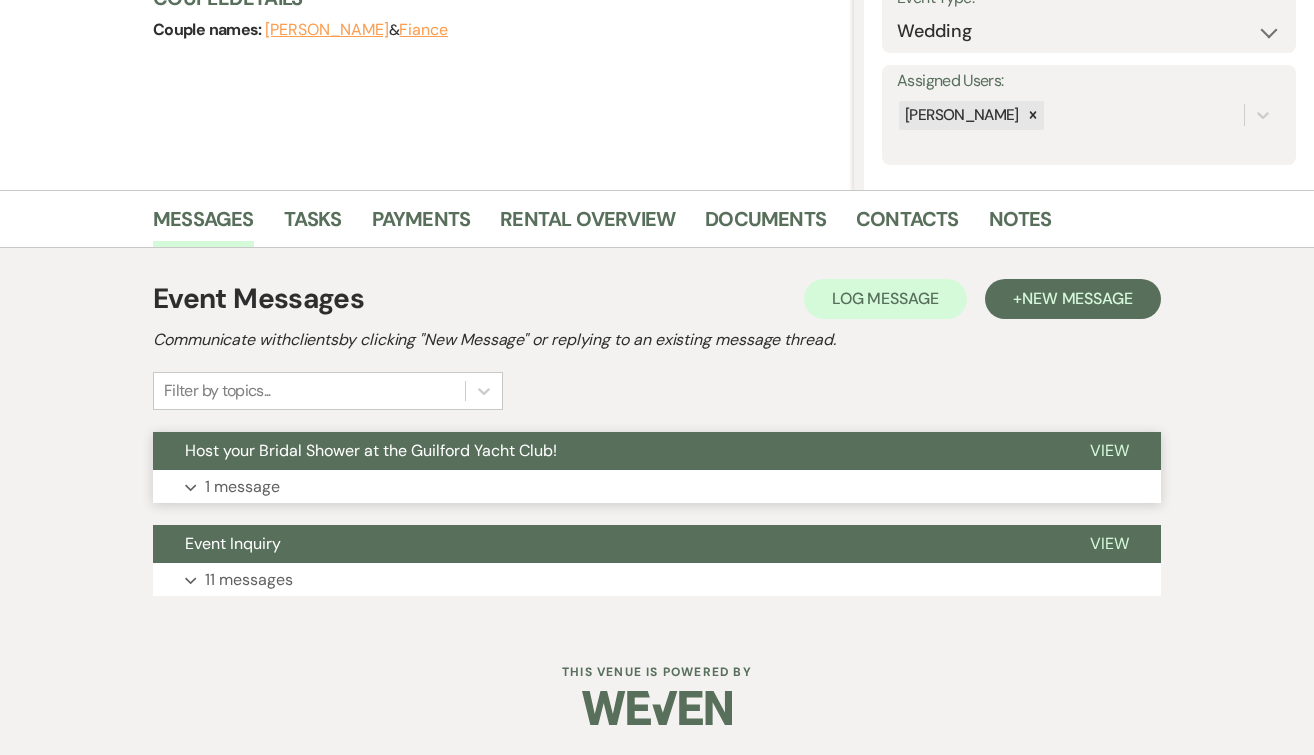 click on "View" at bounding box center (1109, 450) 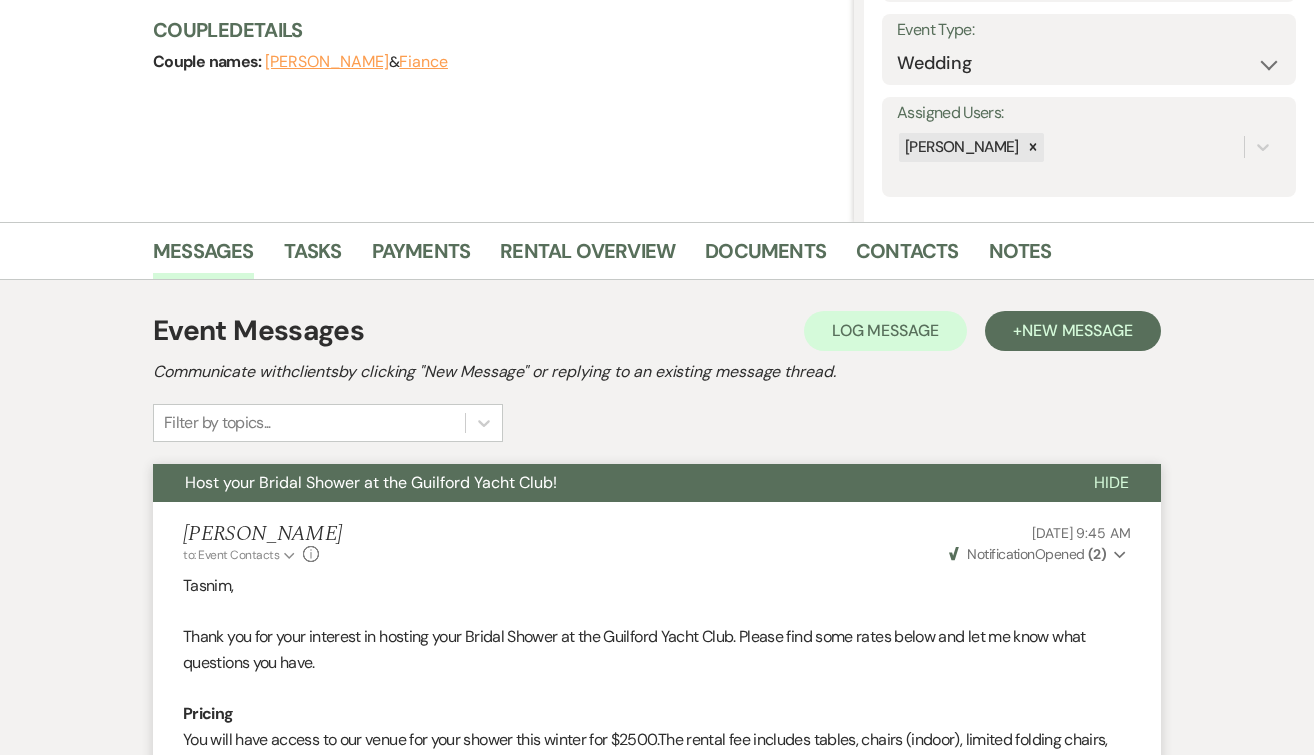 scroll, scrollTop: 0, scrollLeft: 0, axis: both 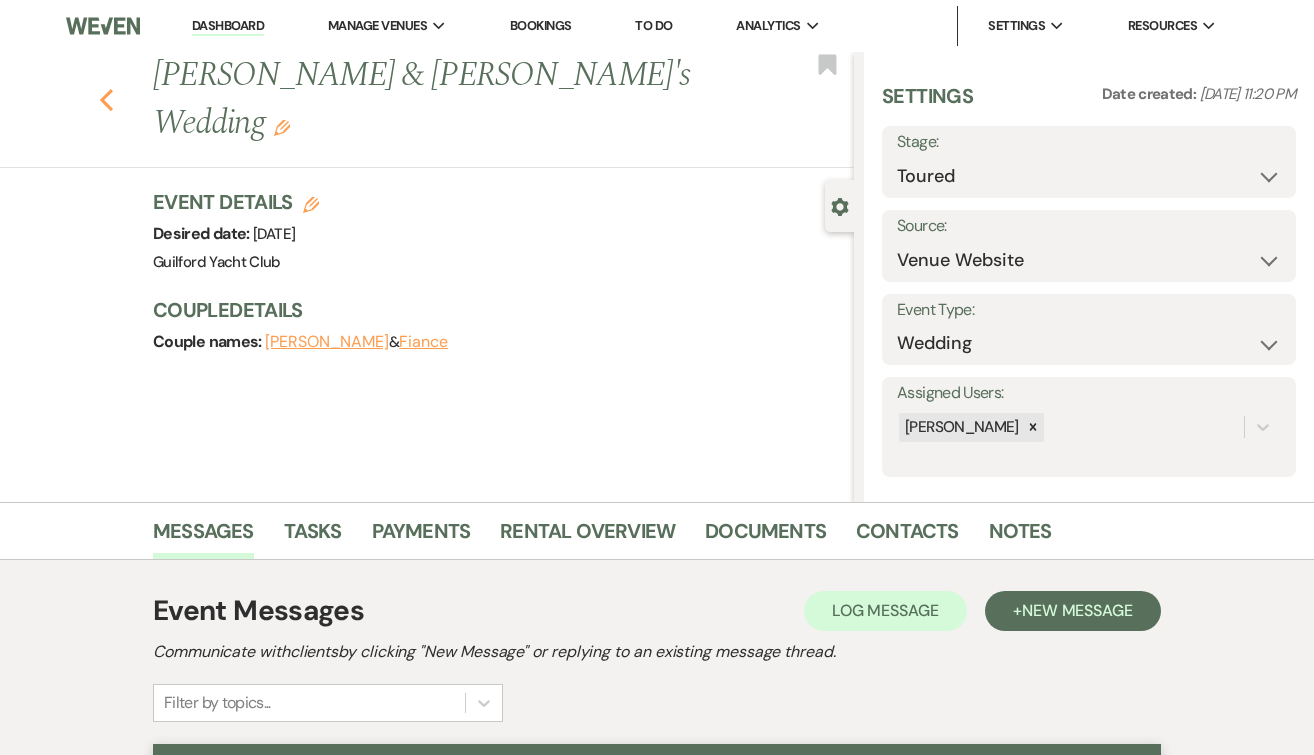click on "Previous" 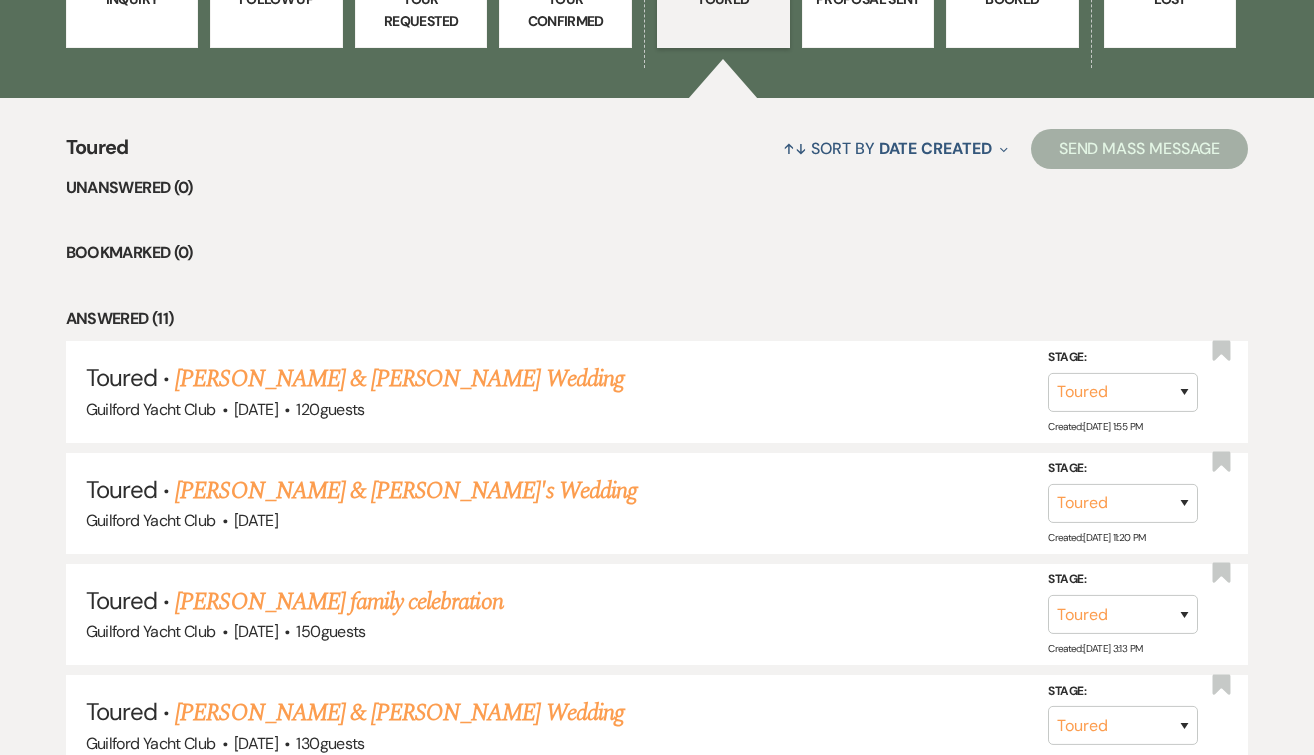 scroll, scrollTop: 0, scrollLeft: 0, axis: both 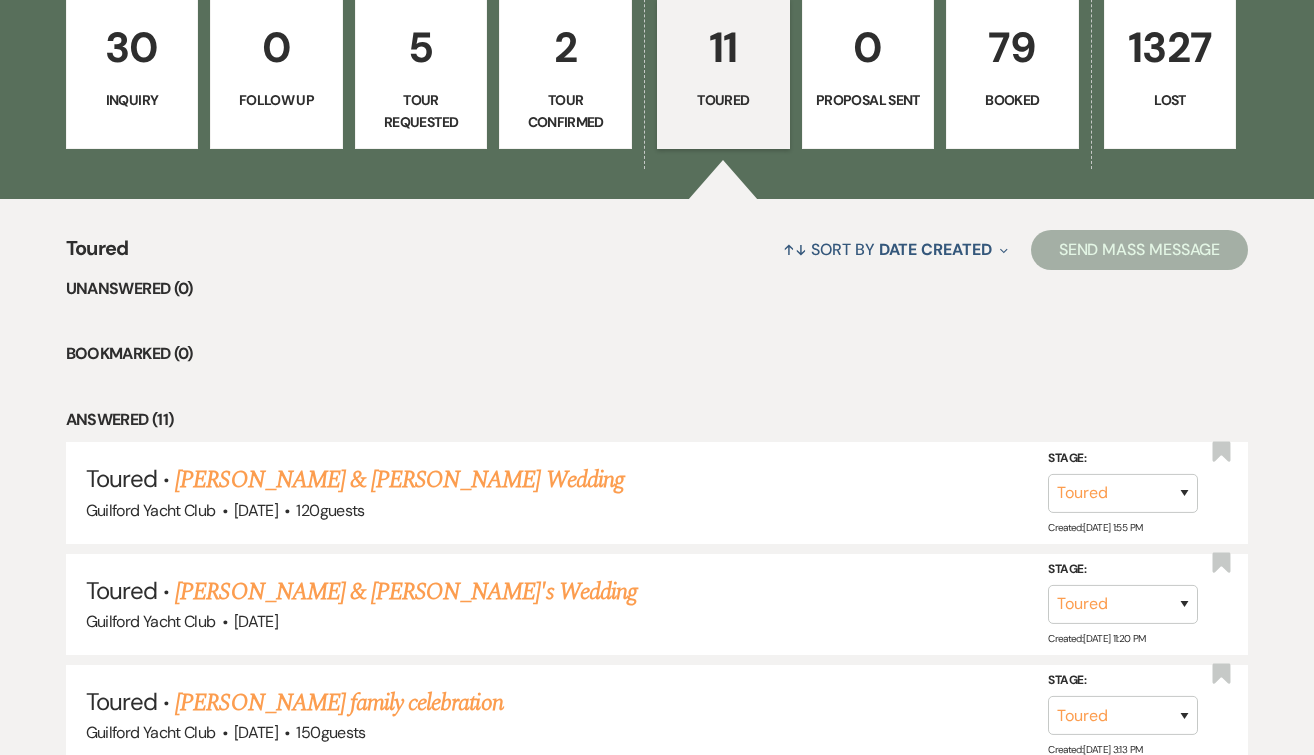 click on "Inquiry" at bounding box center [132, 100] 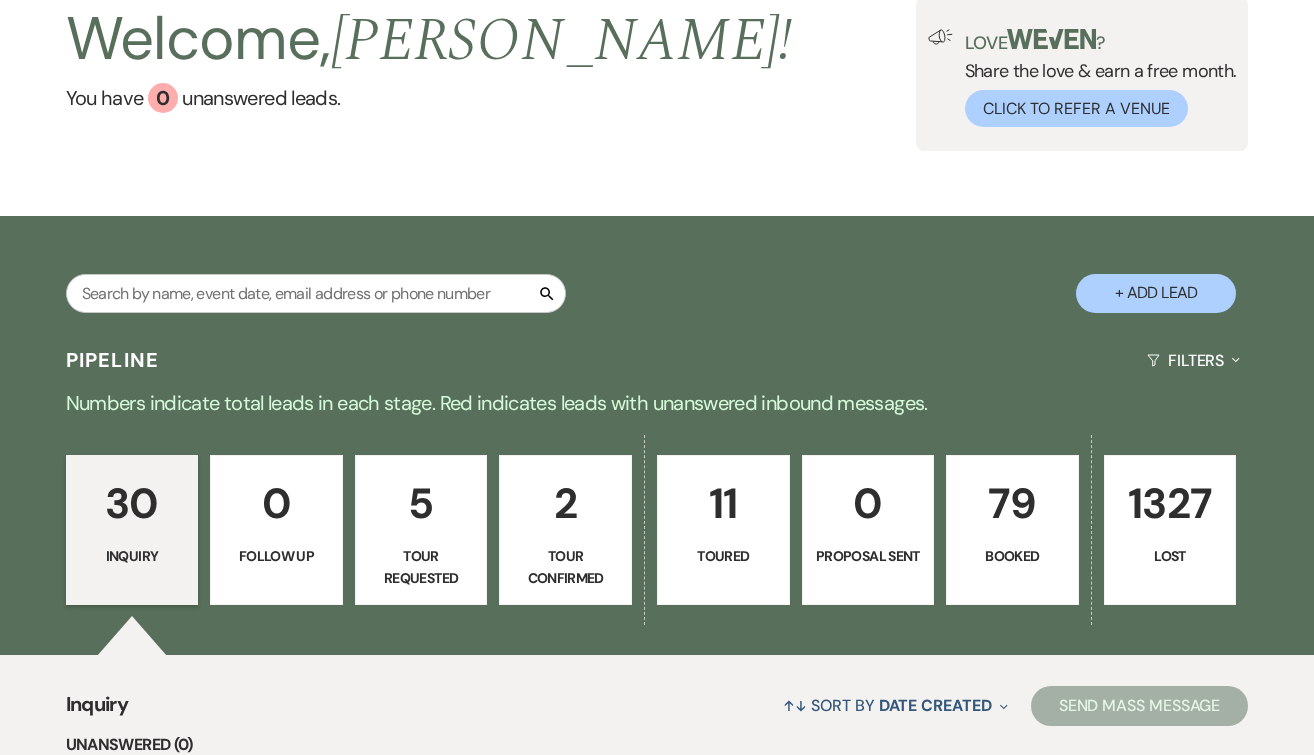scroll, scrollTop: 52, scrollLeft: 0, axis: vertical 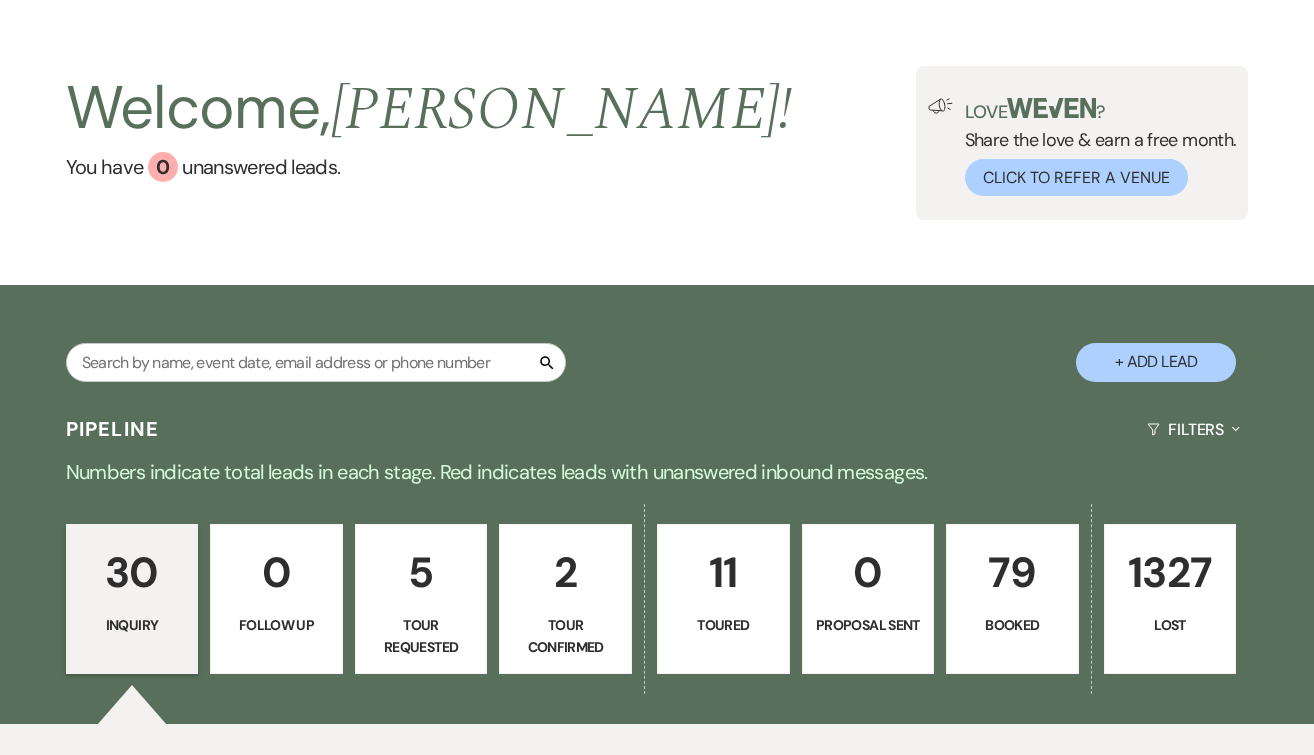 click on "+ Add Lead" at bounding box center (1156, 362) 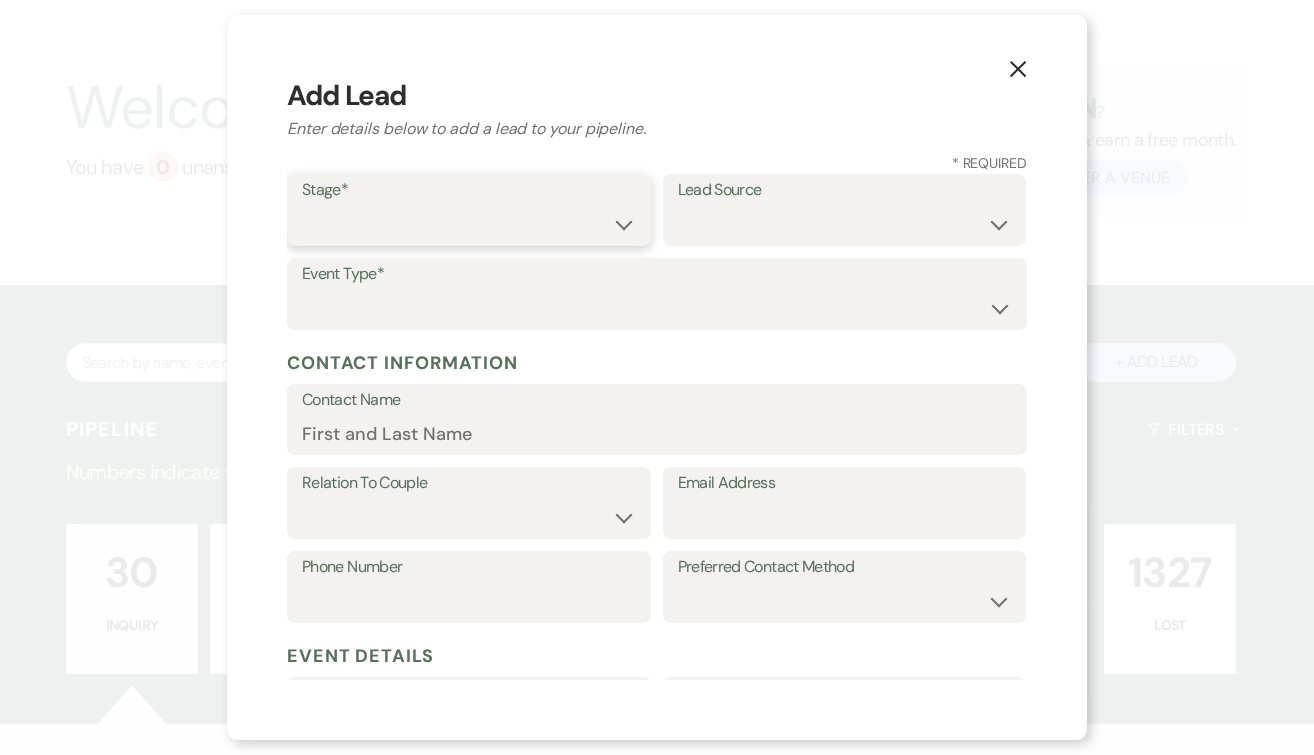 click on "Inquiry Follow Up Tour Requested Tour Confirmed Toured Proposal Sent Booked Lost" at bounding box center (469, 224) 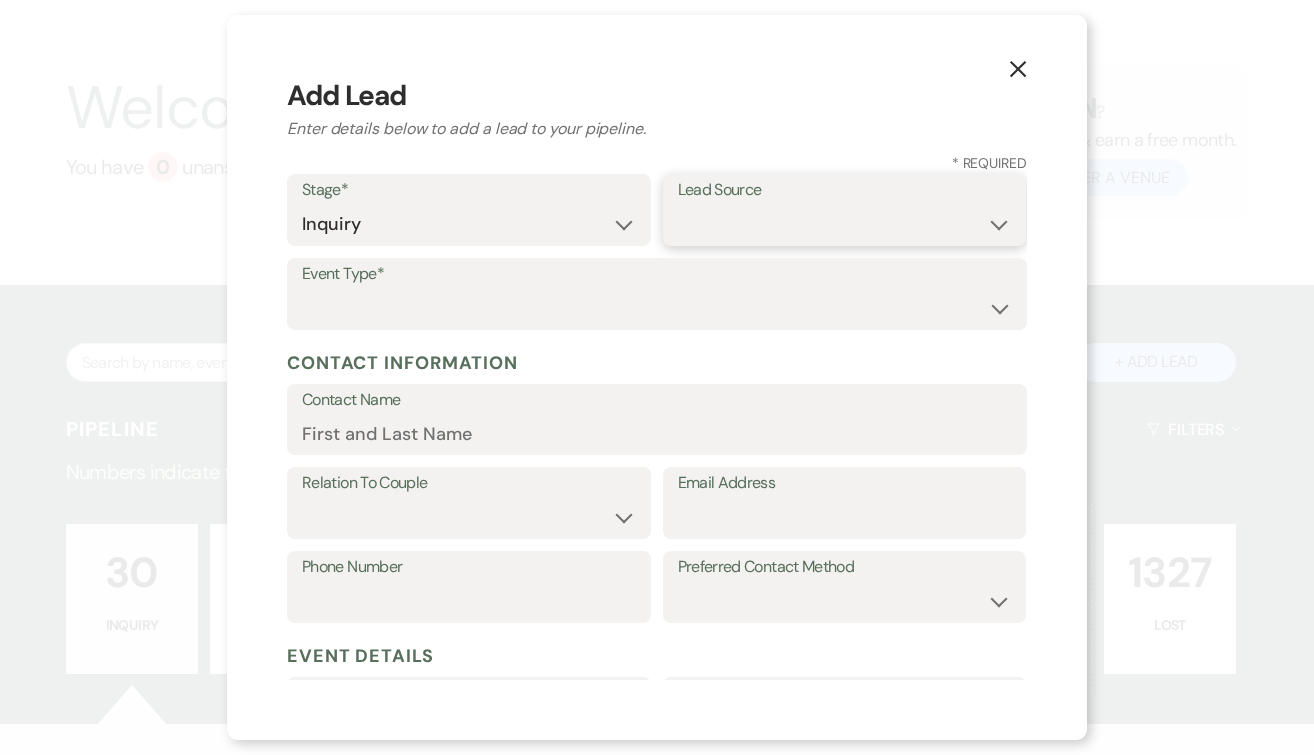 click on "Weven Venue Website Instagram Facebook Pinterest Google The Knot Wedding Wire Here Comes the Guide Wedding Spot Eventective Zola The Venue Report PartySlate VRBO / Homeaway Airbnb Wedding Show TikTok X / Twitter Phone Call Walk-in Vendor Referral Advertising Personal Referral Local Referral Other" at bounding box center [845, 224] 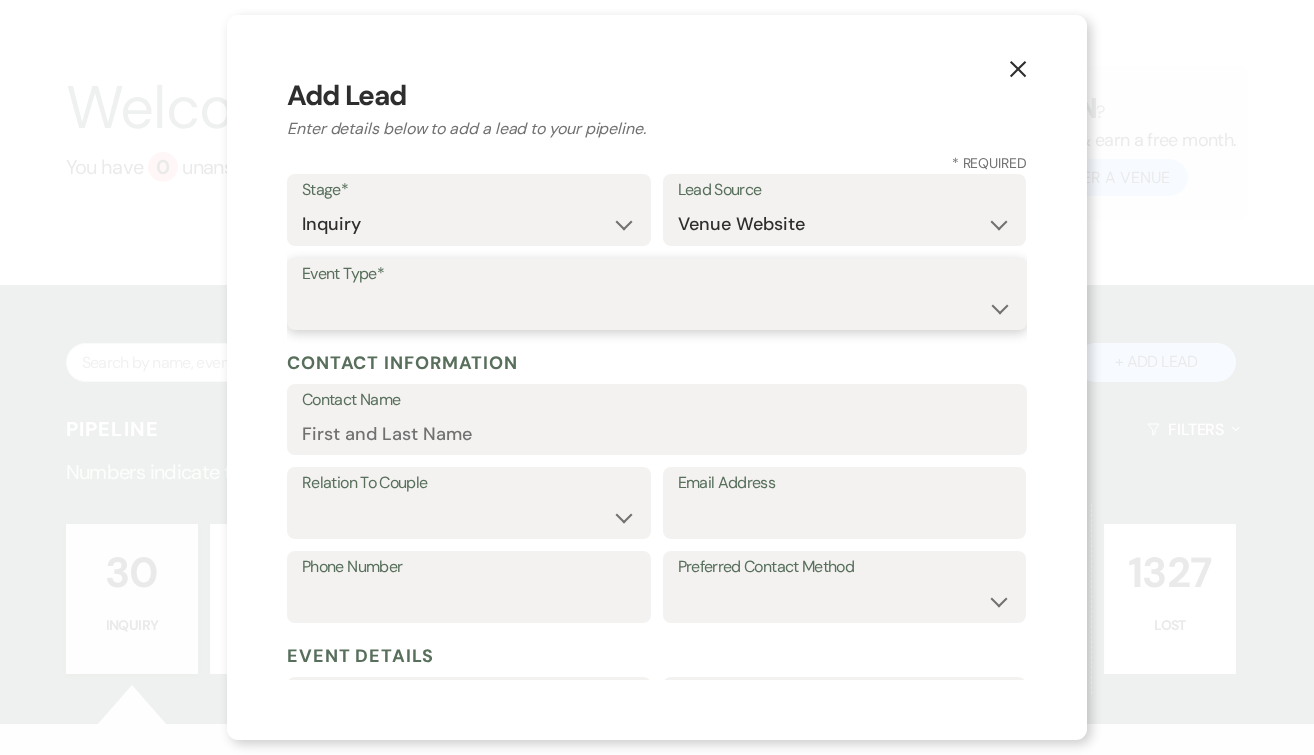 click on "Wedding Anniversary Party Baby Shower Bachelorette / Bachelor Party Birthday Party Bridal Shower Brunch Community Event Concert Corporate Event Elopement End of Life Celebration Engagement Party Fundraiser Graduation Party Micro Wedding Prom Quinceañera Rehearsal Dinner Religious Event Retreat Other" at bounding box center [657, 308] 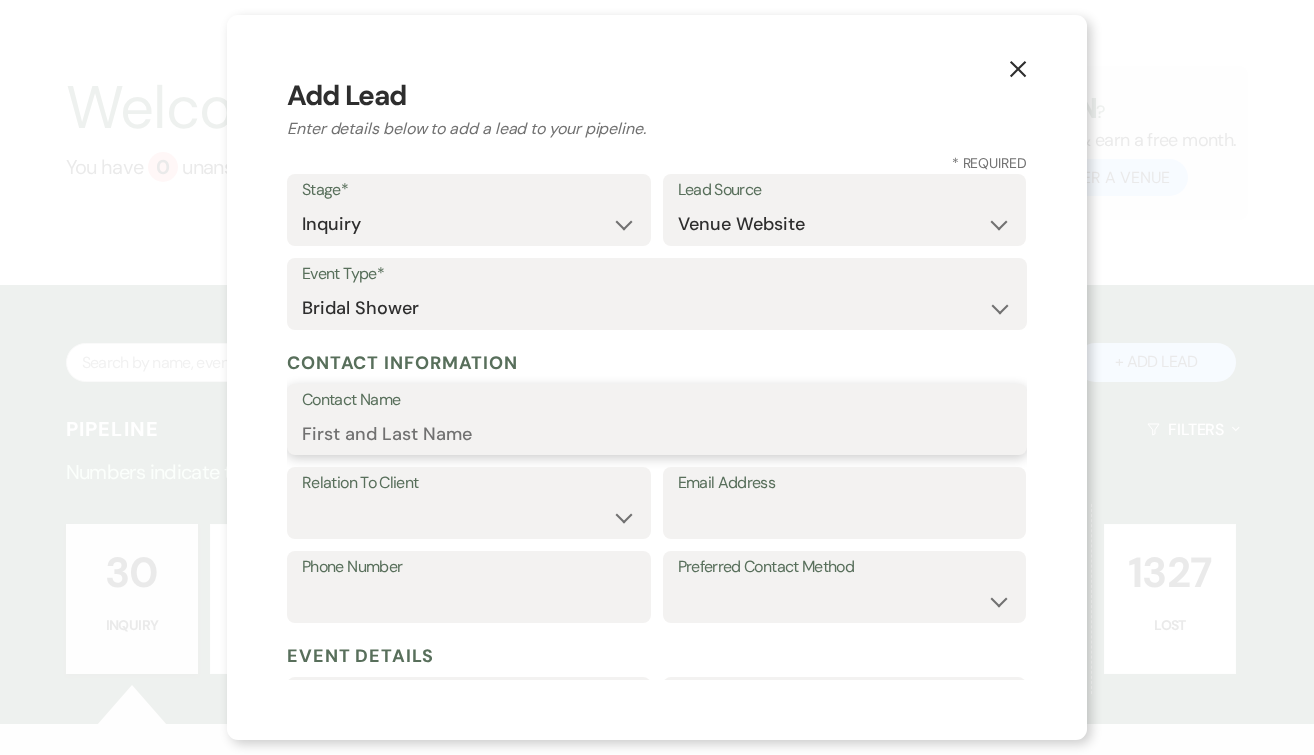 click on "Contact Name" at bounding box center [657, 433] 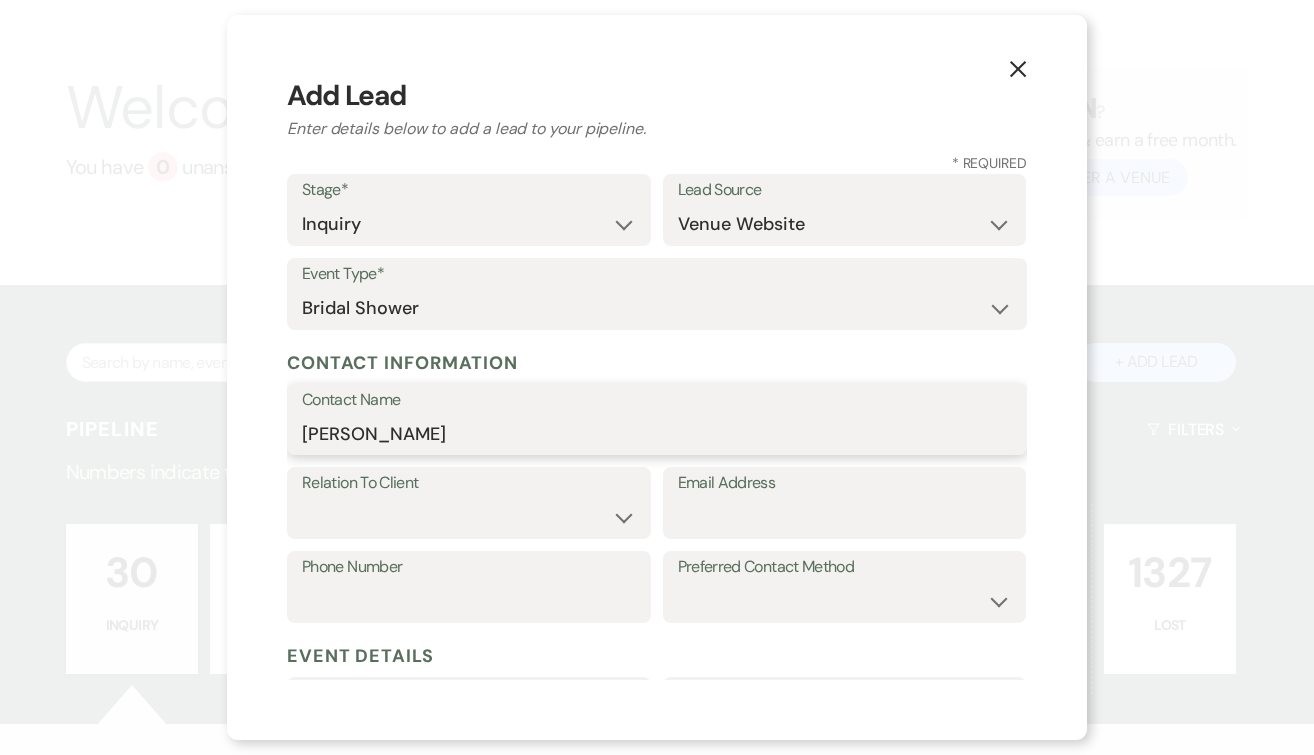 type on "Jane Marchand" 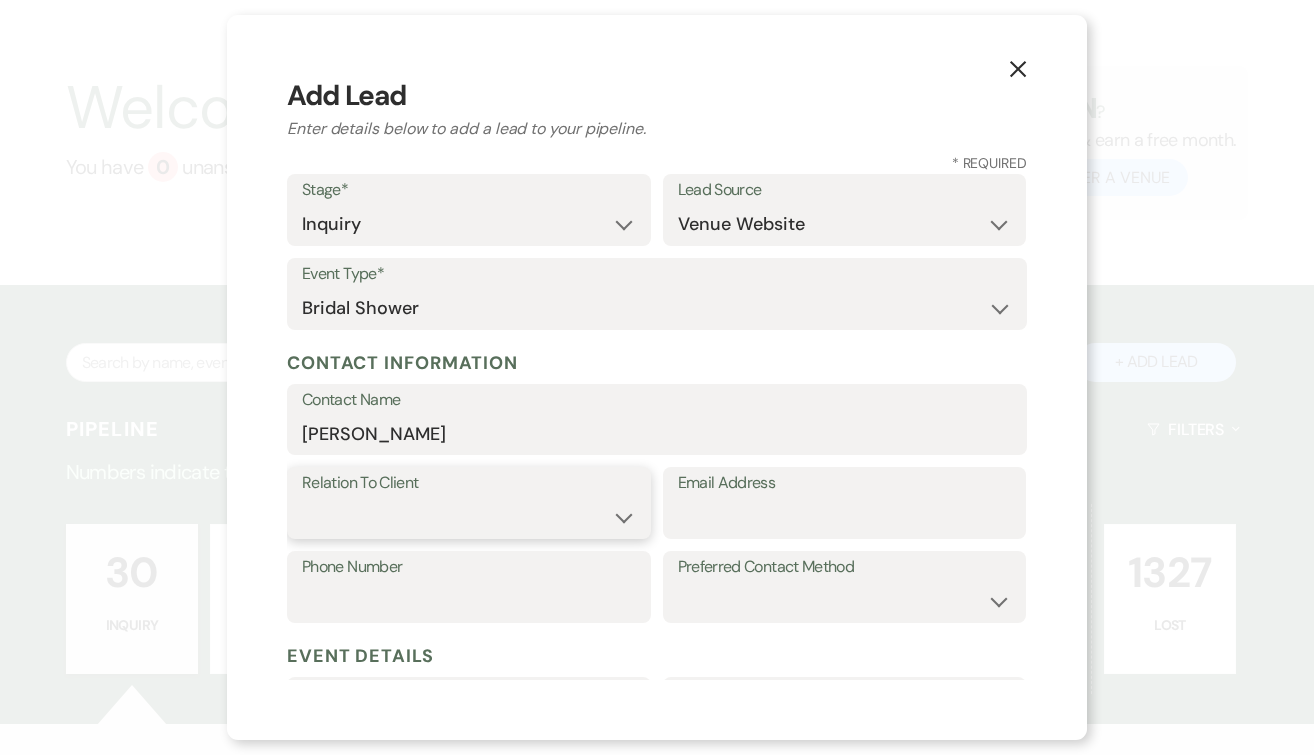 click on "Client Event Planner Parent of Client Family Member Friend Other" at bounding box center (469, 517) 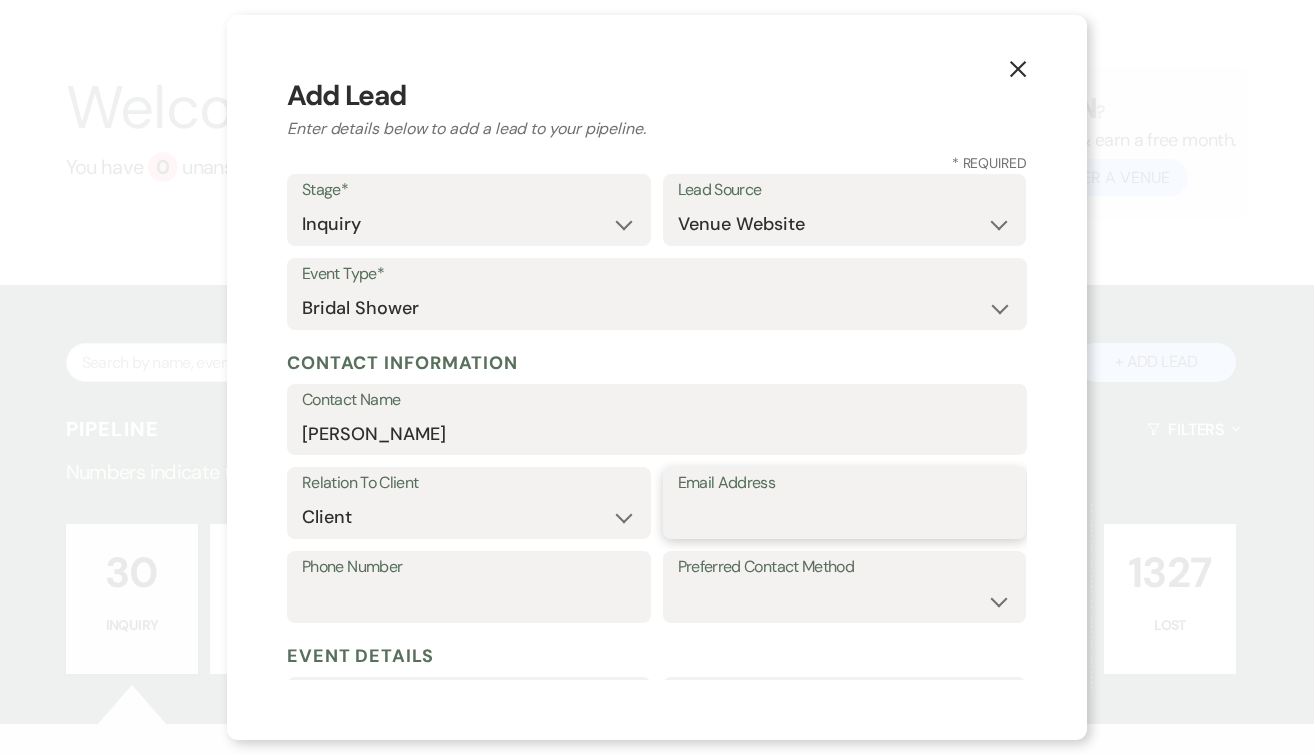 click on "Email Address" at bounding box center (845, 517) 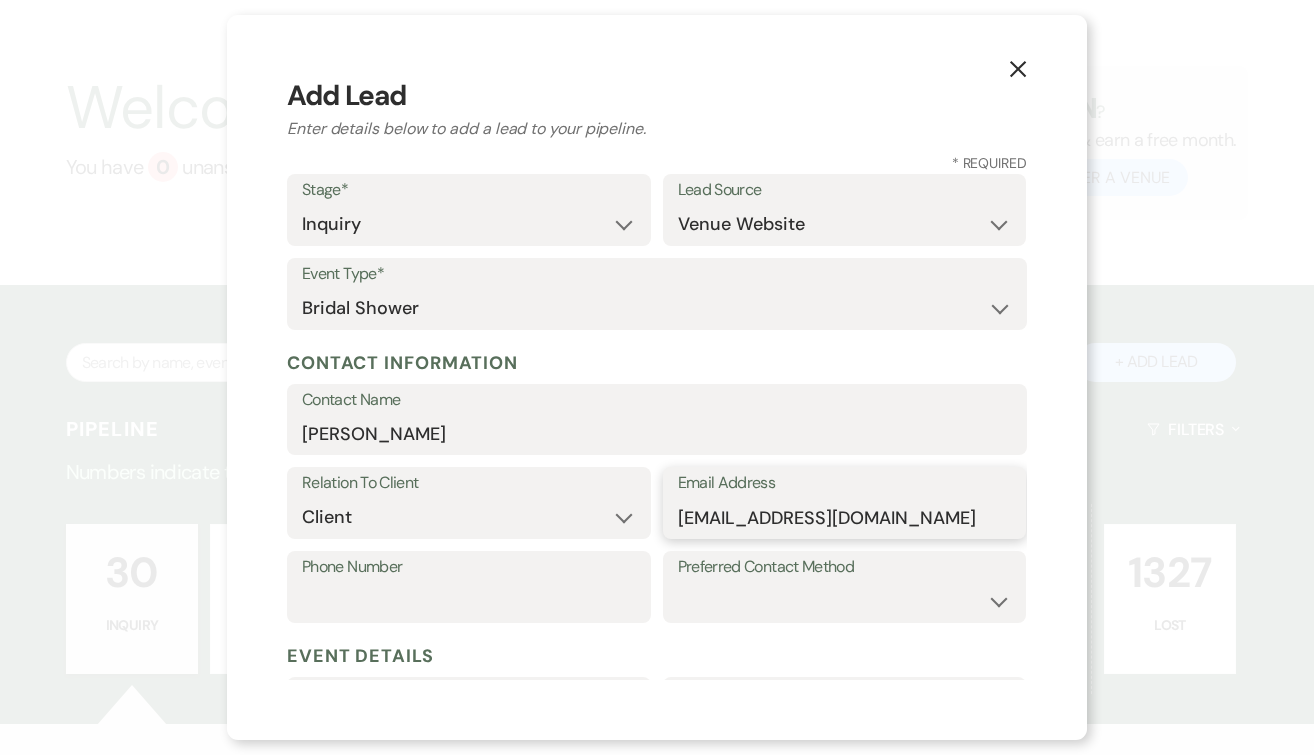 type on "Janeandjustin2025@yahoo.com" 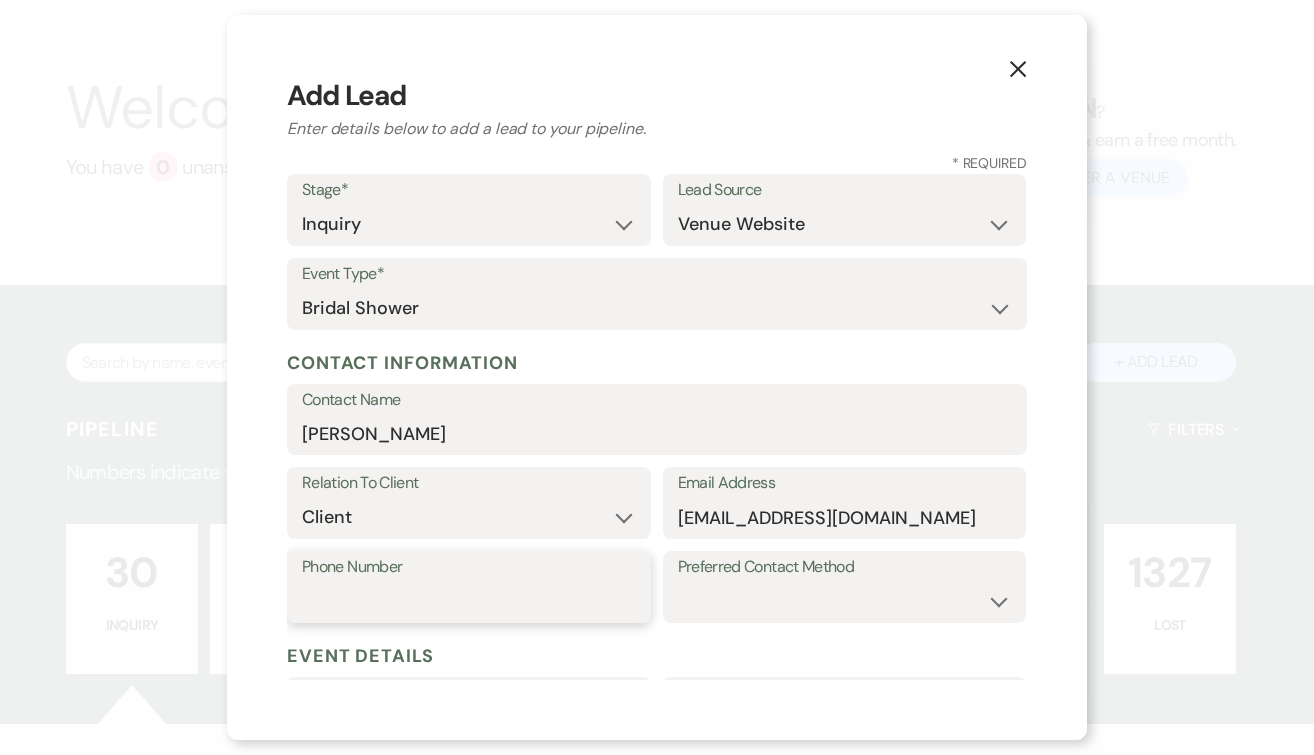 click on "Phone Number" at bounding box center (469, 601) 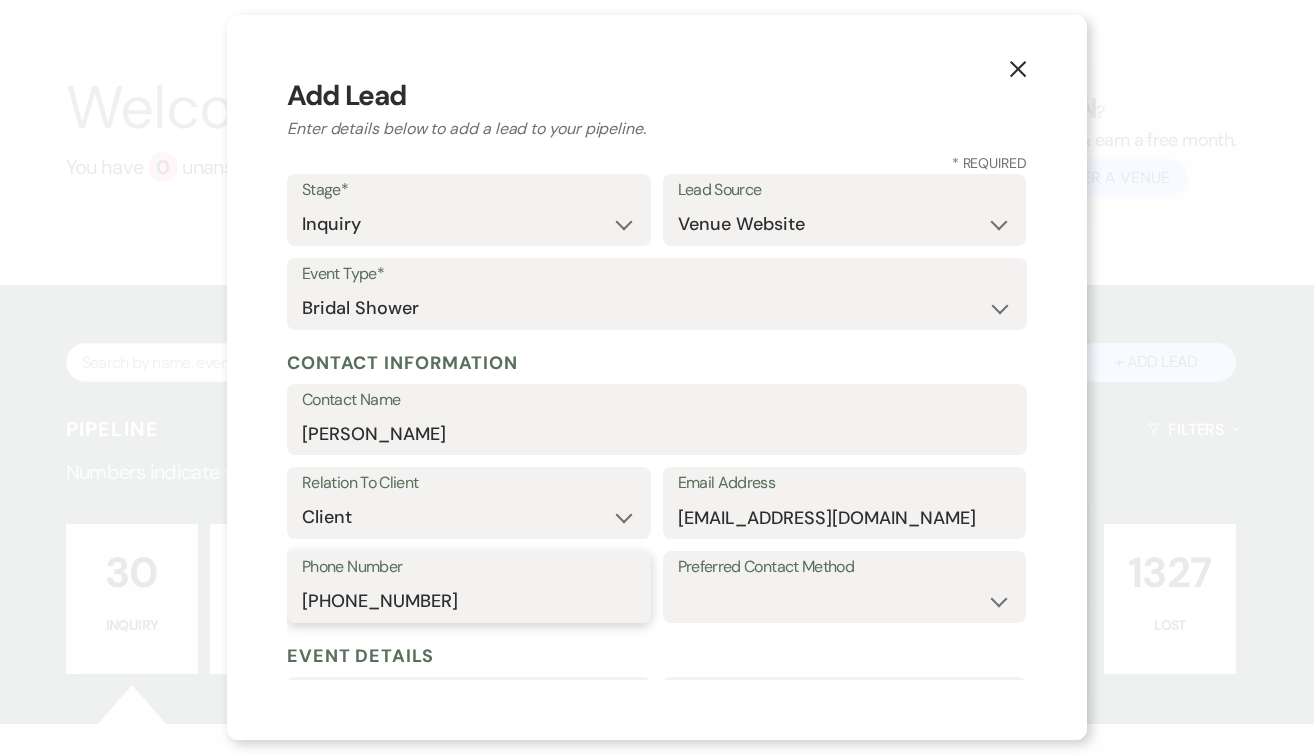 type on "203-645-2948" 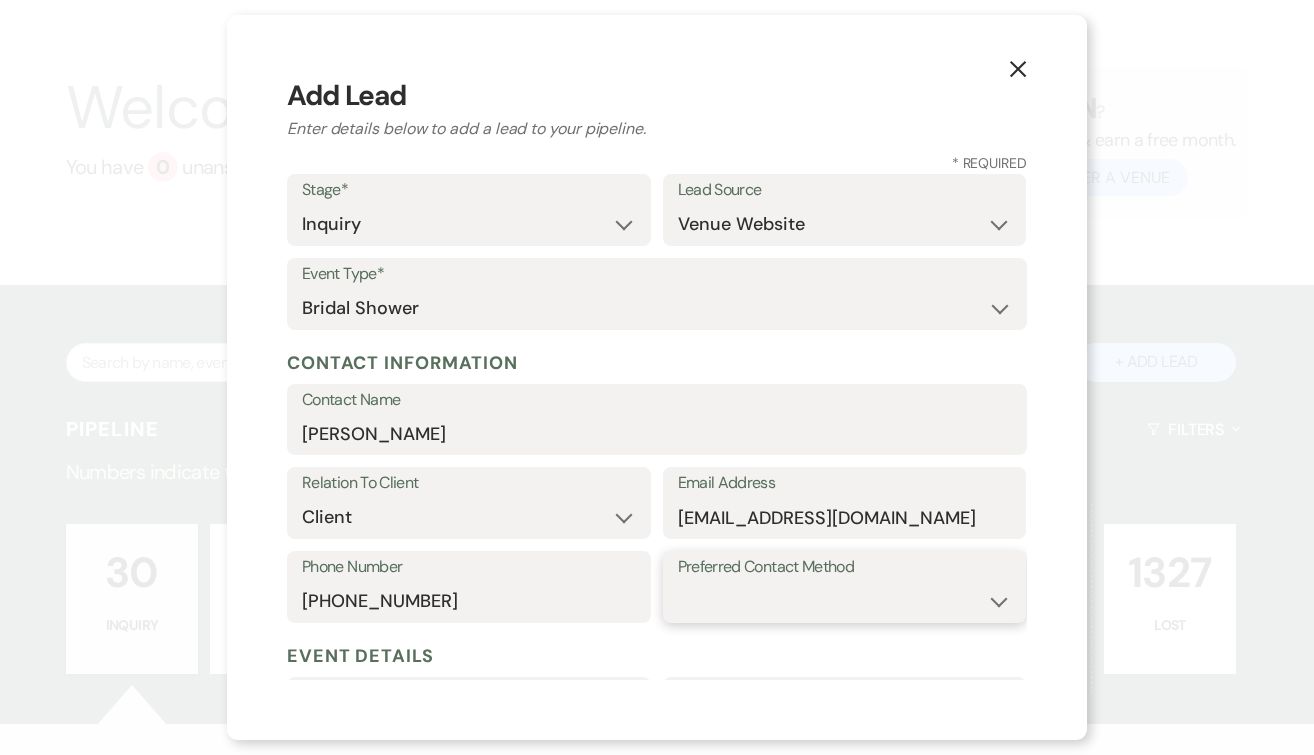 click on "Email Phone Text" at bounding box center (845, 601) 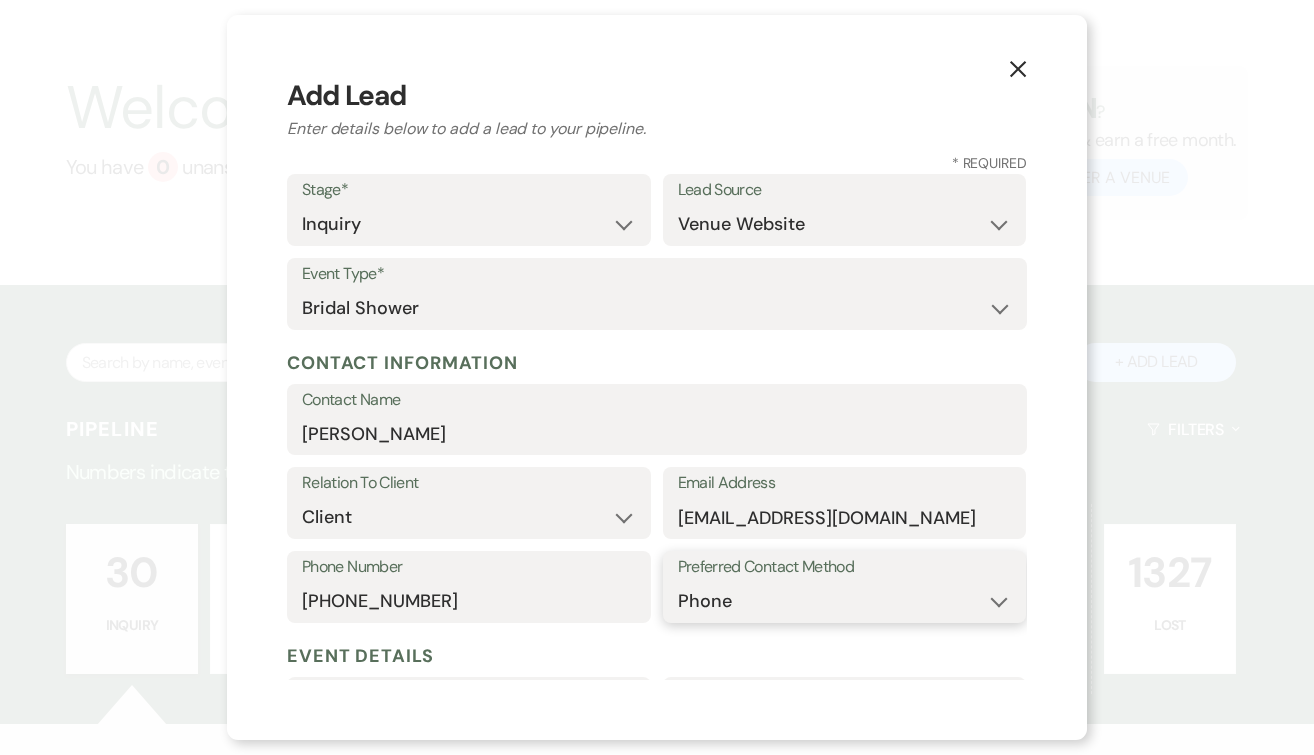 click on "Email Phone Text" at bounding box center (845, 601) 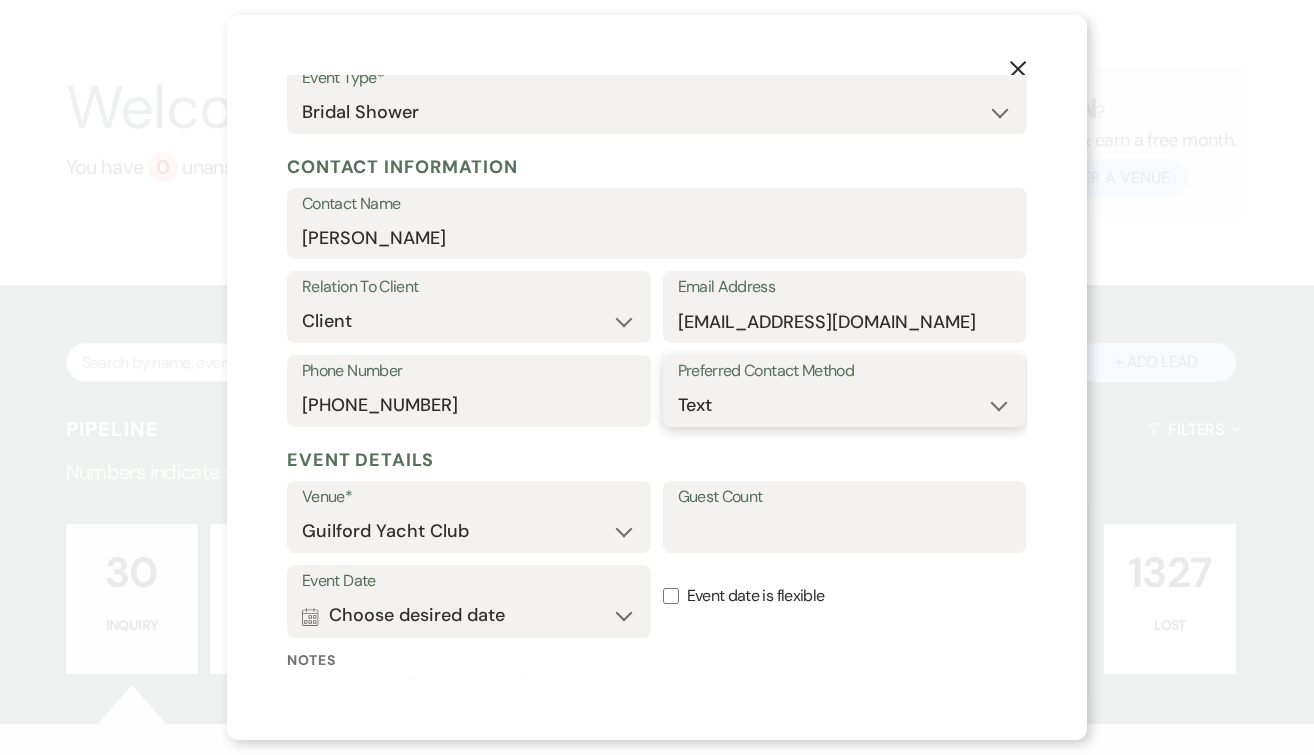 scroll, scrollTop: 272, scrollLeft: 0, axis: vertical 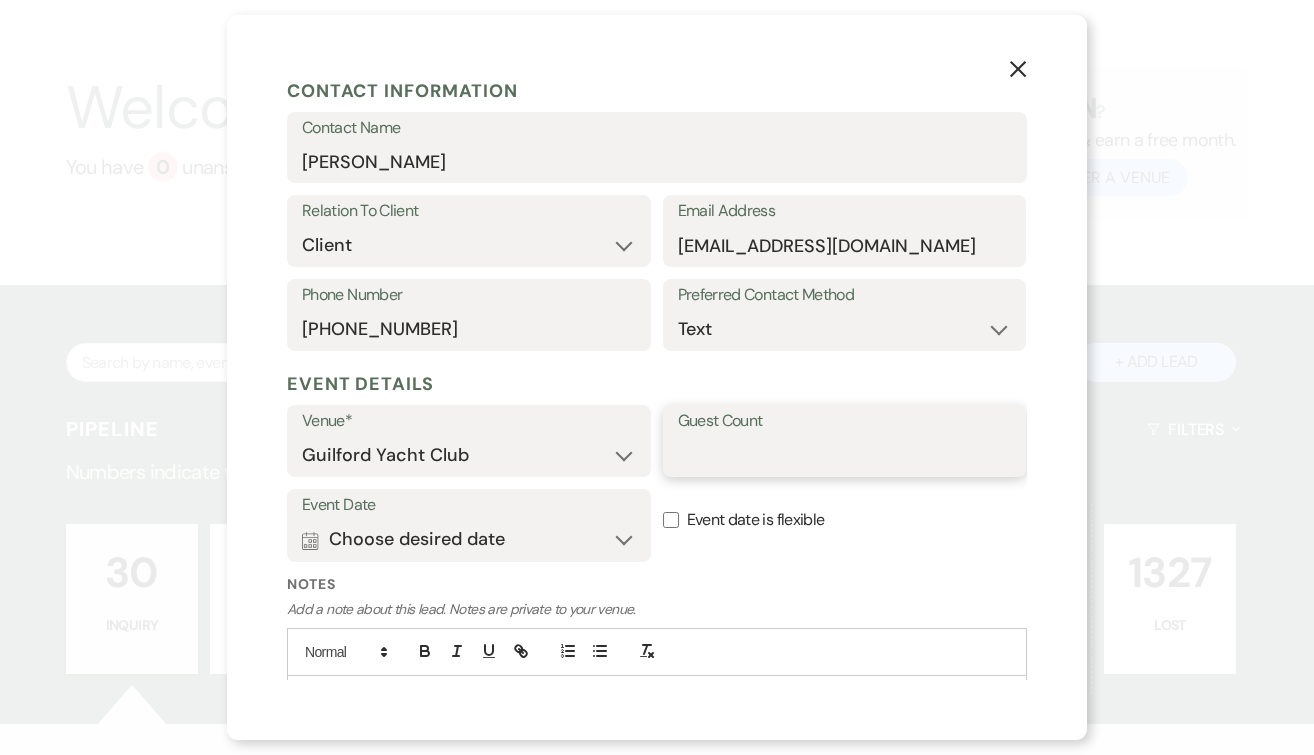click on "Guest Count" at bounding box center (845, 455) 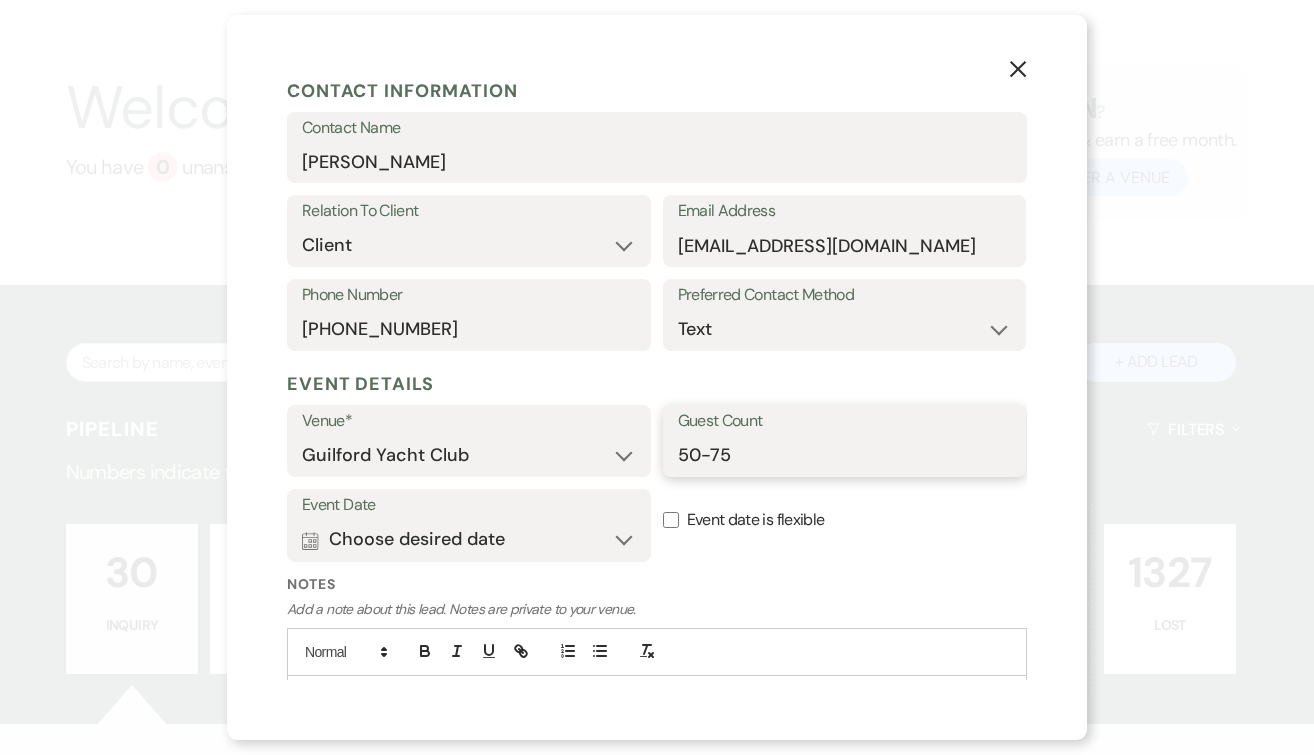 type on "50-75" 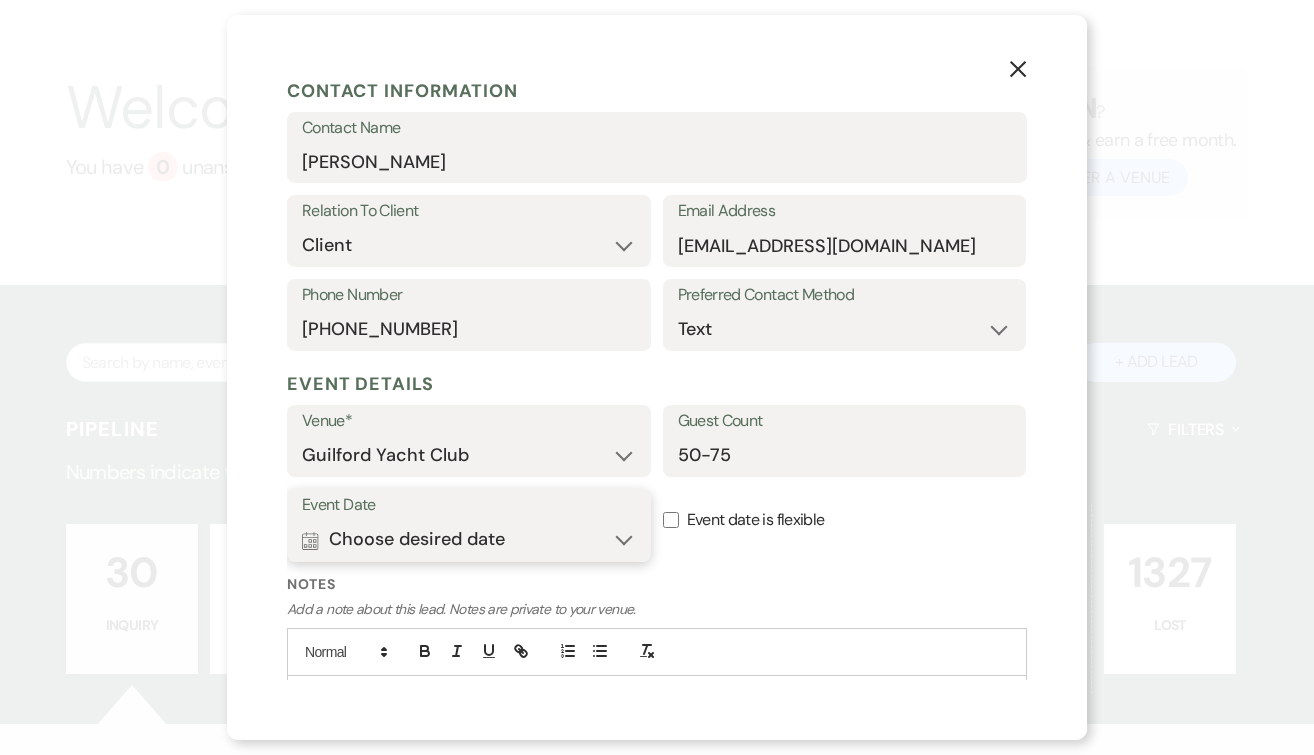 click on "Calendar Choose desired date Expand" at bounding box center (469, 540) 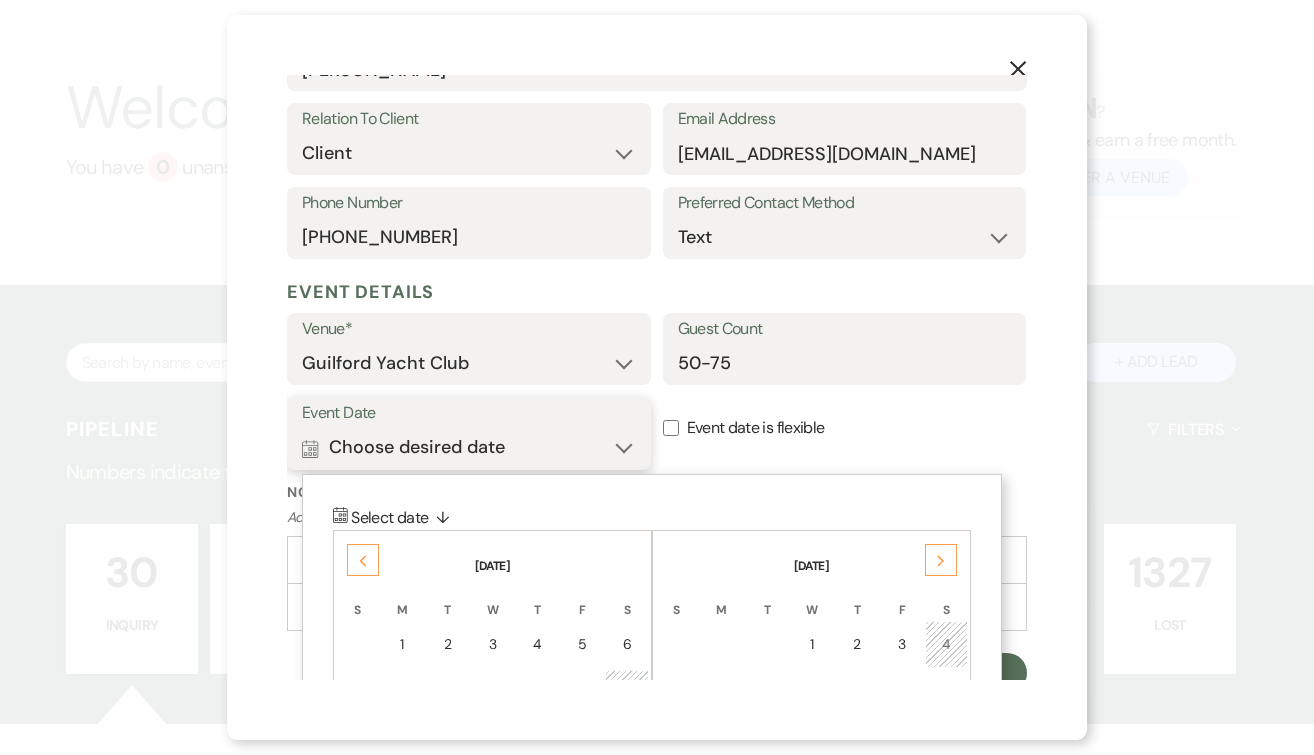 scroll, scrollTop: 376, scrollLeft: 0, axis: vertical 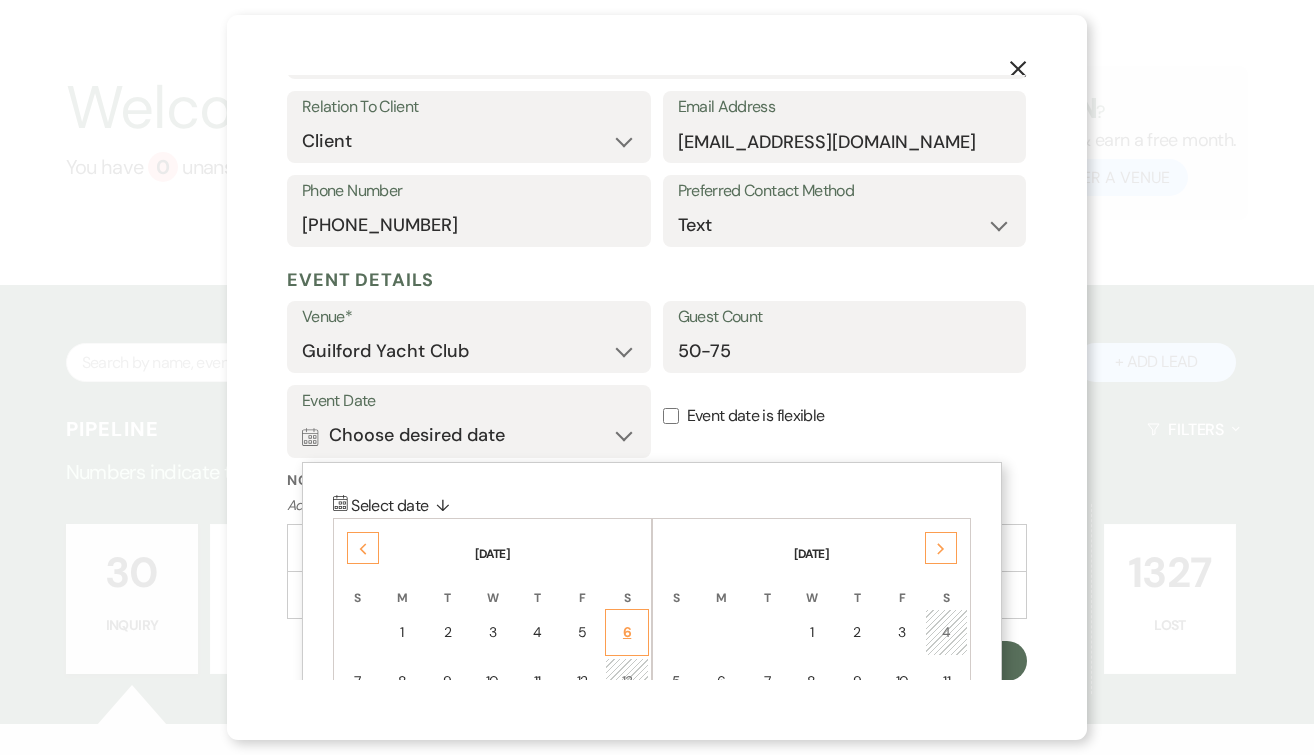click on "6" at bounding box center [627, 632] 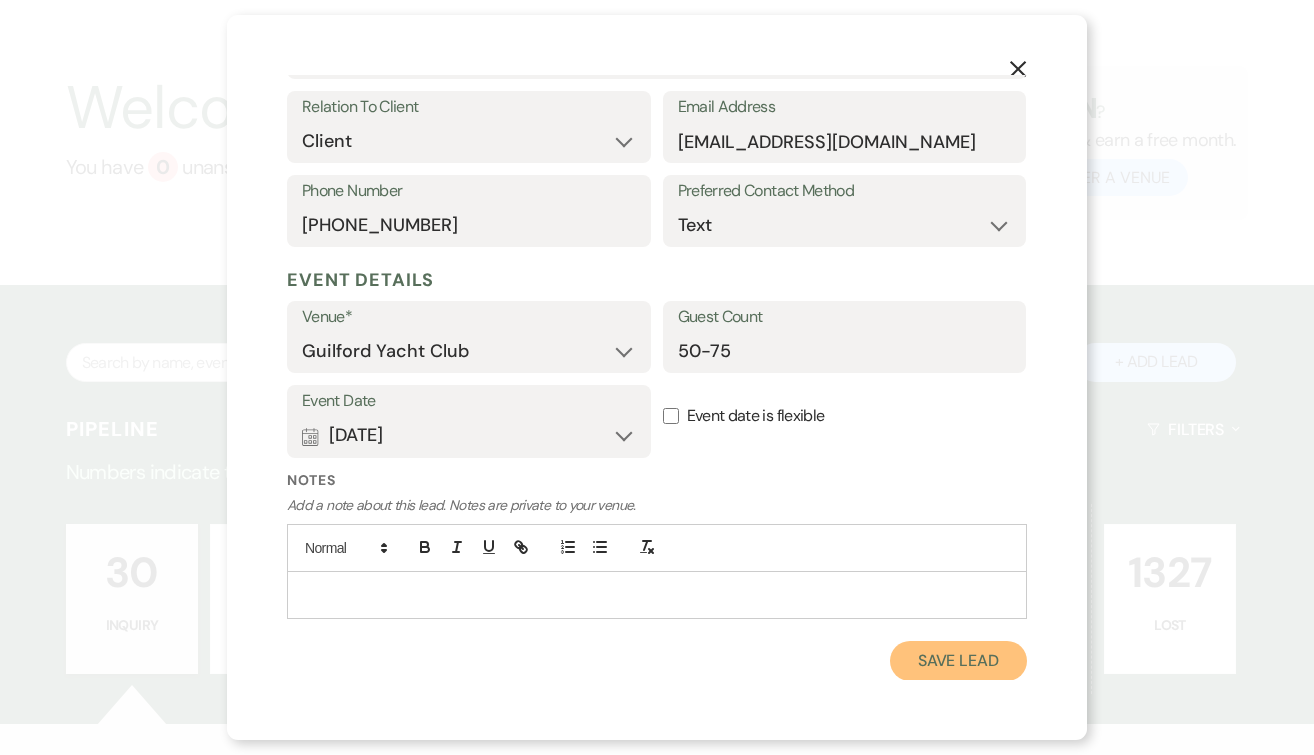 click on "Save Lead" at bounding box center (958, 661) 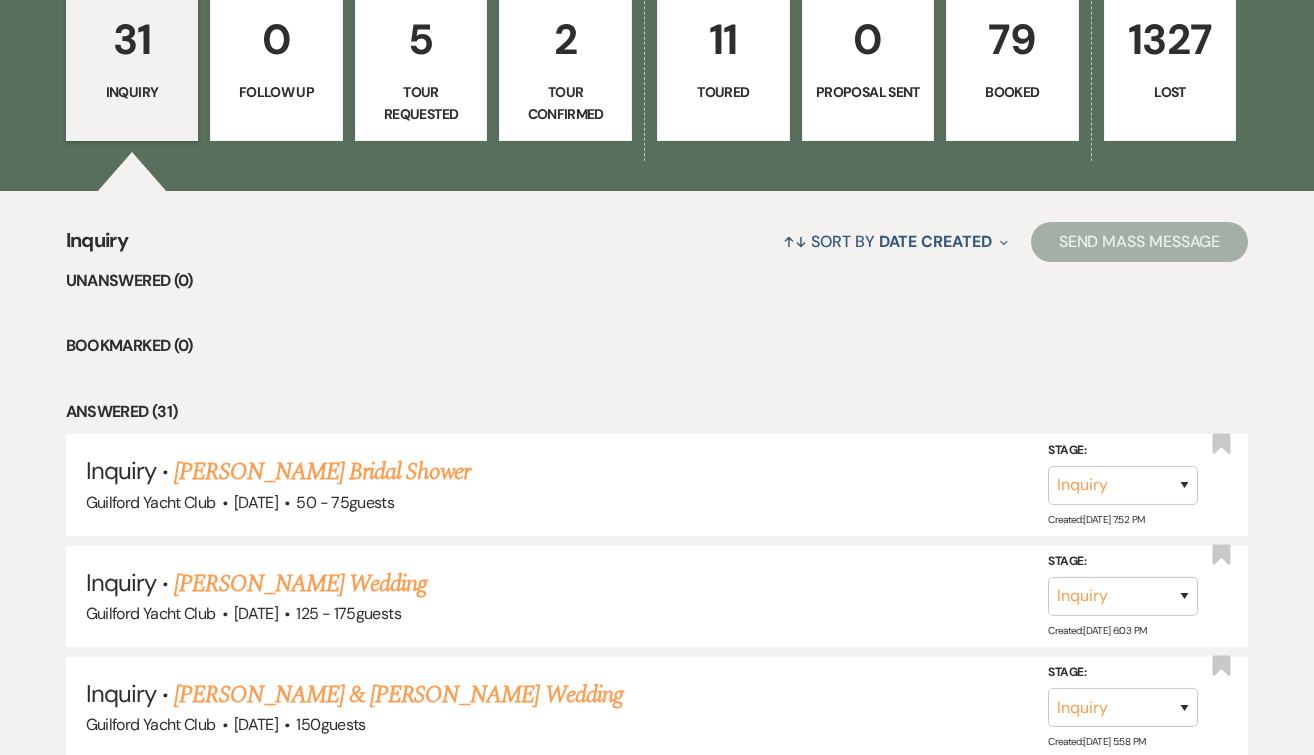 scroll, scrollTop: 839, scrollLeft: 0, axis: vertical 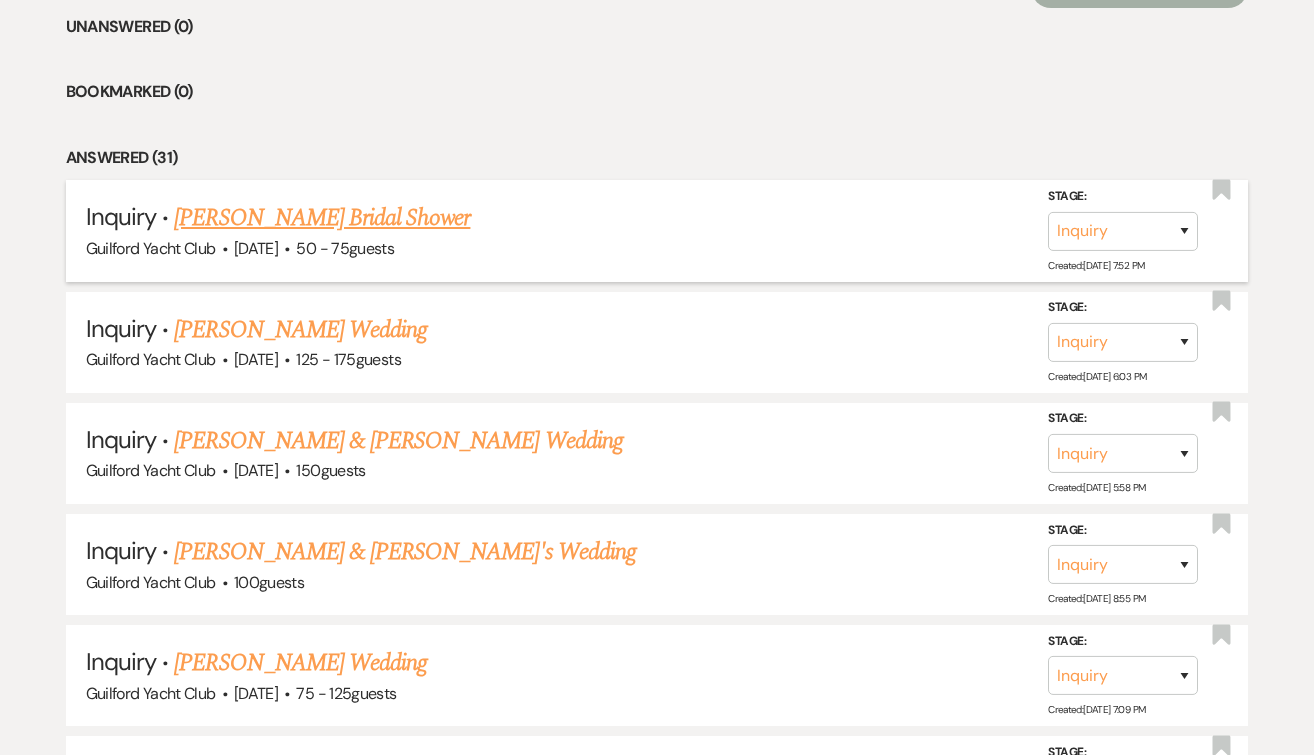 click on "Jane Marchand's Bridal Shower" at bounding box center [322, 218] 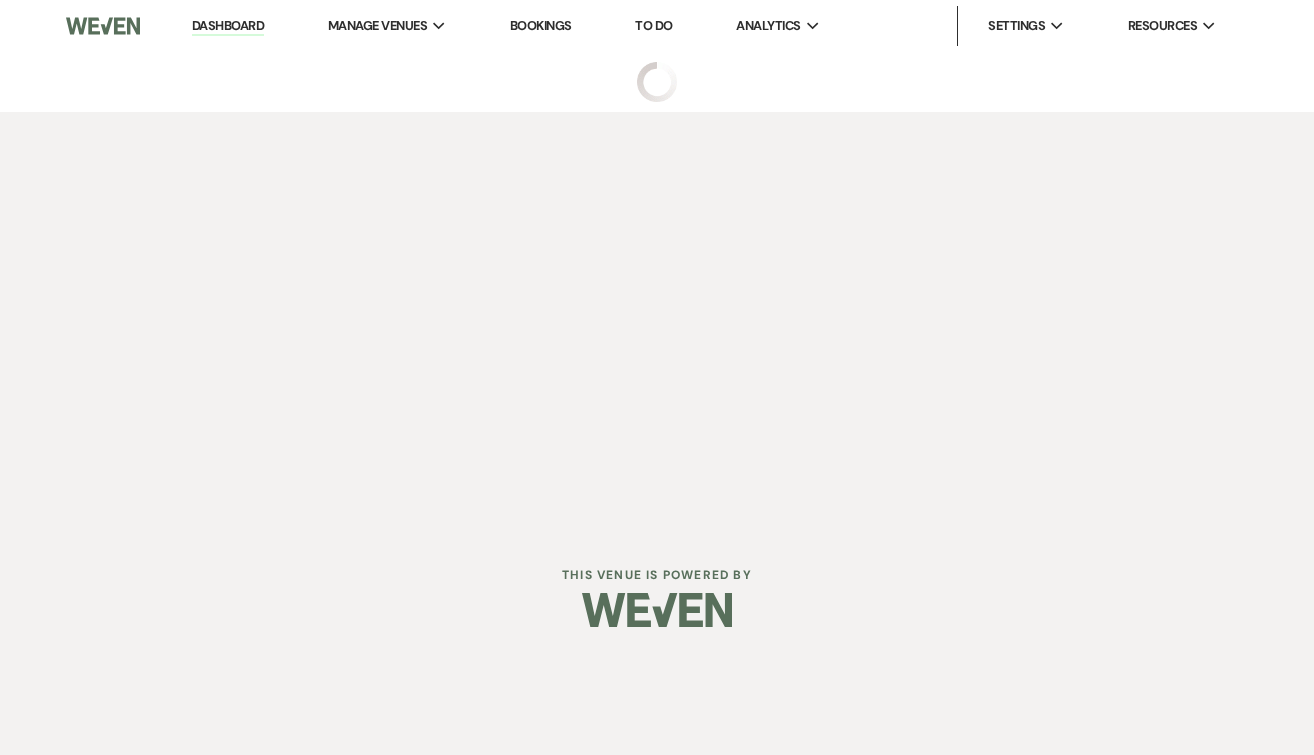 scroll, scrollTop: 0, scrollLeft: 0, axis: both 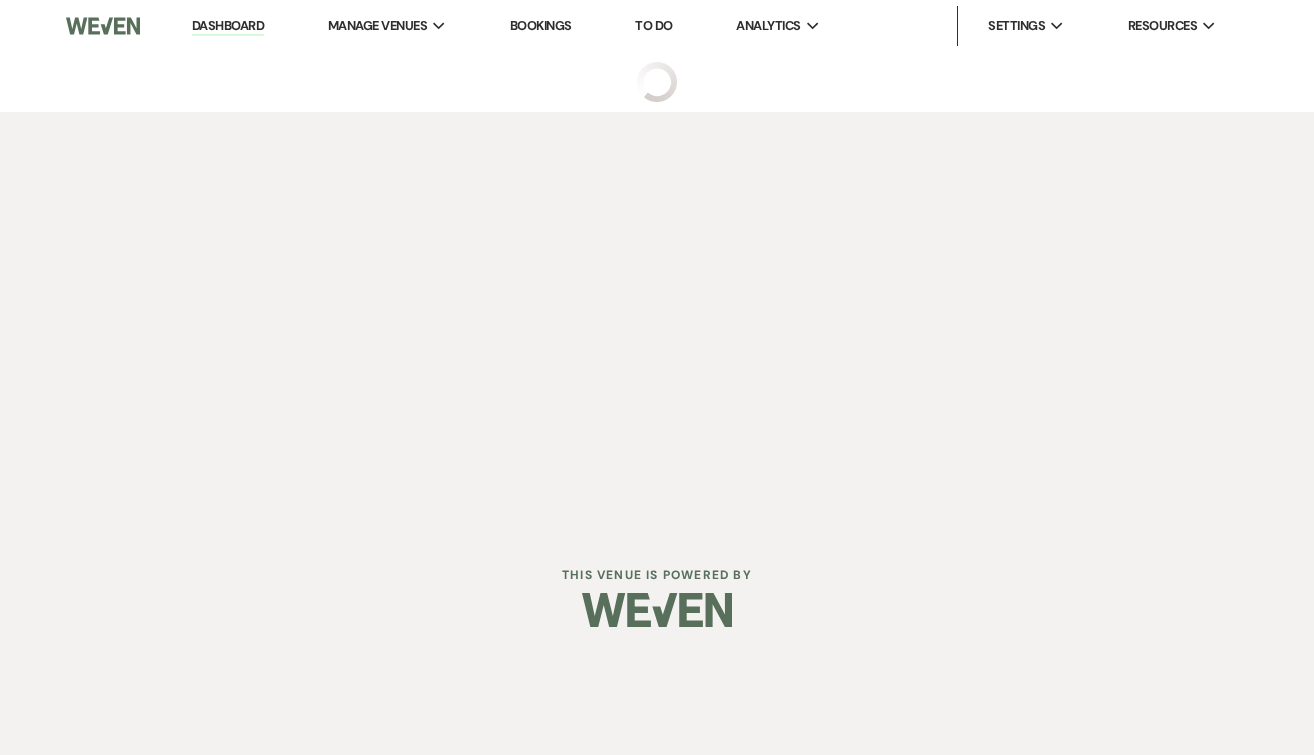 select on "5" 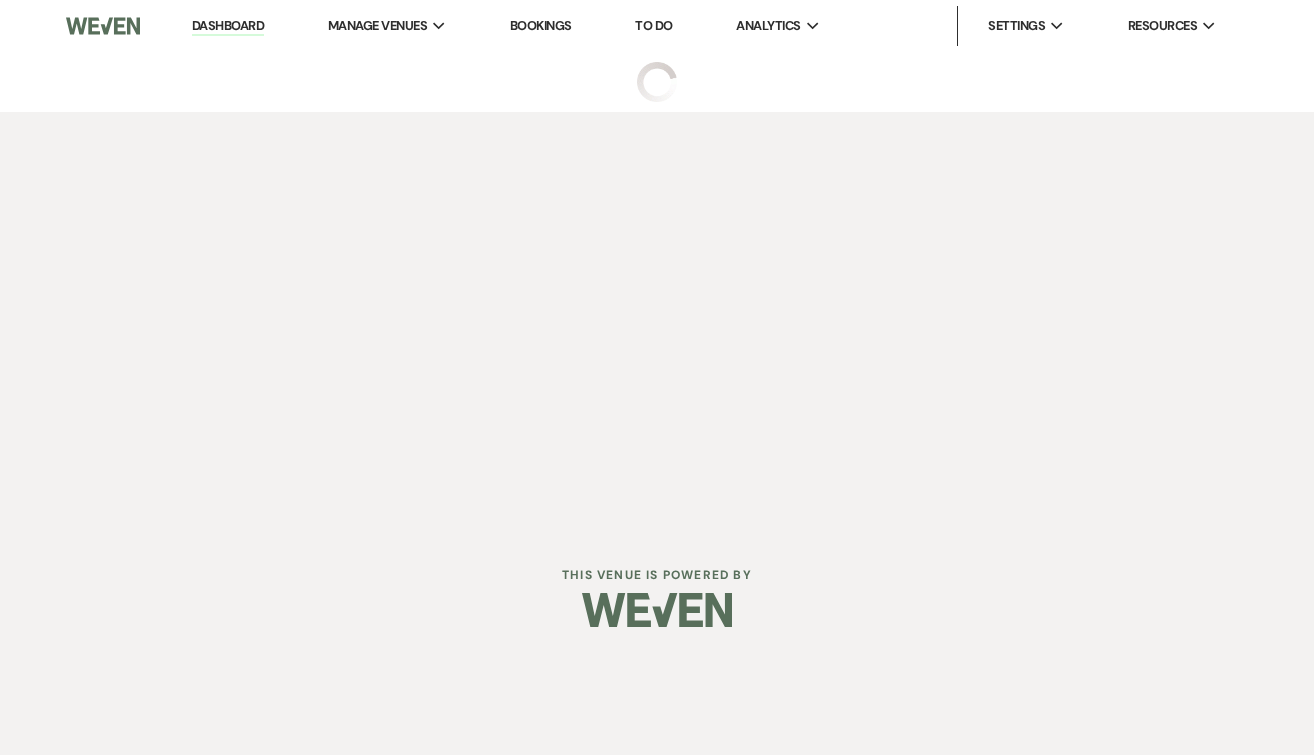 select on "5" 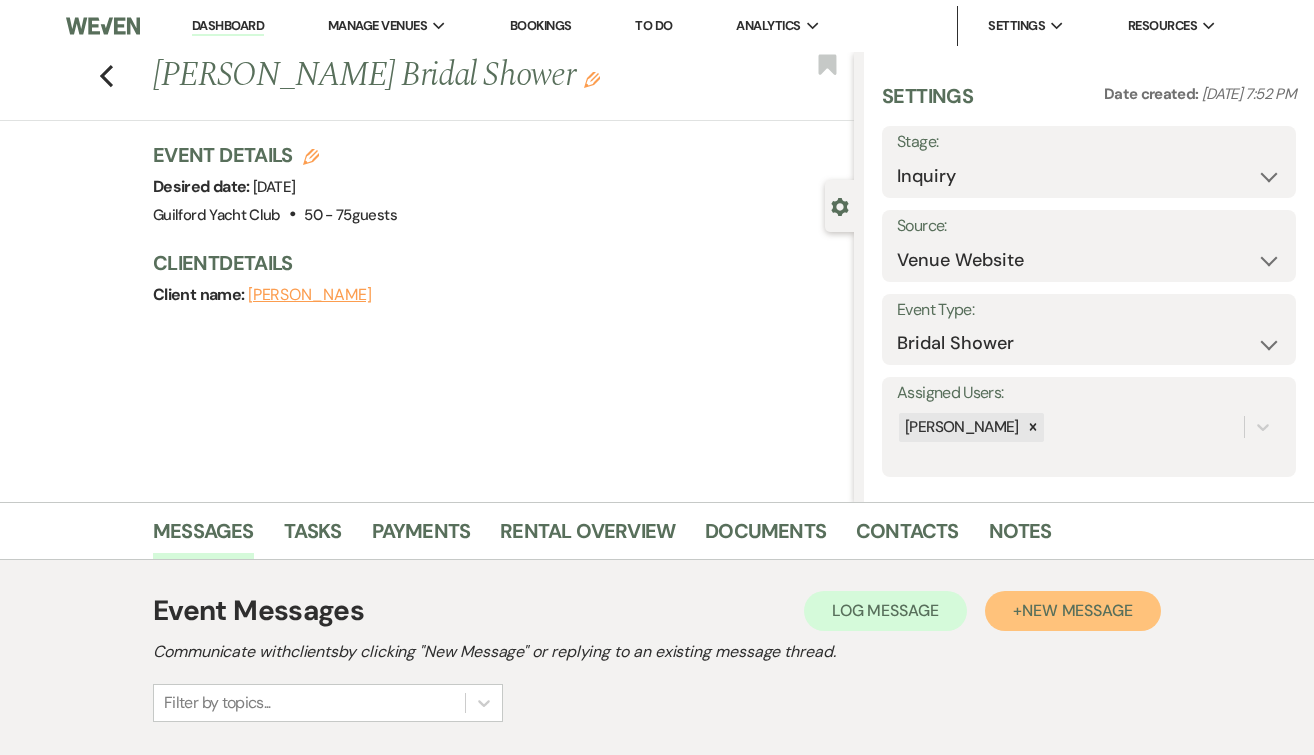 click on "New Message" at bounding box center [1077, 610] 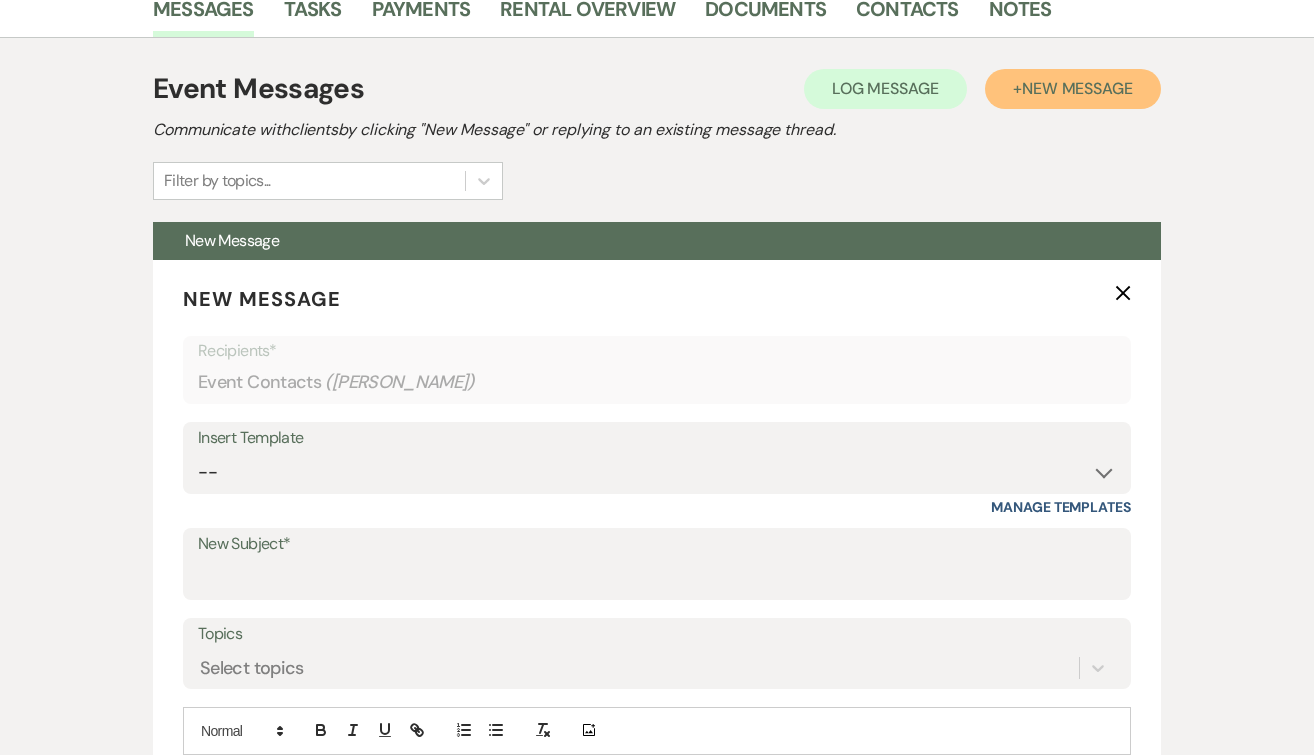 scroll, scrollTop: 652, scrollLeft: 0, axis: vertical 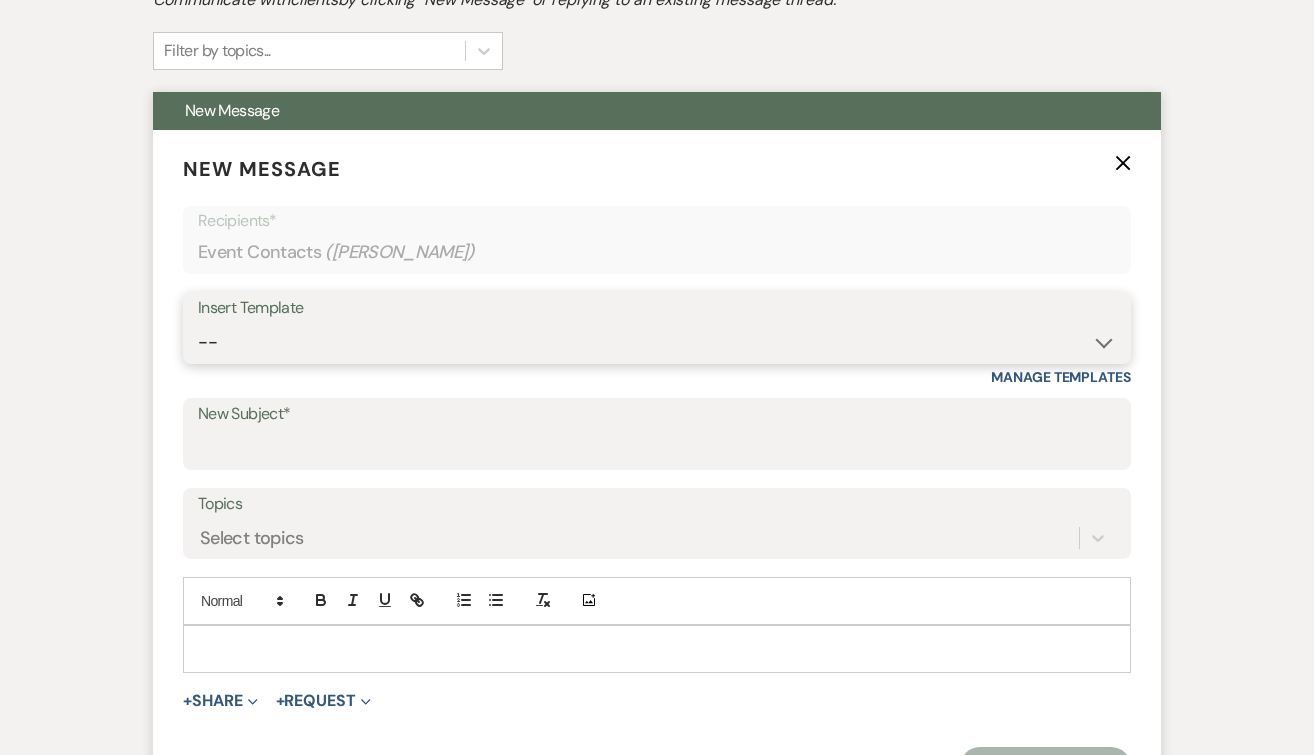 click on "-- Weven Planning Portal Introduction (Booked Events) Initial Inquiry Response Tour Request Response Follow Up Contract (Pre-Booked Leads) Initial Inquiry Response- unknown date  Initial Inquiry Response- High Season Initial Inquiry Response- Shoulder Season Initial Inquiry Response- Low Season Initial Inquiry Response- Member Unknown Date Initial Inquiry Response- Member High Season Copy of Initial Inquiry Response- Member Shoulder Season Initial Inquiry Response- Member Low Season Thank you for touring the Guilford Yacht Club Schedule Tour for GYC Bridal Shower End of Life Celebration  Copy of Weven Planning Portal Introduction (Booked Events) Copy of Weven Planning Portal Introduction (Booked Events) Copy of Weven Planning Portal Introduction (Booked Events) Lost- Why? Knot review 5 Stars Copy of Follow Up Out of Office Vendor COI forms" at bounding box center (657, 342) 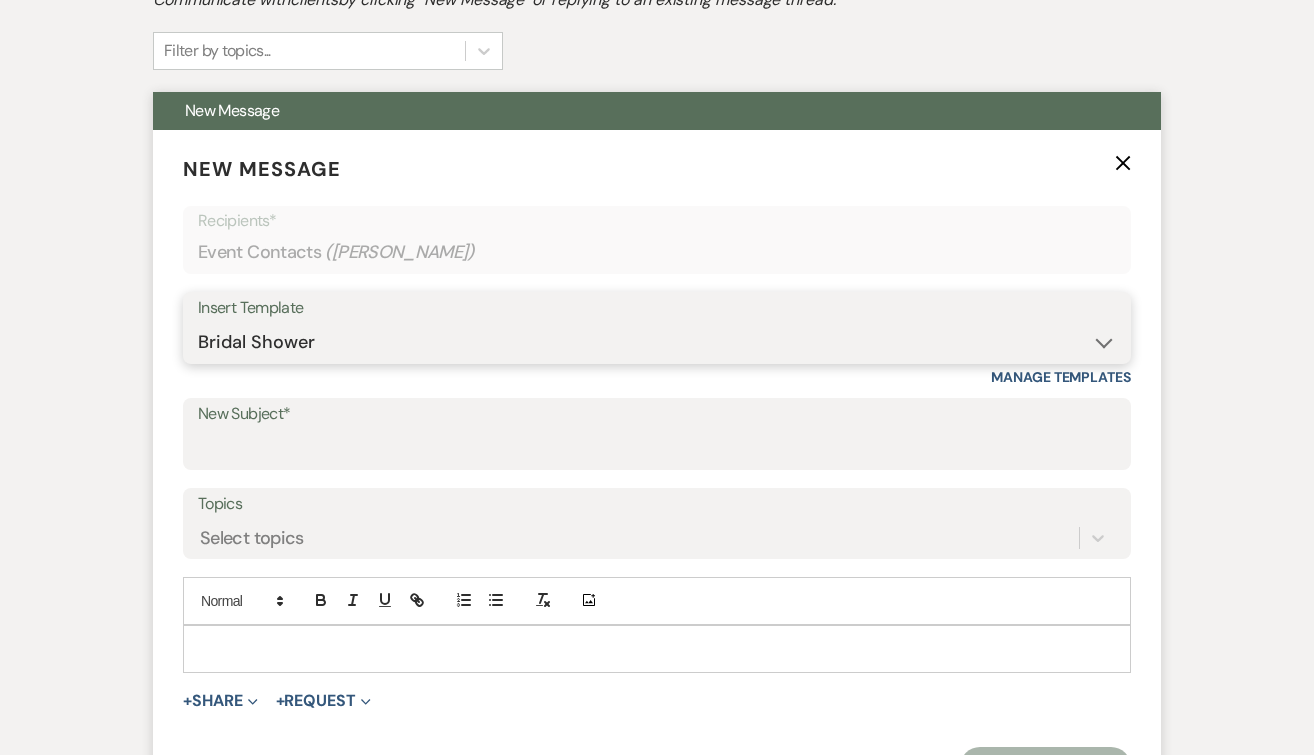 type on "Host your Bridal Shower at the Guilford Yacht Club!" 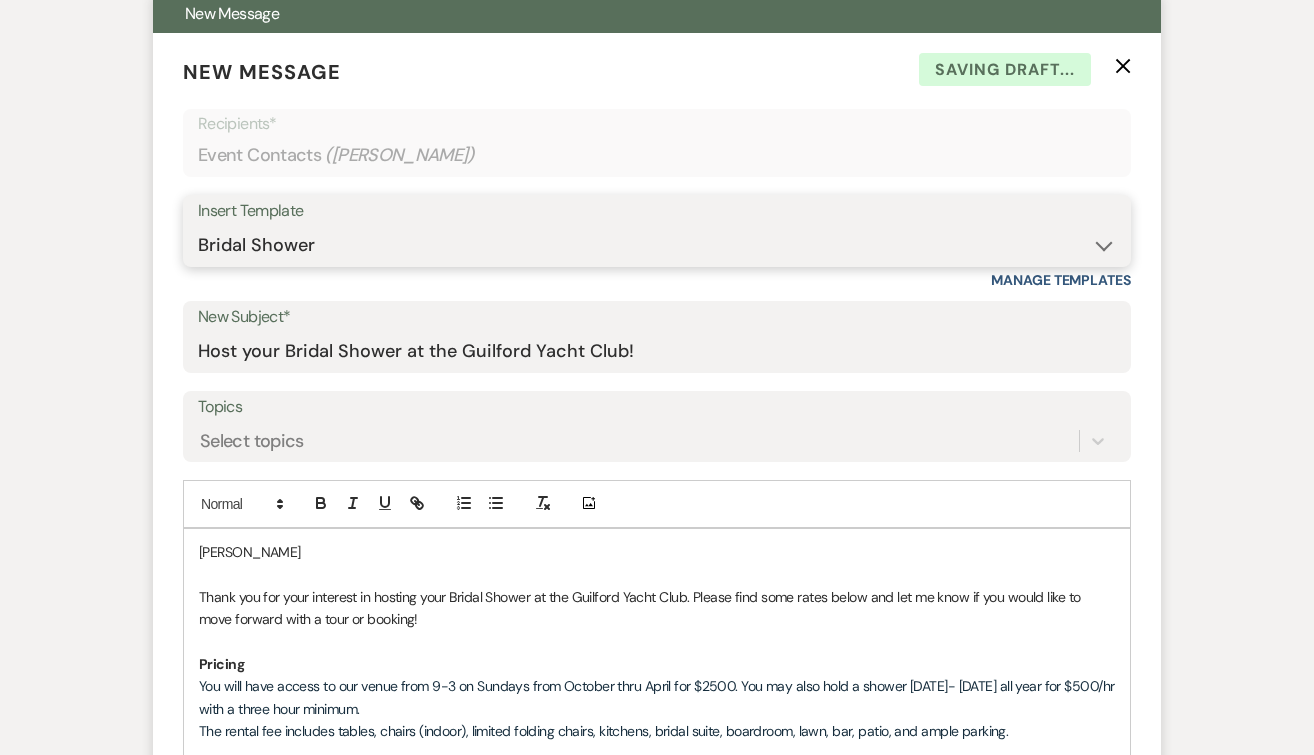 scroll, scrollTop: 752, scrollLeft: 0, axis: vertical 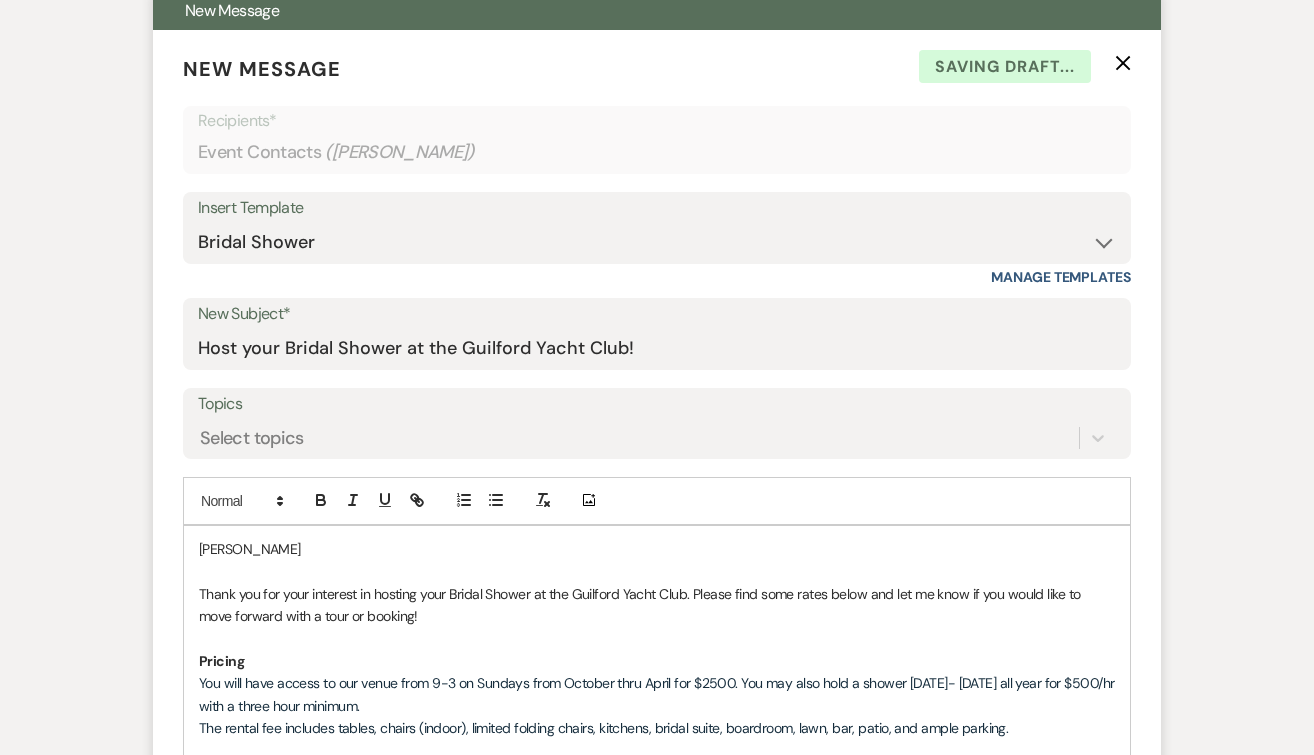click on "Jane" at bounding box center (657, 549) 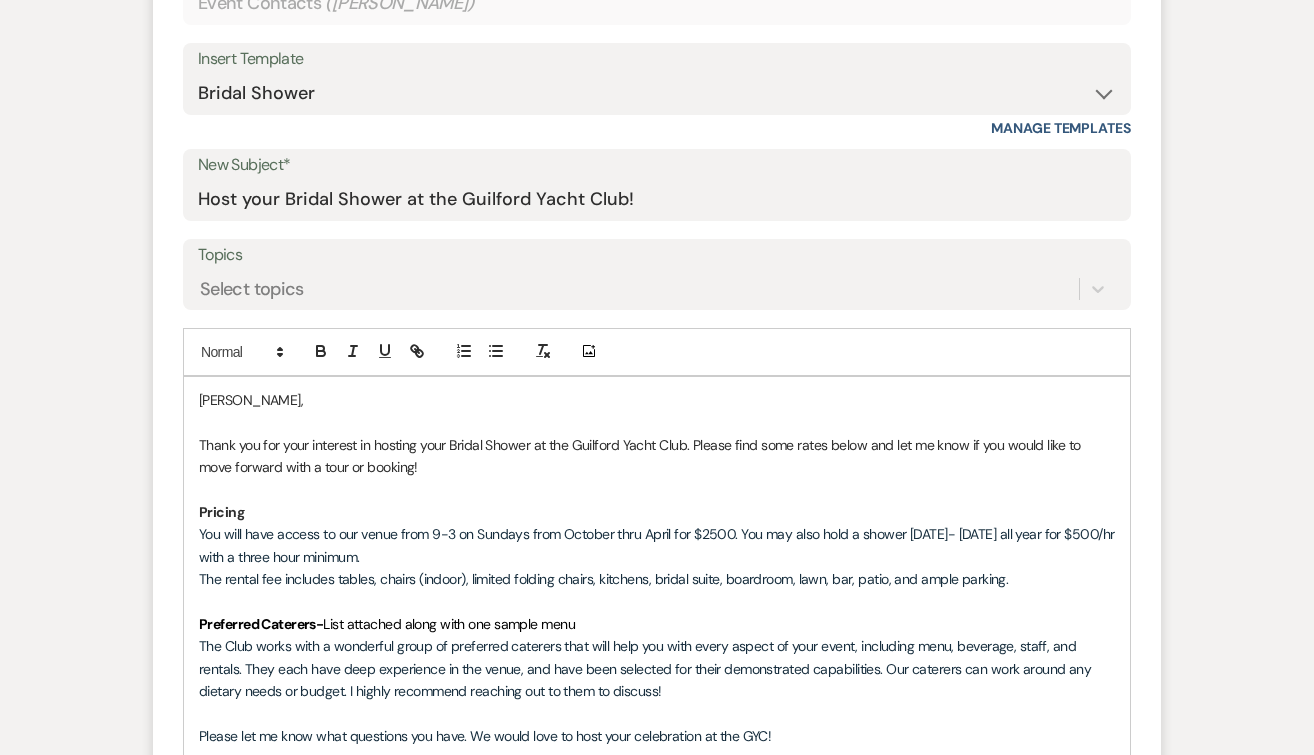 scroll, scrollTop: 905, scrollLeft: 0, axis: vertical 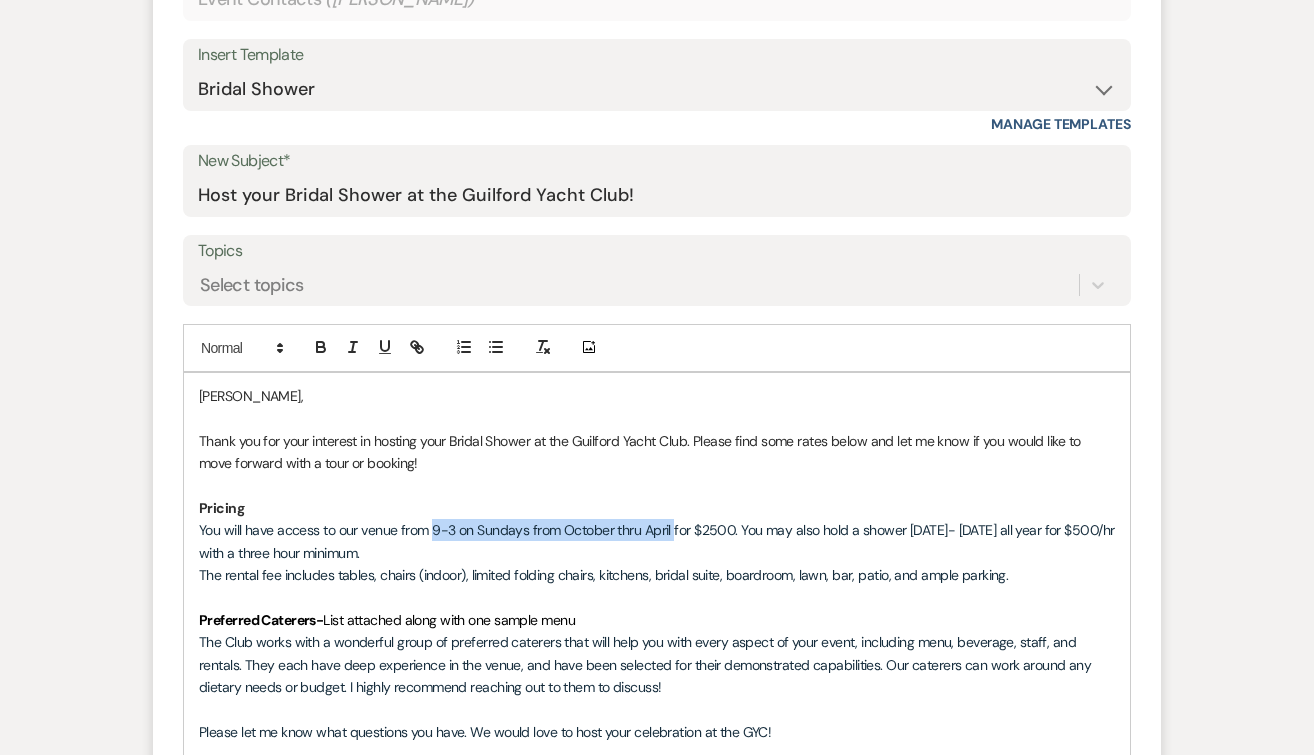 drag, startPoint x: 672, startPoint y: 529, endPoint x: 432, endPoint y: 527, distance: 240.00833 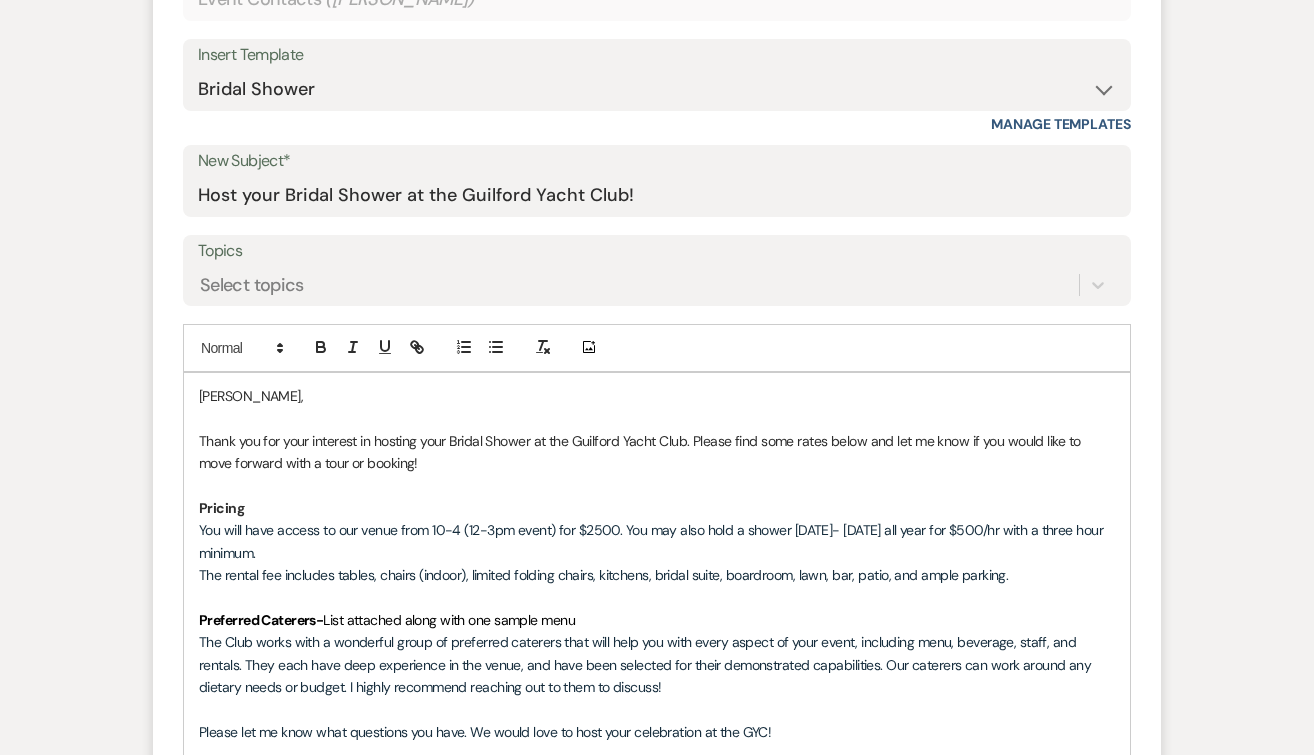 drag, startPoint x: 626, startPoint y: 535, endPoint x: 710, endPoint y: 554, distance: 86.12201 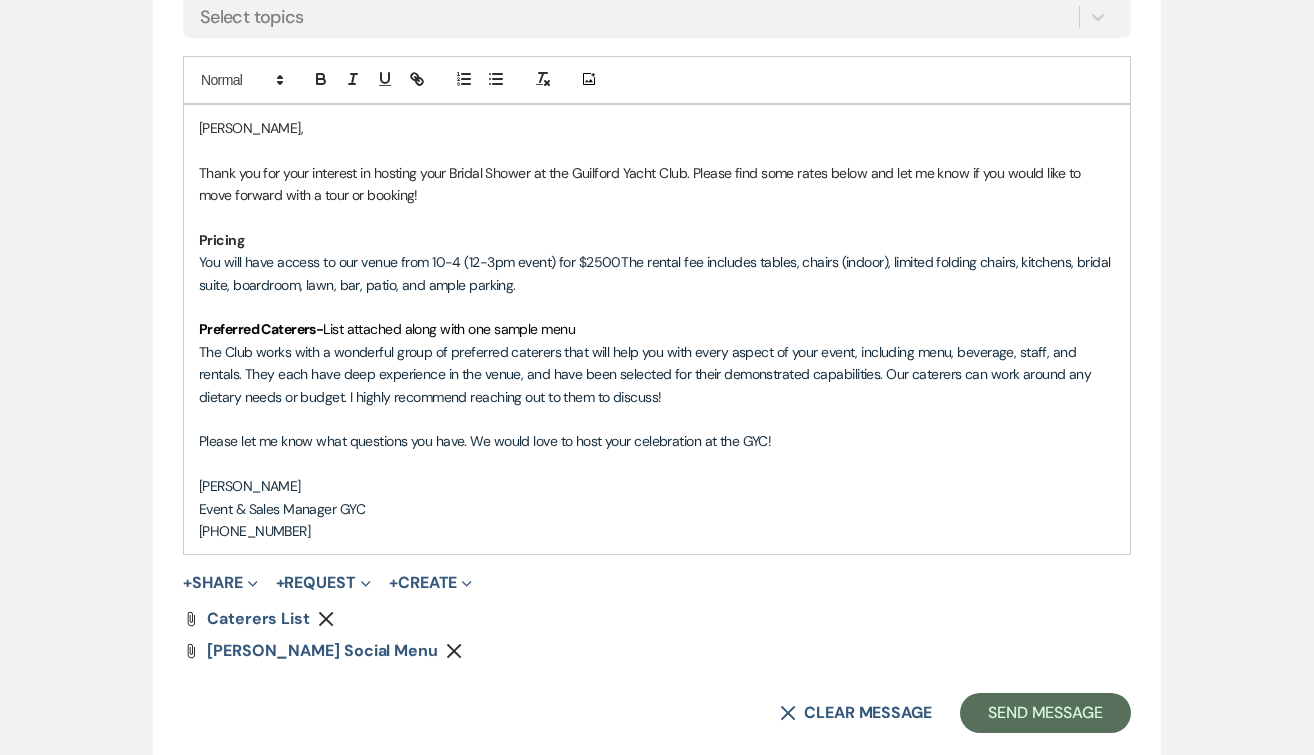 scroll, scrollTop: 1181, scrollLeft: 0, axis: vertical 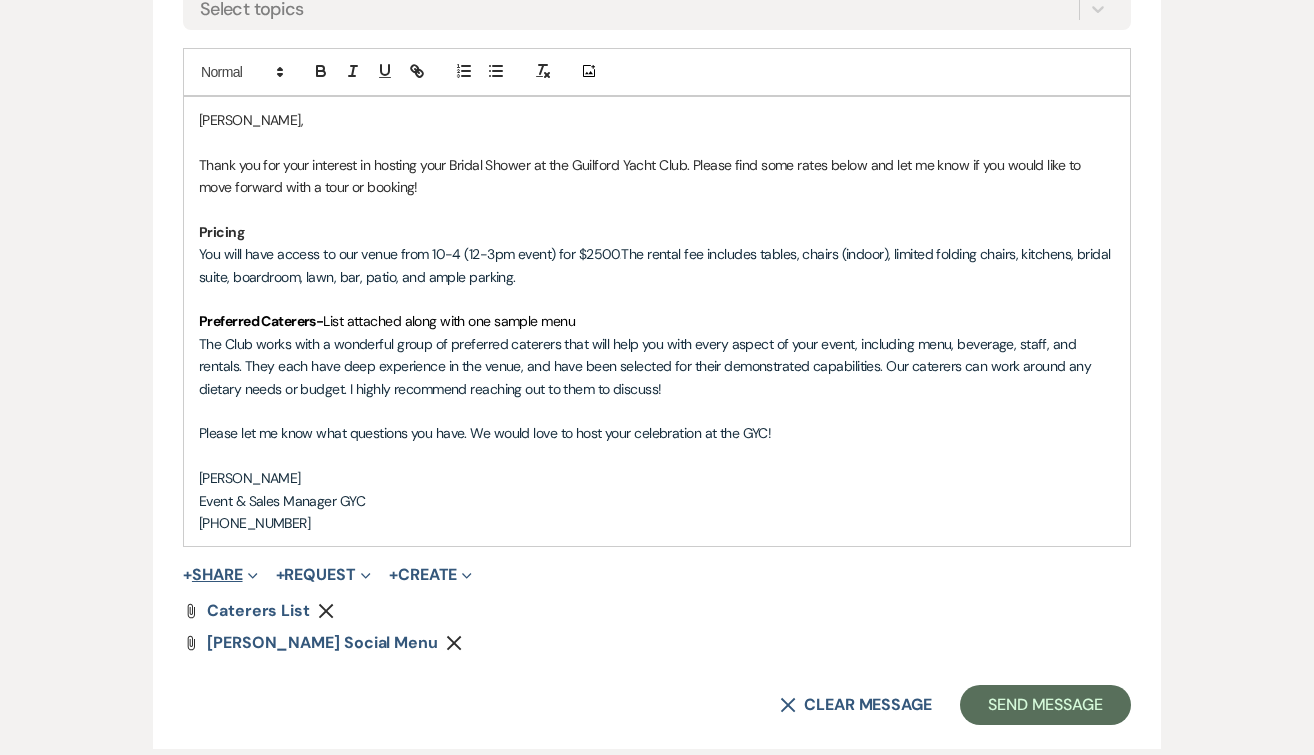 click on "+  Share Expand" at bounding box center (220, 575) 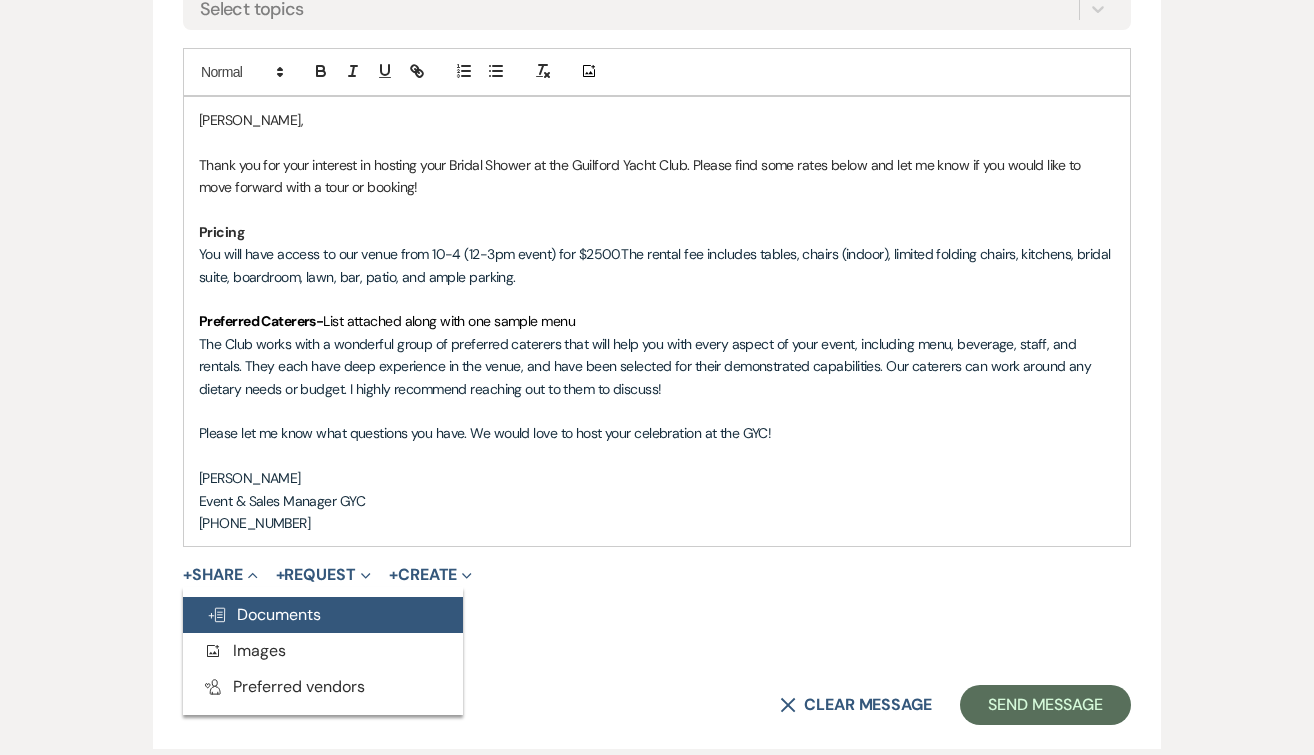 click on "Doc Upload Documents" at bounding box center (264, 614) 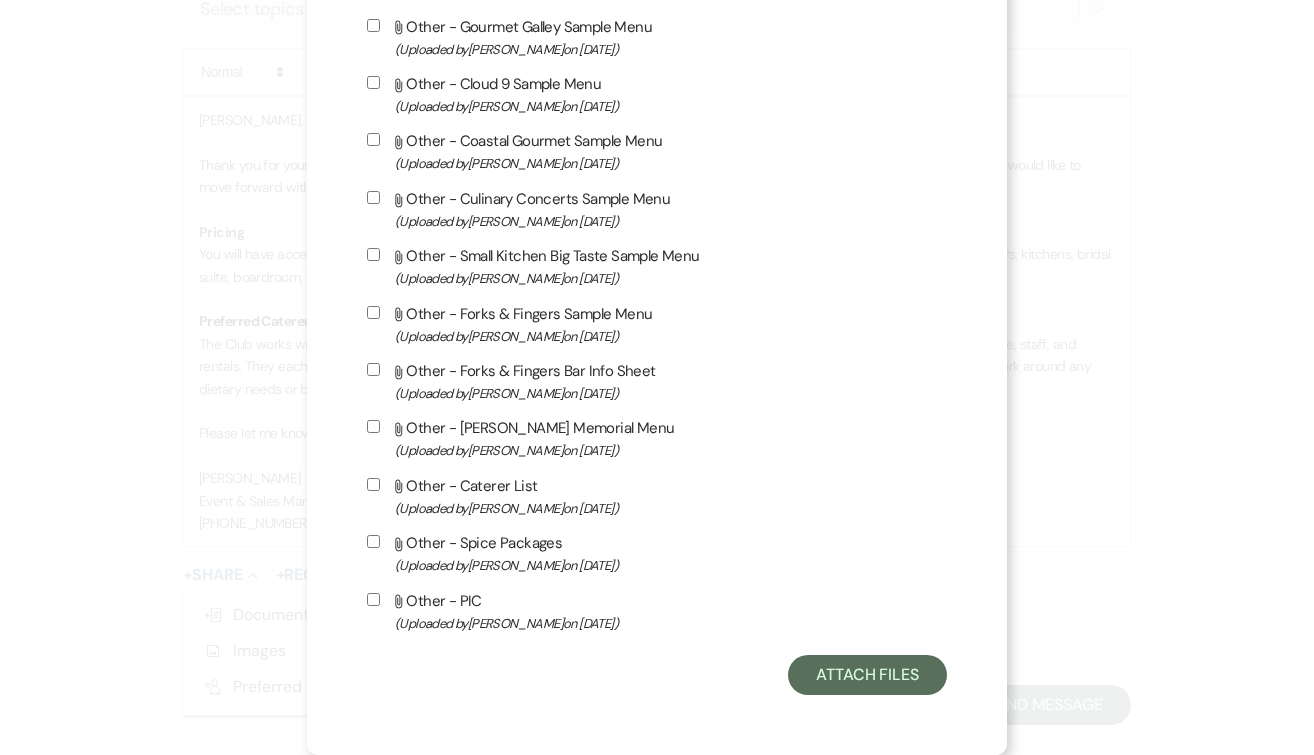 scroll, scrollTop: 1636, scrollLeft: 0, axis: vertical 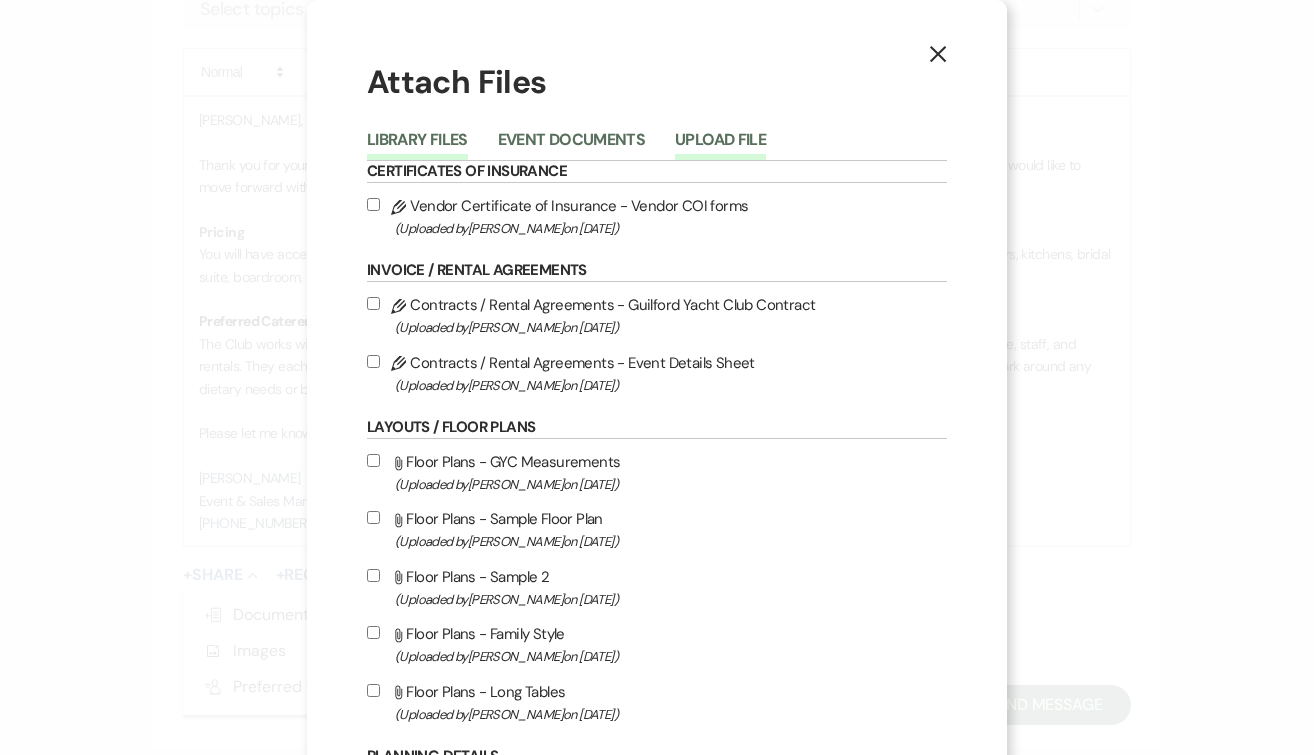 click on "Upload File" at bounding box center [720, 146] 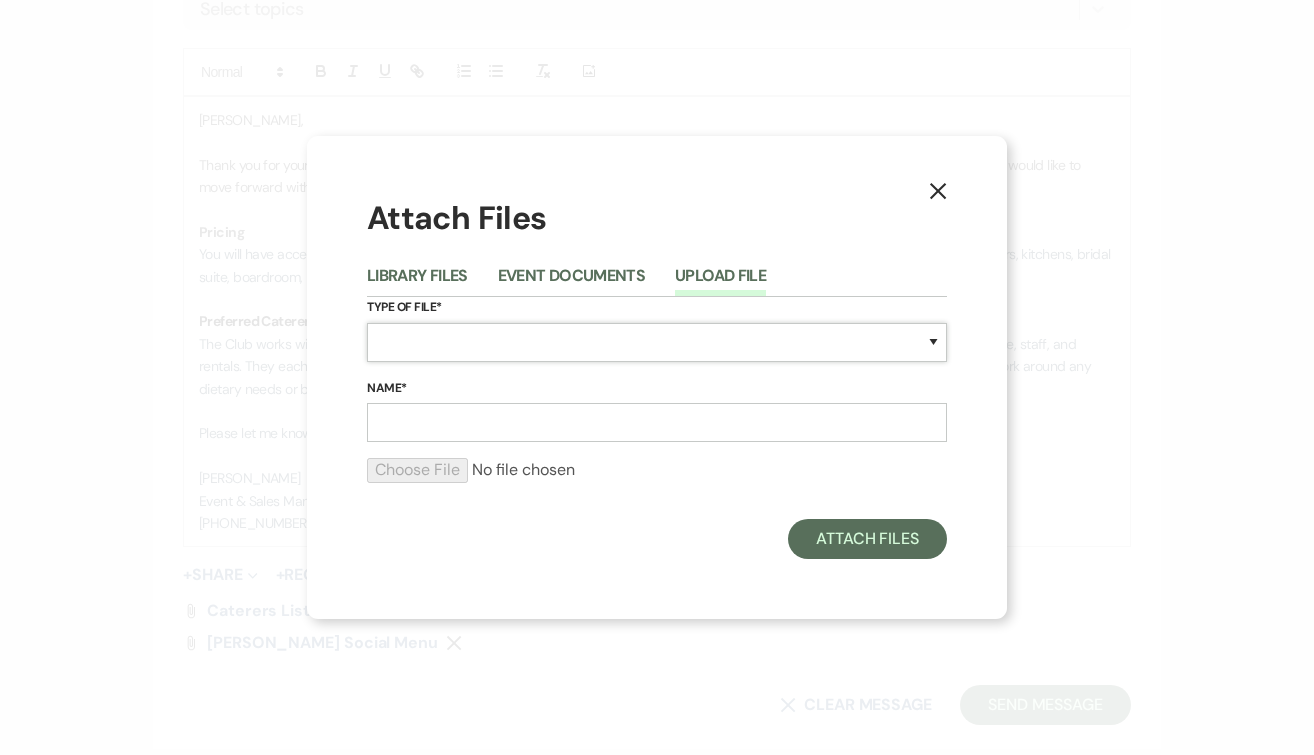 click on "Special Event Insurance Vendor Certificate of Insurance Contracts / Rental Agreements Invoices Receipts Event Maps Floor Plans Rain Plan Seating Charts Venue Layout Catering / Alcohol Permit Event Permit Fire Permit Fuel Permit Generator Permit Tent Permit Venue Permit Other Permit Inventory  Promotional Sample Venue Beverage Ceremony Event Finalize + Share Guests Lodging Menu Vendors Venue Beverage Brochure Menu Packages Product Specifications Quotes Beverage Event and Ceremony Details Finalize & Share Guests Lodging Menu Vendors Venue Event Timeline Family / Wedding Party Timeline Food and Beverage Timeline MC / DJ / Band Timeline Master Timeline Photography Timeline Set-Up / Clean-Up Vendor Timeline Bartender Safe Serve / TiPS Certification Vendor Certification Vendor License Other" at bounding box center [657, 342] 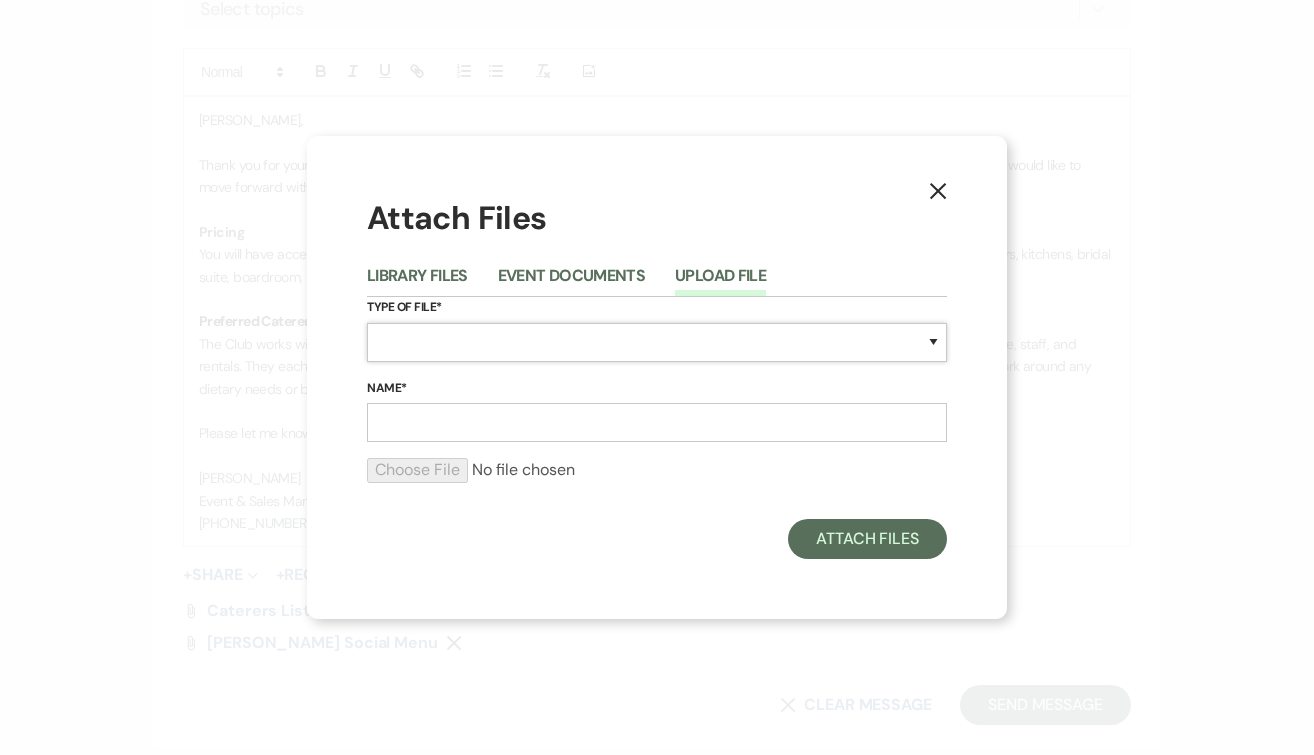 select on "69" 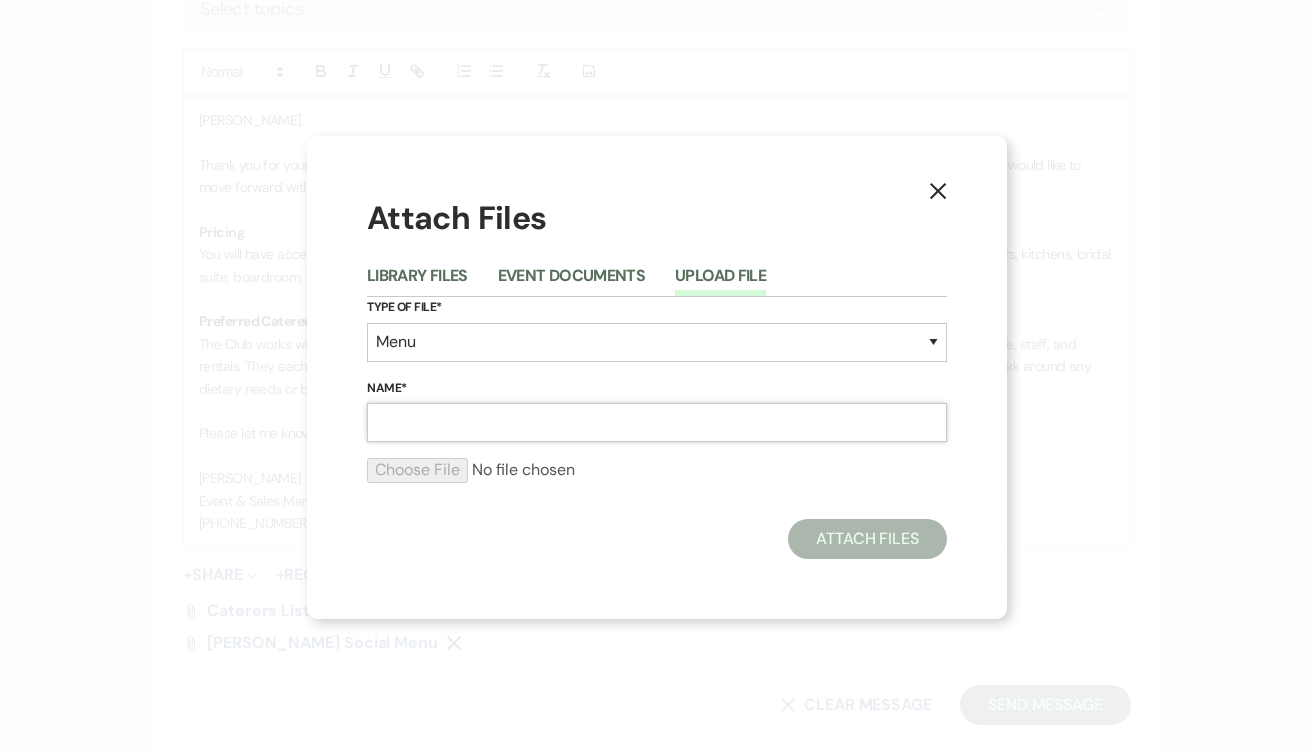 click on "Name*" at bounding box center [657, 422] 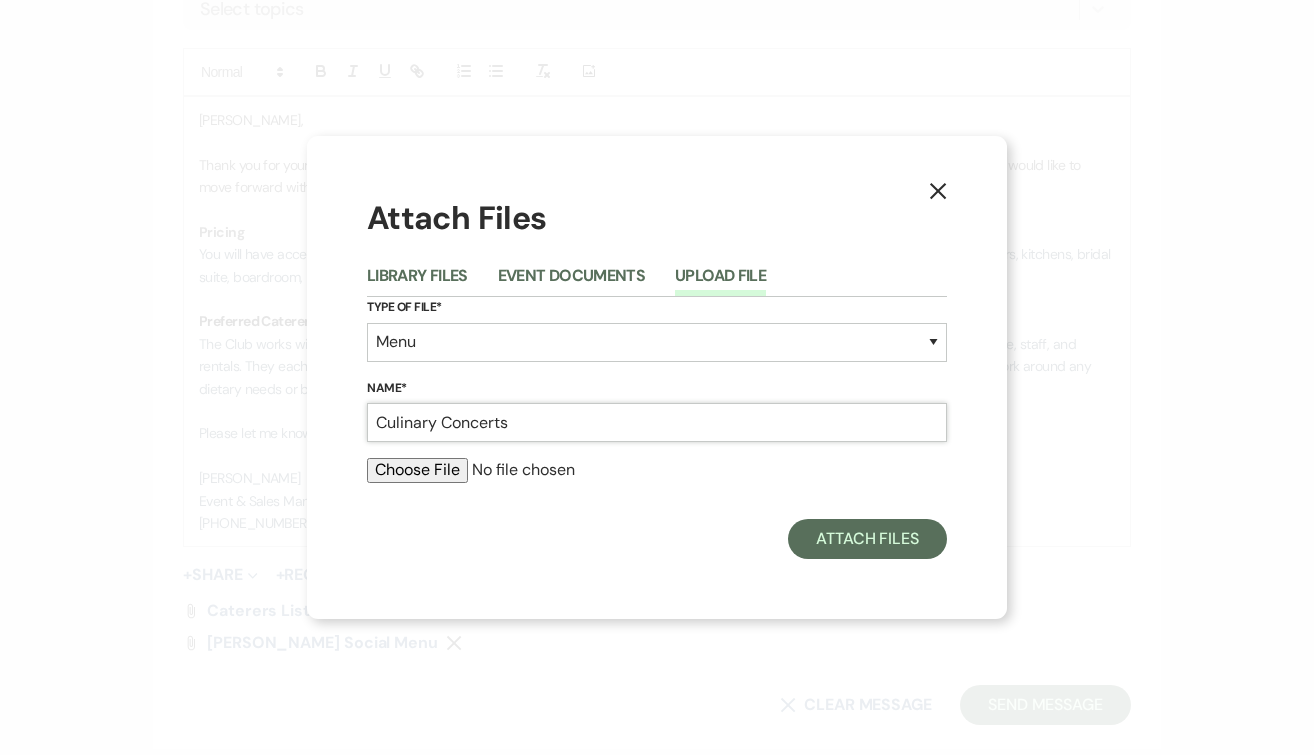 type on "Culinary Concerts" 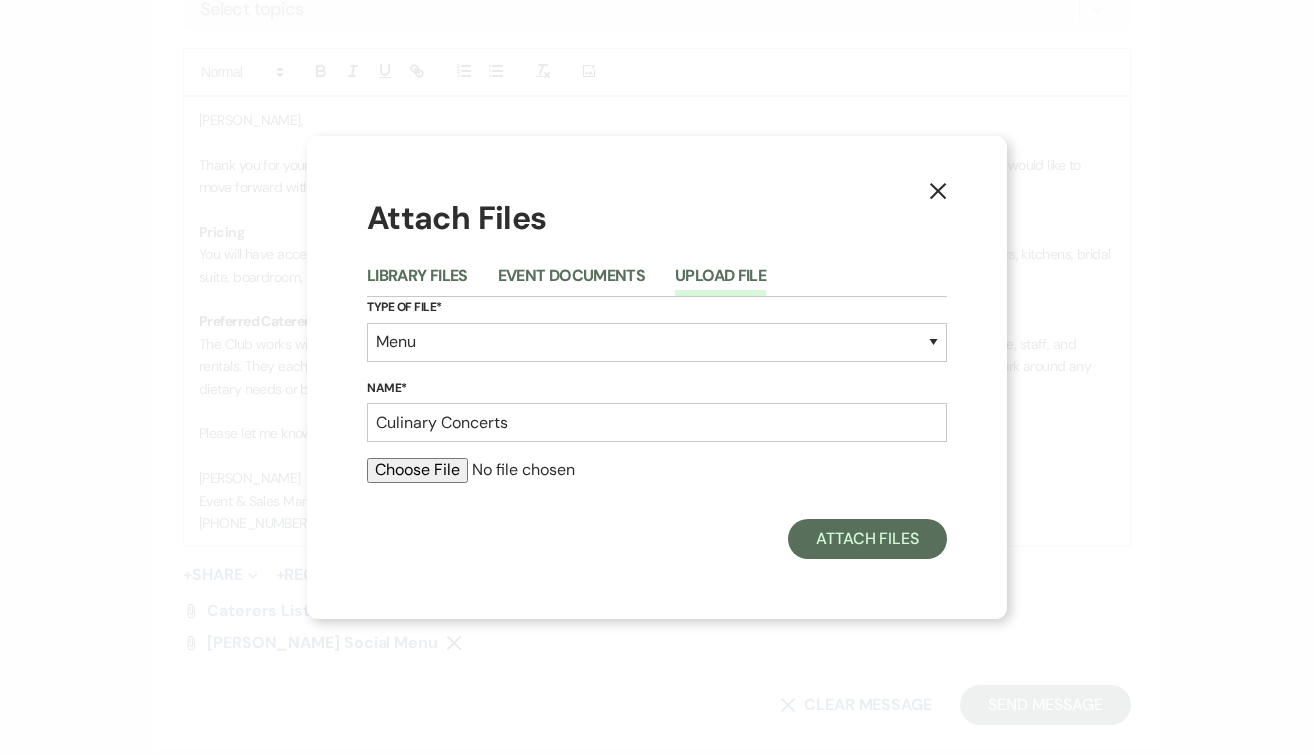 click at bounding box center [657, 470] 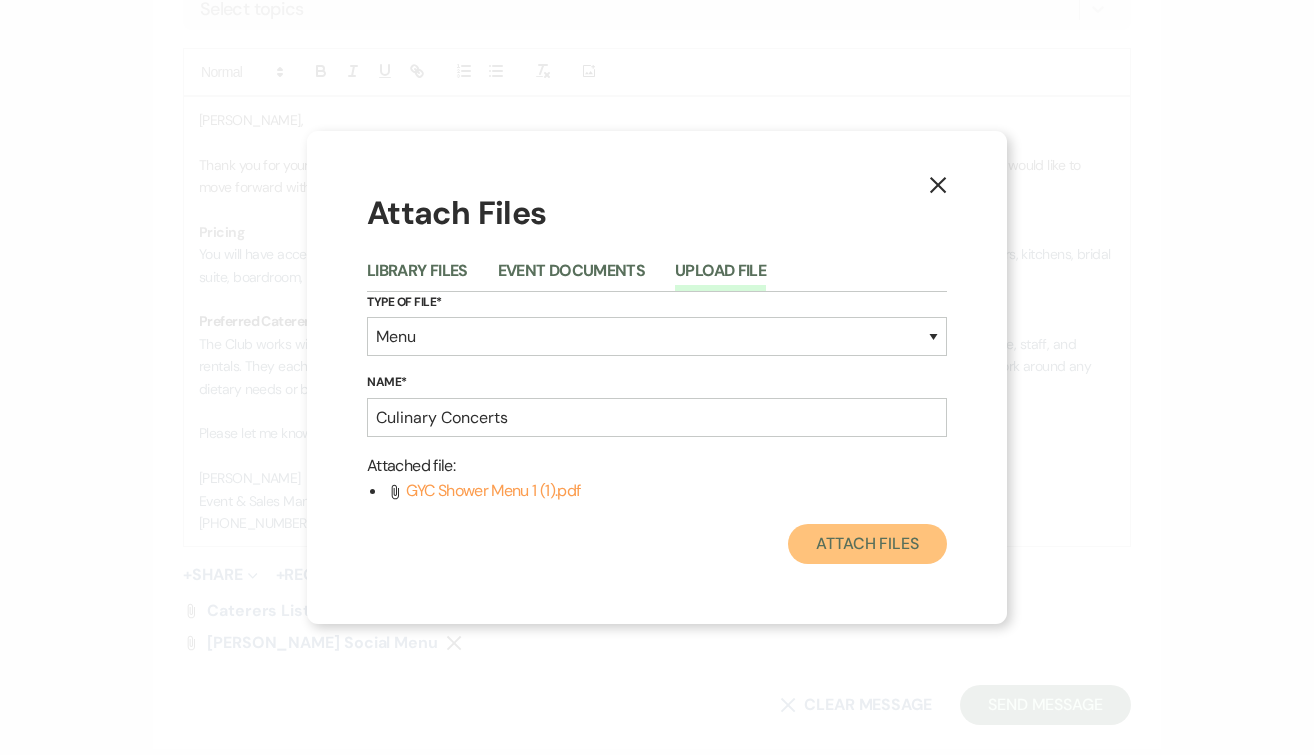 click on "Attach Files" at bounding box center (867, 544) 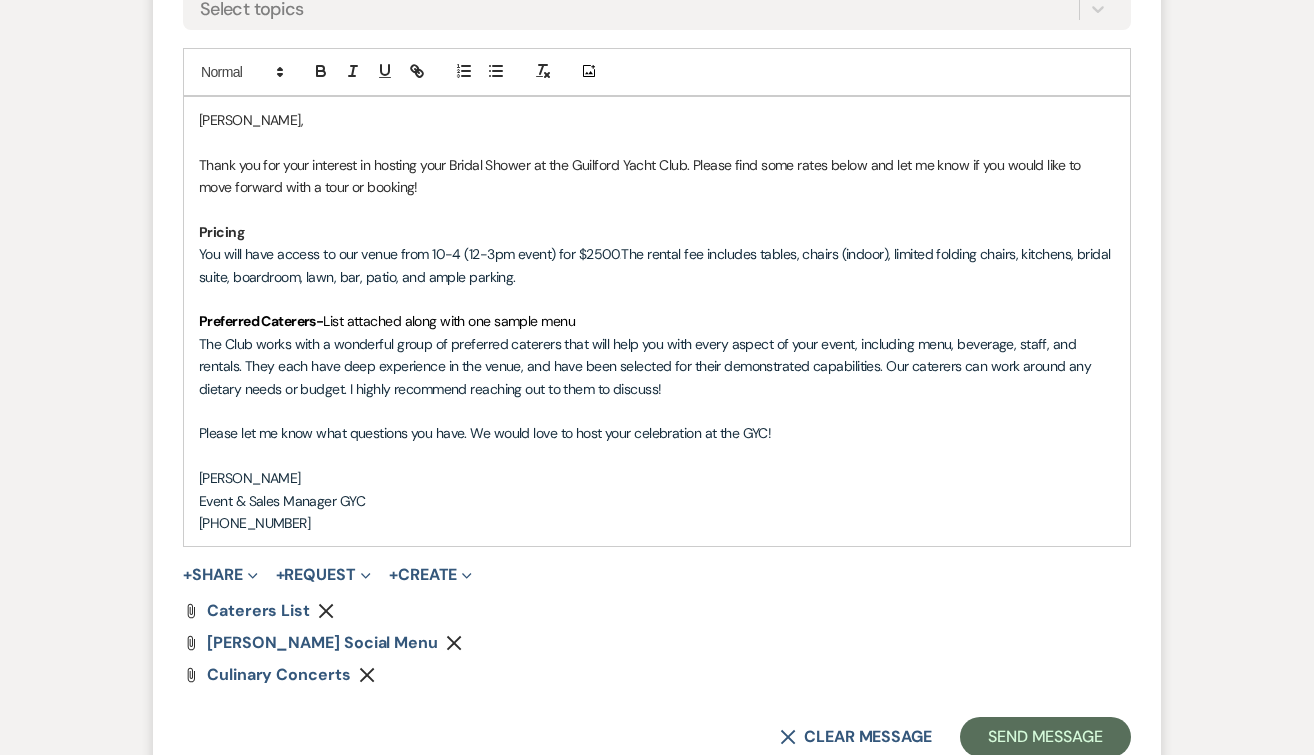 click on "The Club works with a wonderful group of preferred caterers that will help you with every aspect of your event, including menu, beverage, staff, and rentals. They each have deep experience in the venue, and have been selected for their demonstrated capabilities. Our caterers can work around any dietary needs or budget. I highly recommend reaching out to them to discuss!" at bounding box center (657, 366) 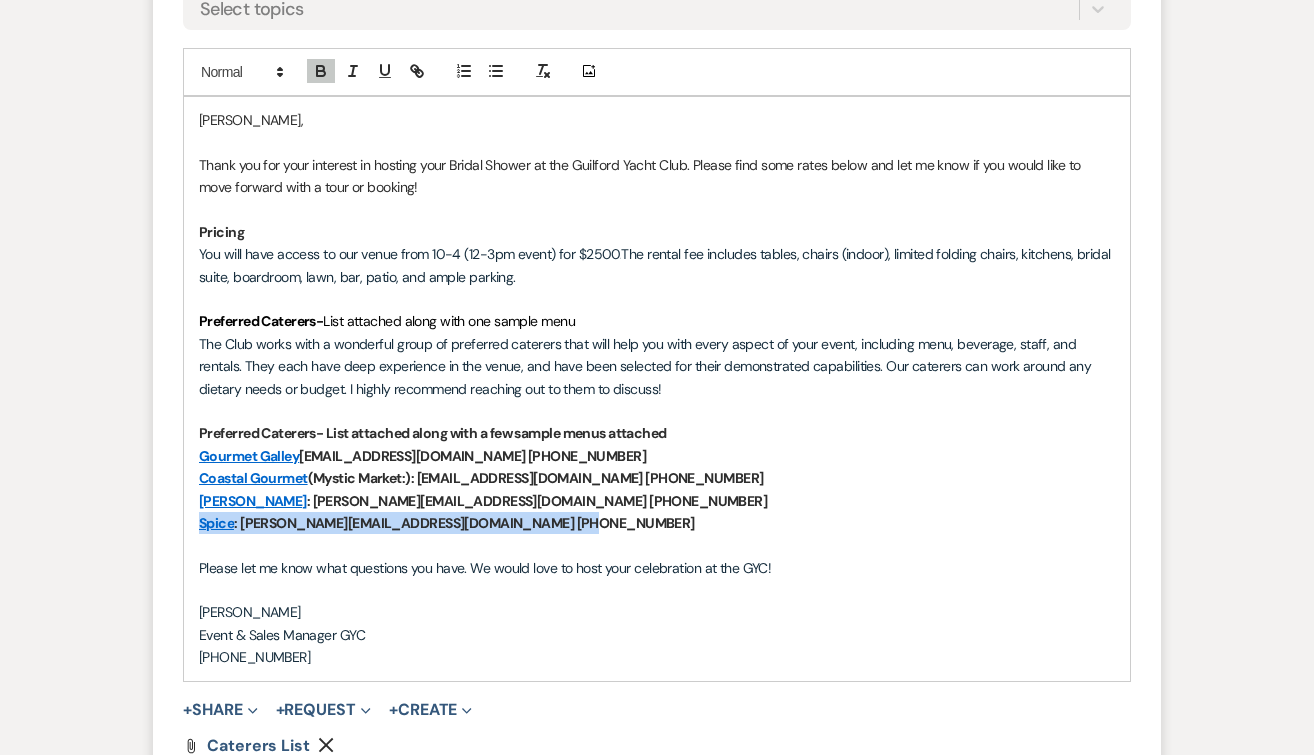 drag, startPoint x: 579, startPoint y: 523, endPoint x: 191, endPoint y: 525, distance: 388.00516 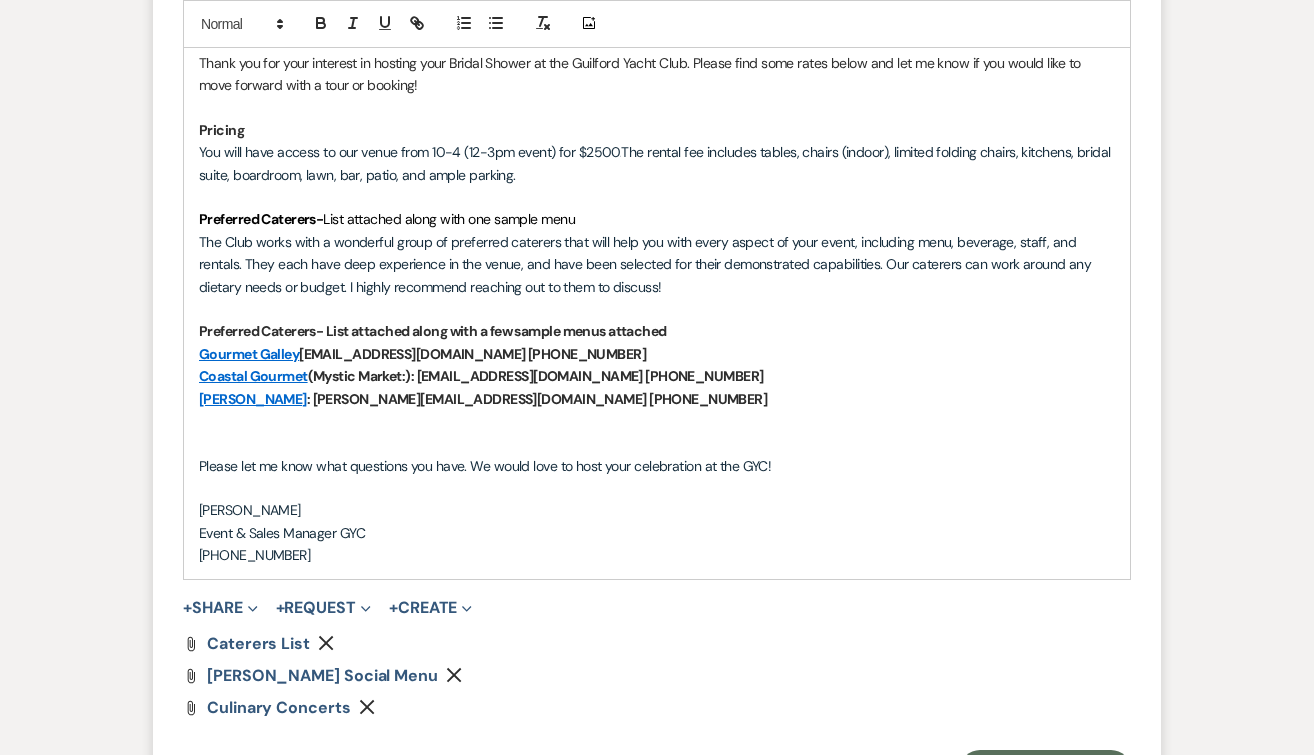 scroll, scrollTop: 1271, scrollLeft: 0, axis: vertical 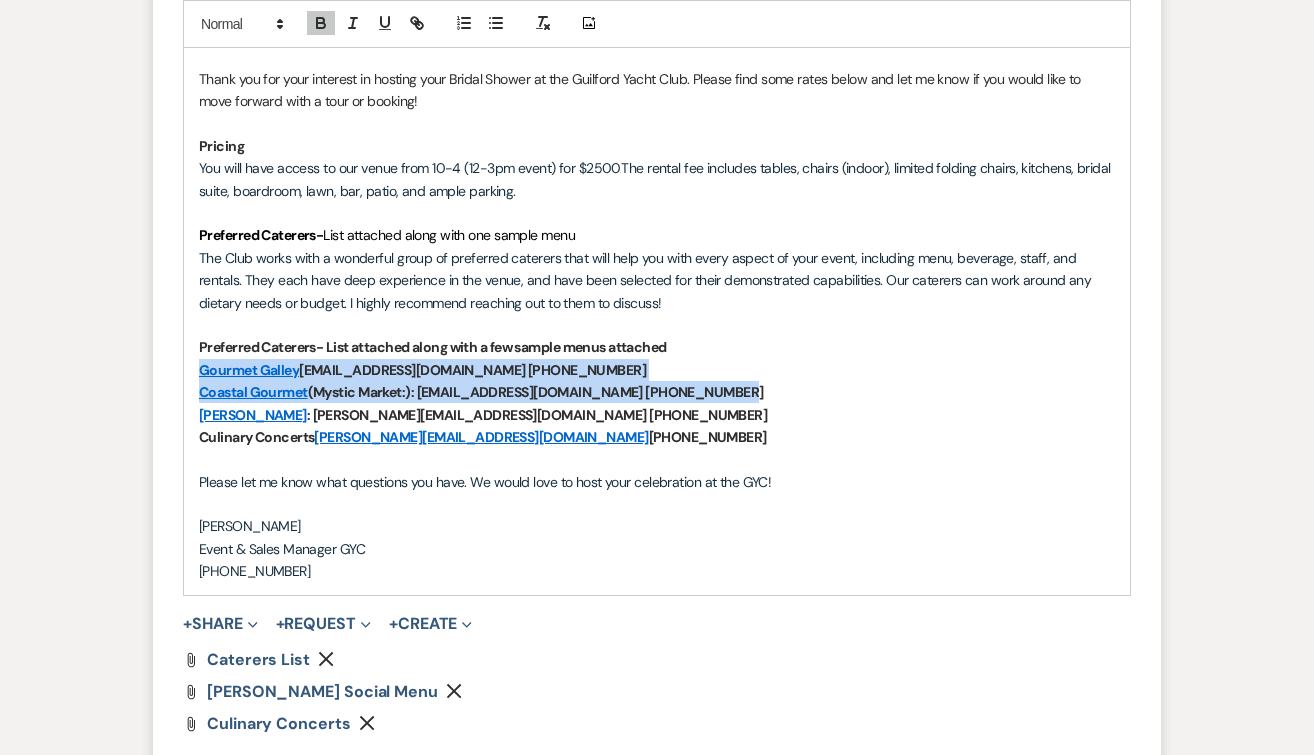 drag, startPoint x: 727, startPoint y: 388, endPoint x: 184, endPoint y: 376, distance: 543.13257 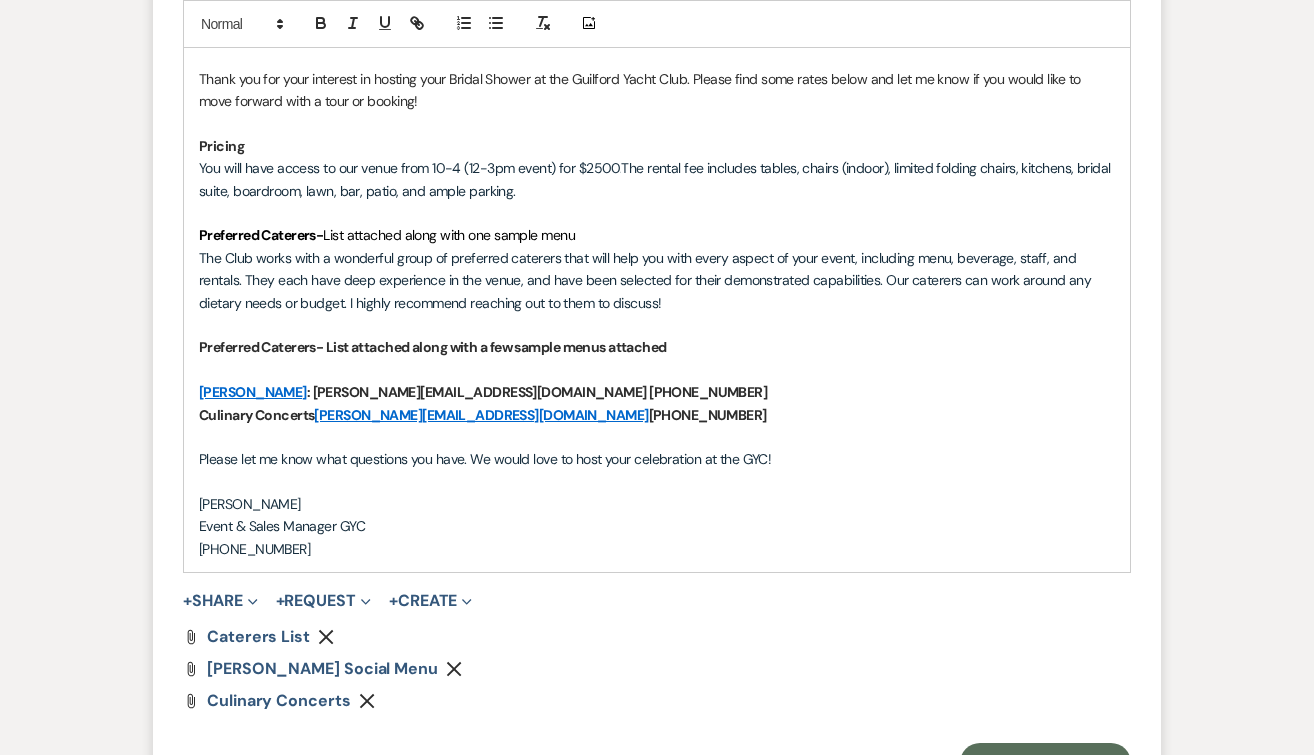 click on "Culinary Concerts  chris@culinary-concerts.com  (203) 245-0184" at bounding box center [657, 415] 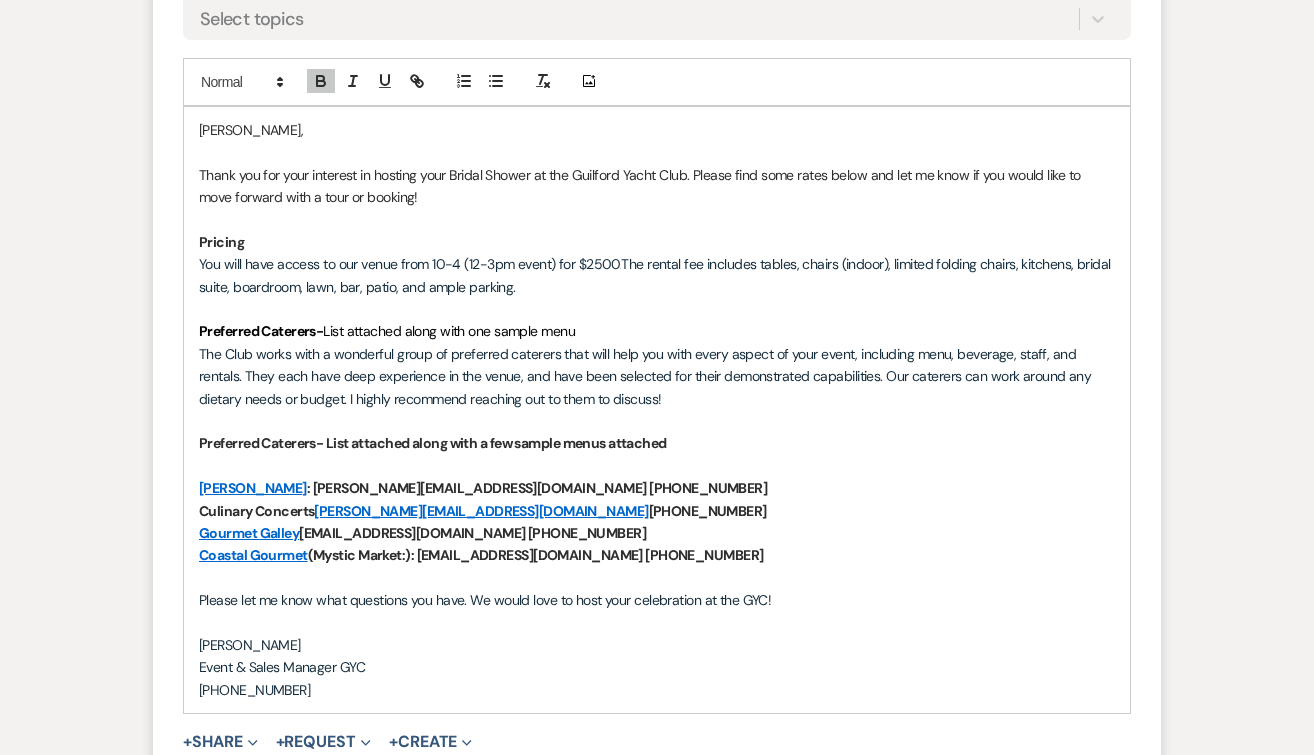 scroll, scrollTop: 1170, scrollLeft: 0, axis: vertical 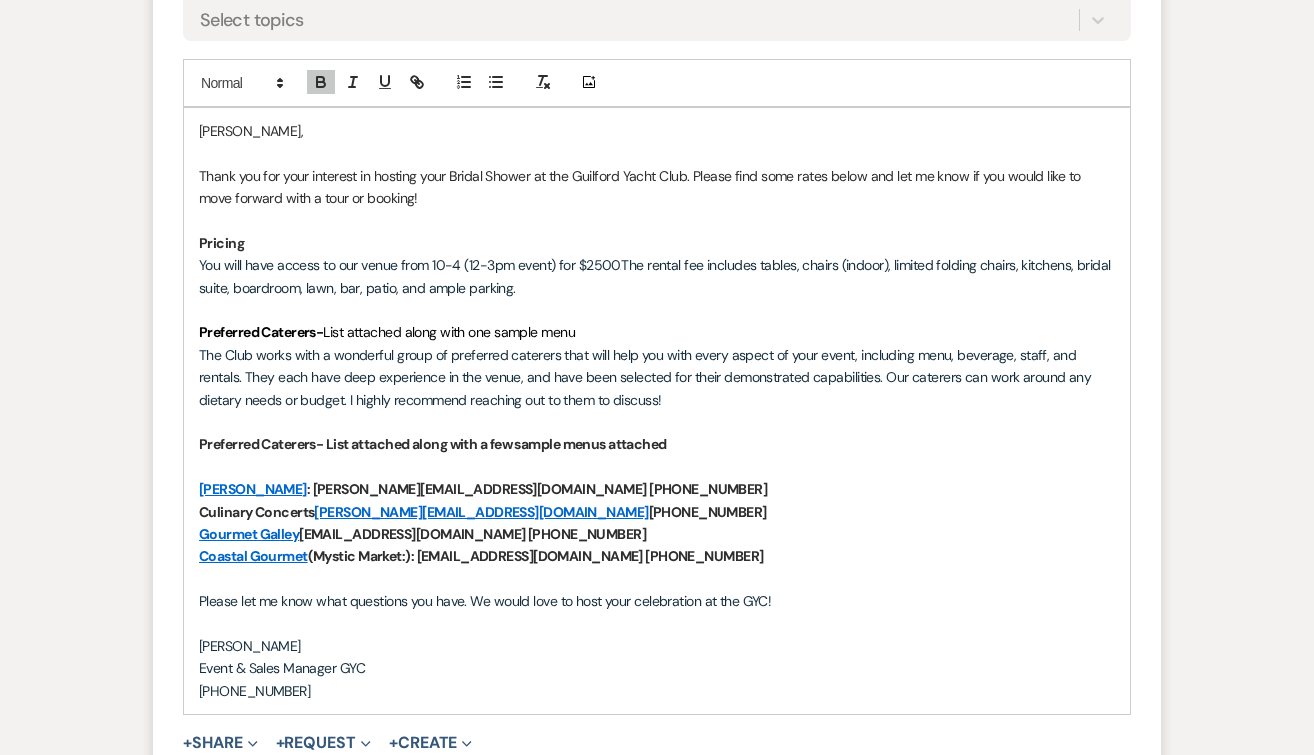 click on "You will have access to our venue from 10-4 (12-3pm event) for $2500." at bounding box center (410, 265) 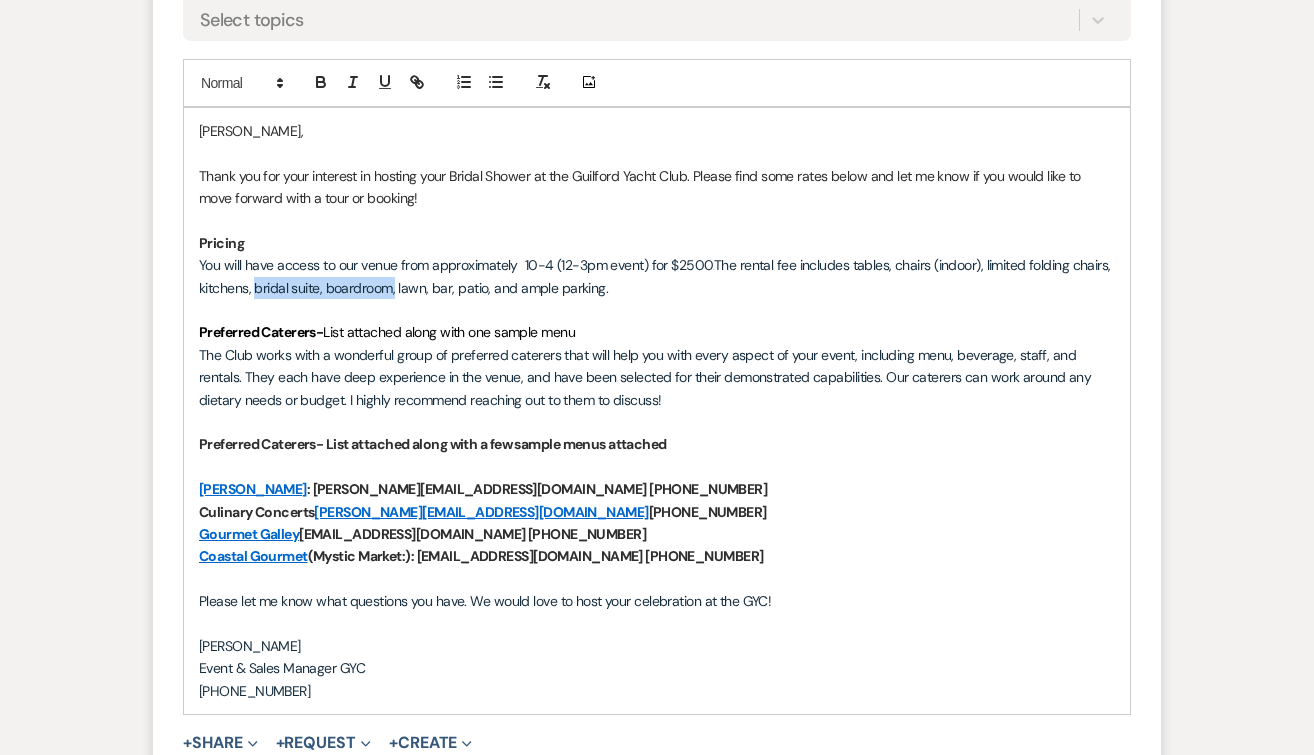 drag, startPoint x: 396, startPoint y: 286, endPoint x: 257, endPoint y: 298, distance: 139.51703 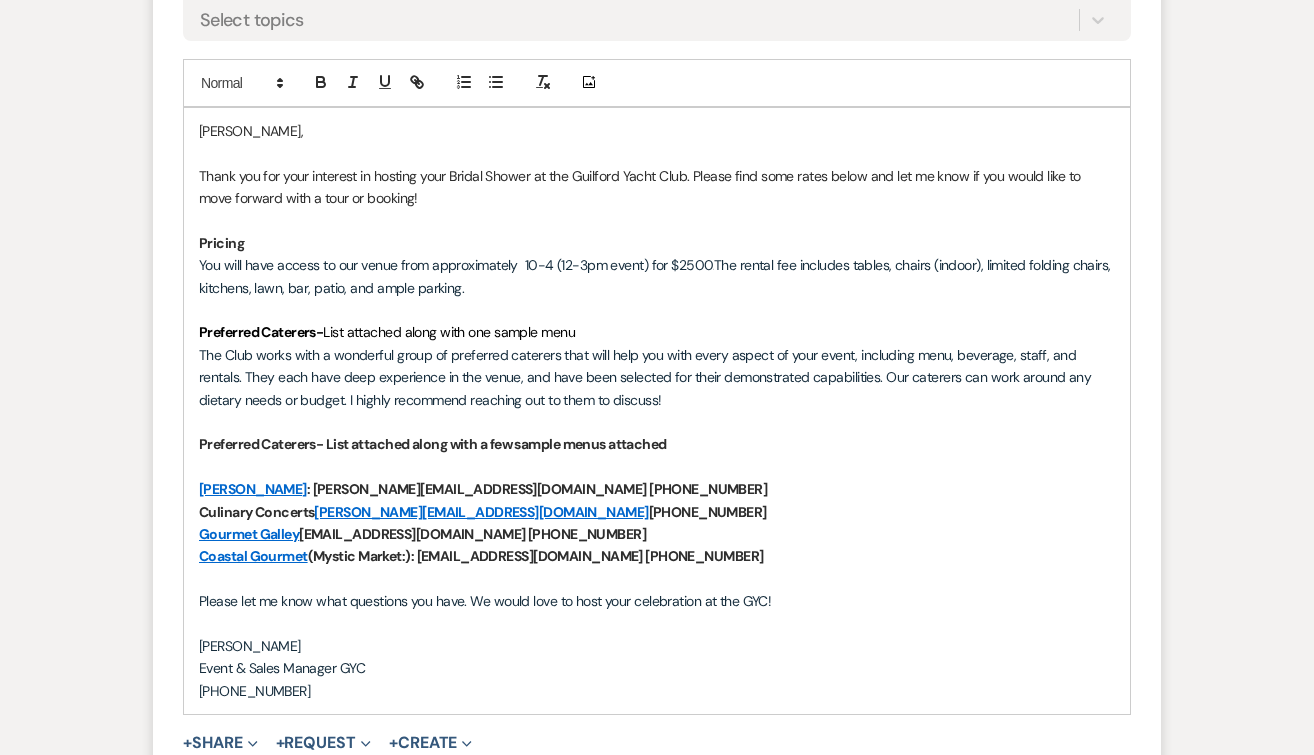 click on "The rental fee includes tables, chairs (indoor), limited folding chairs, kitchens, lawn, bar, patio, and ample parking." at bounding box center (656, 276) 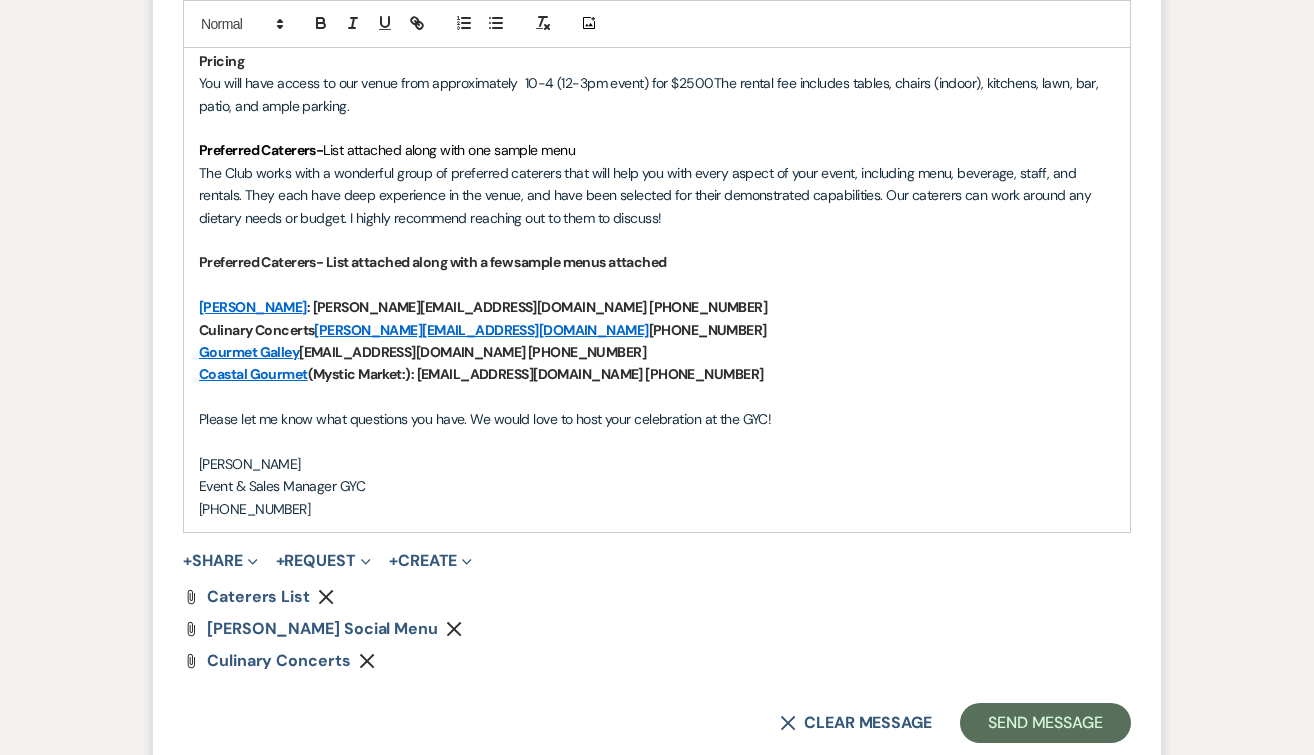scroll, scrollTop: 1353, scrollLeft: 0, axis: vertical 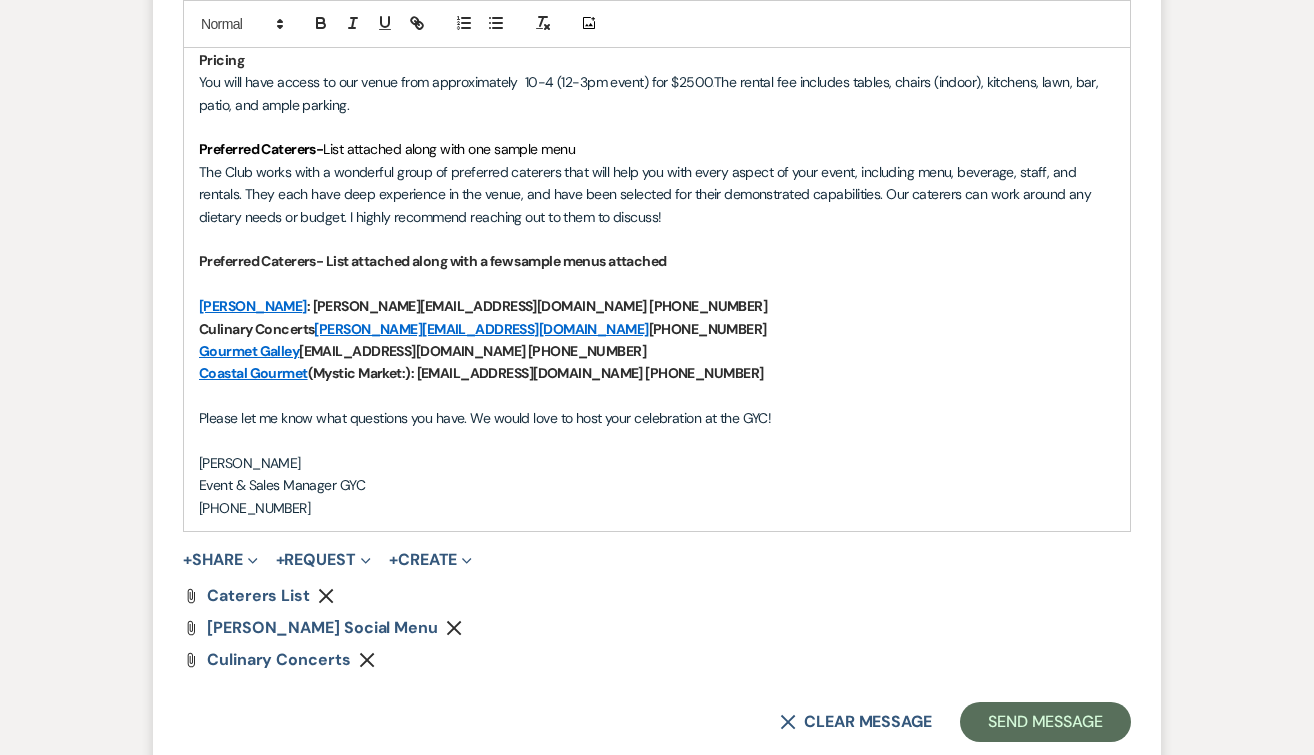 click on "[PHONE_NUMBER]" at bounding box center [657, 508] 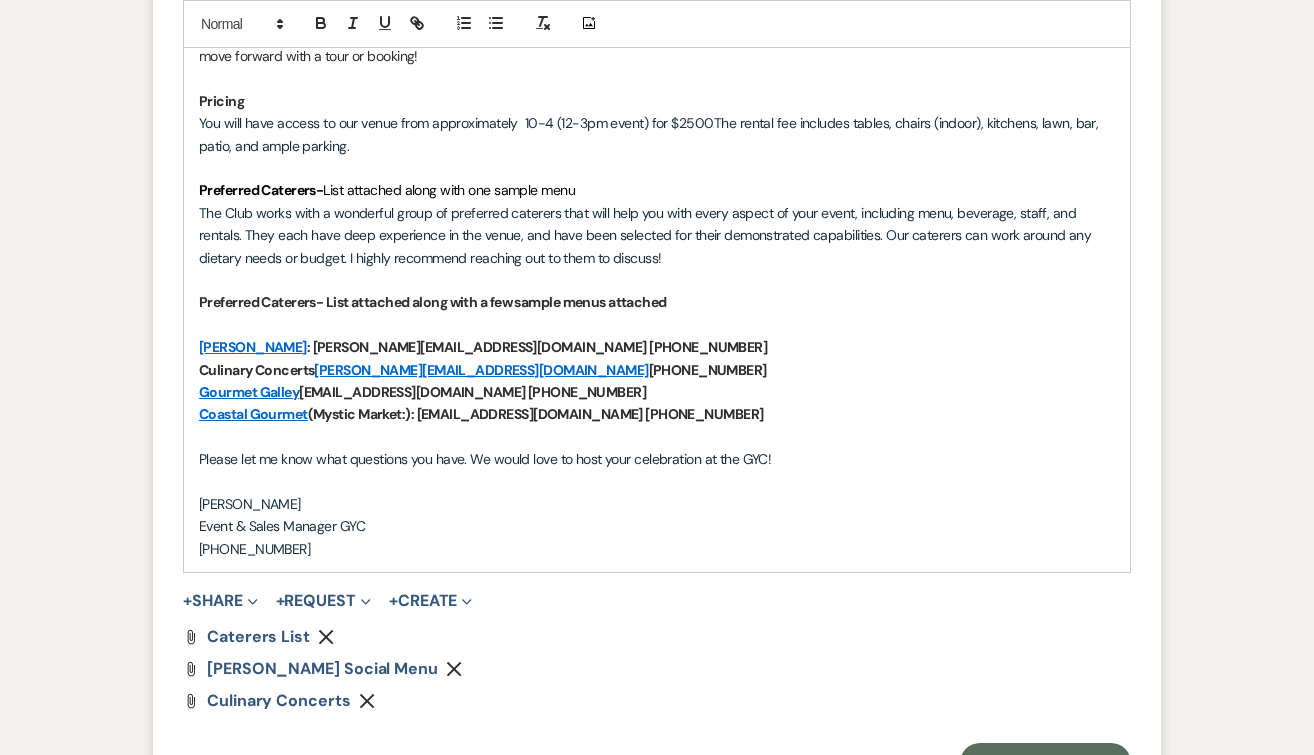 scroll, scrollTop: 1373, scrollLeft: 0, axis: vertical 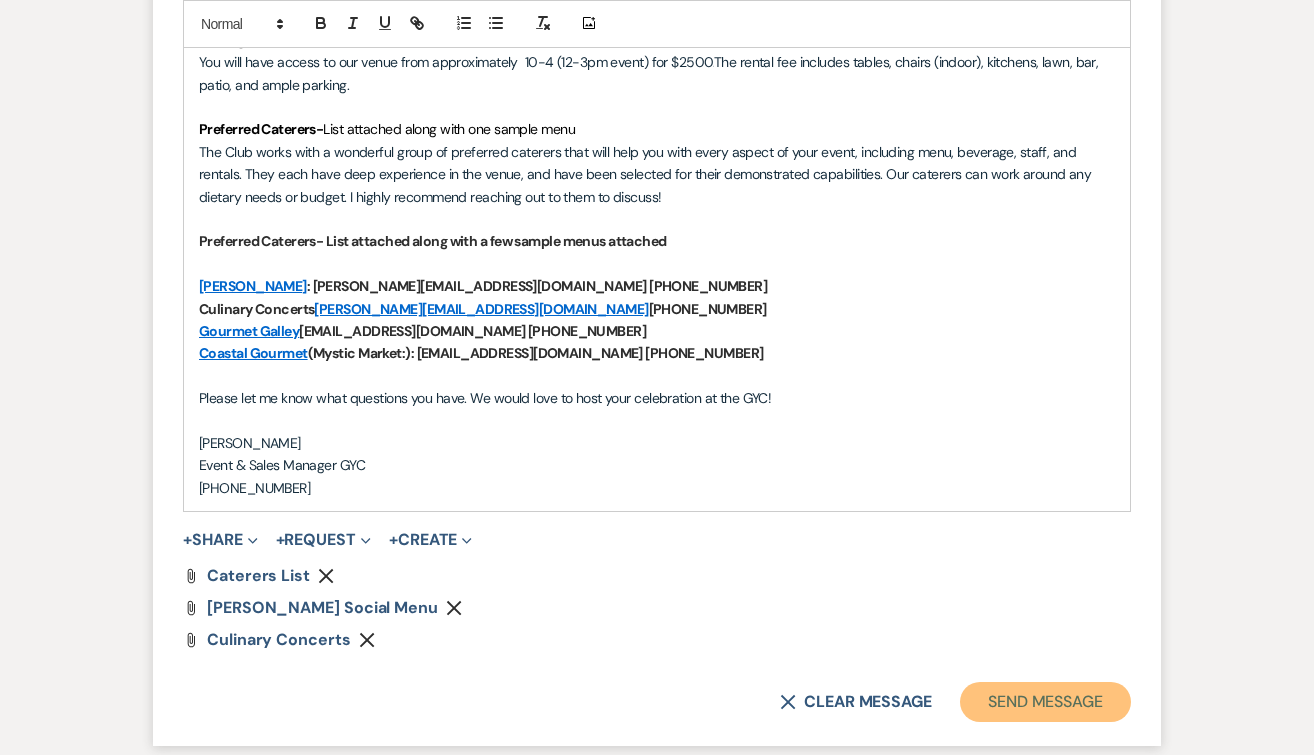 click on "Send Message" at bounding box center [1045, 702] 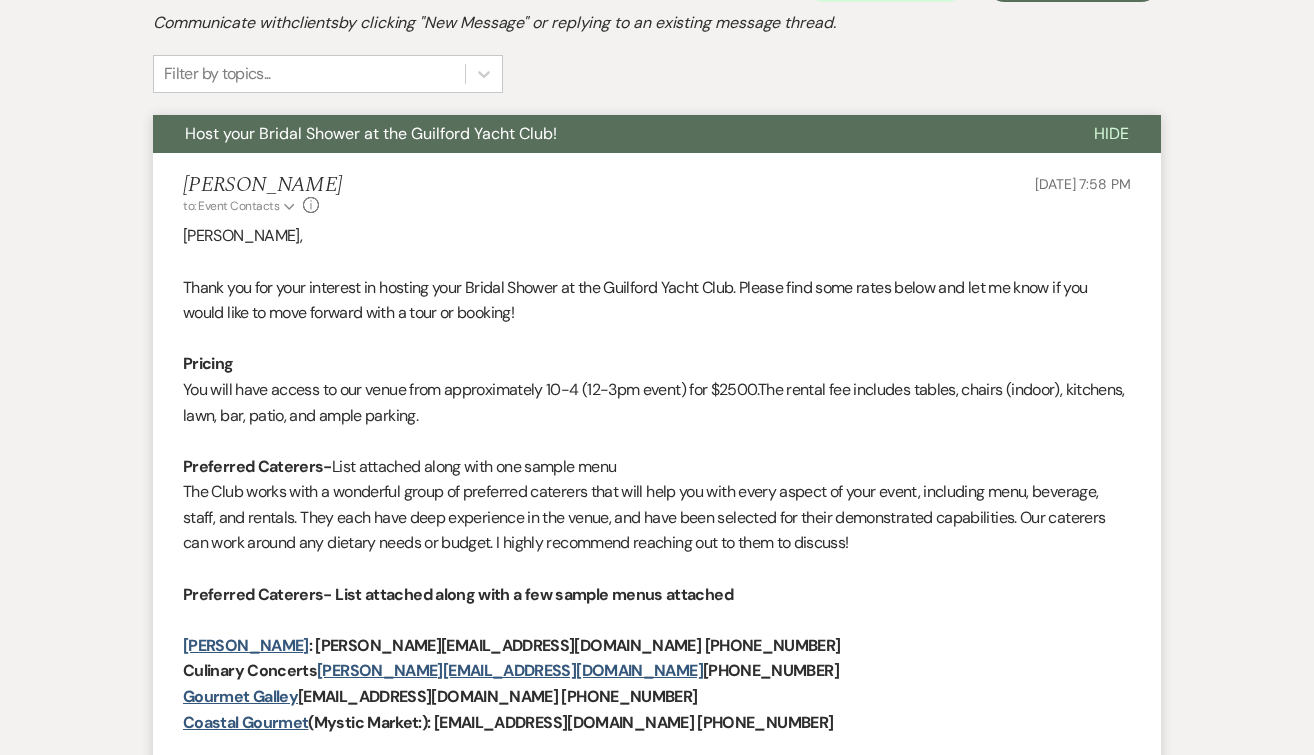 scroll, scrollTop: 0, scrollLeft: 0, axis: both 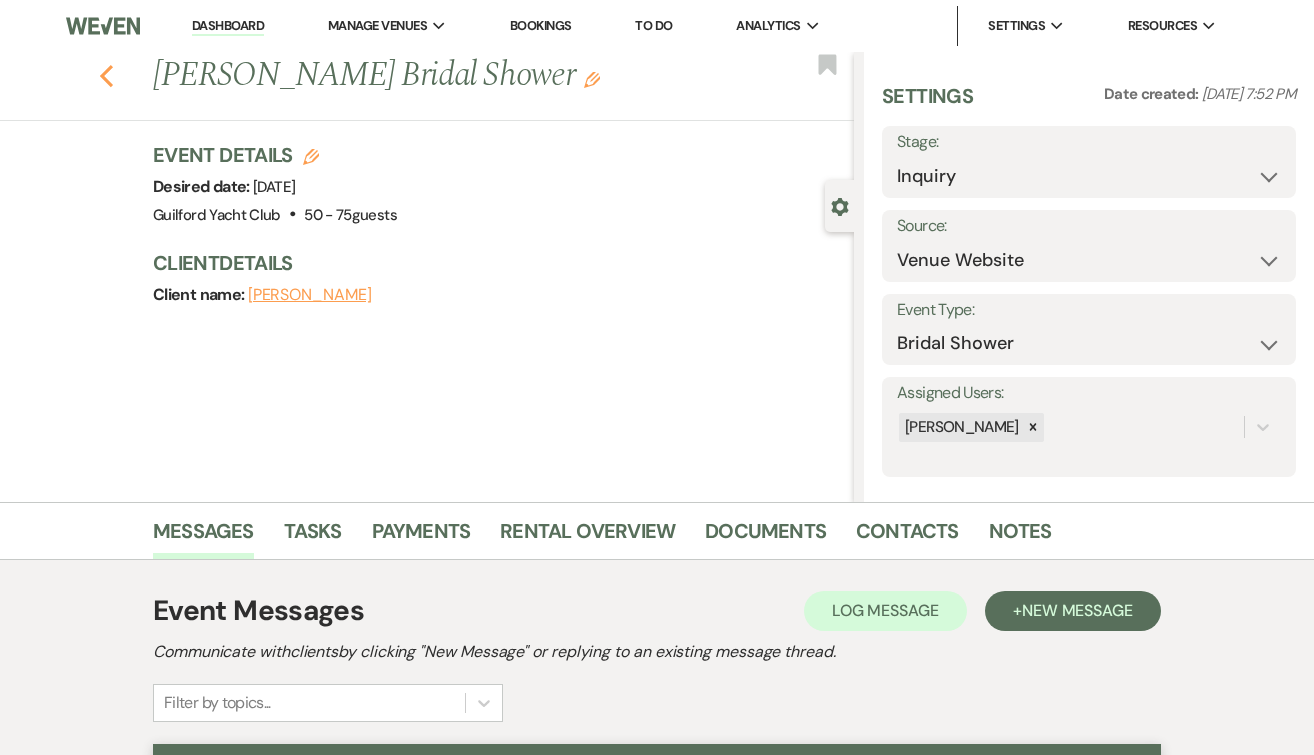 click 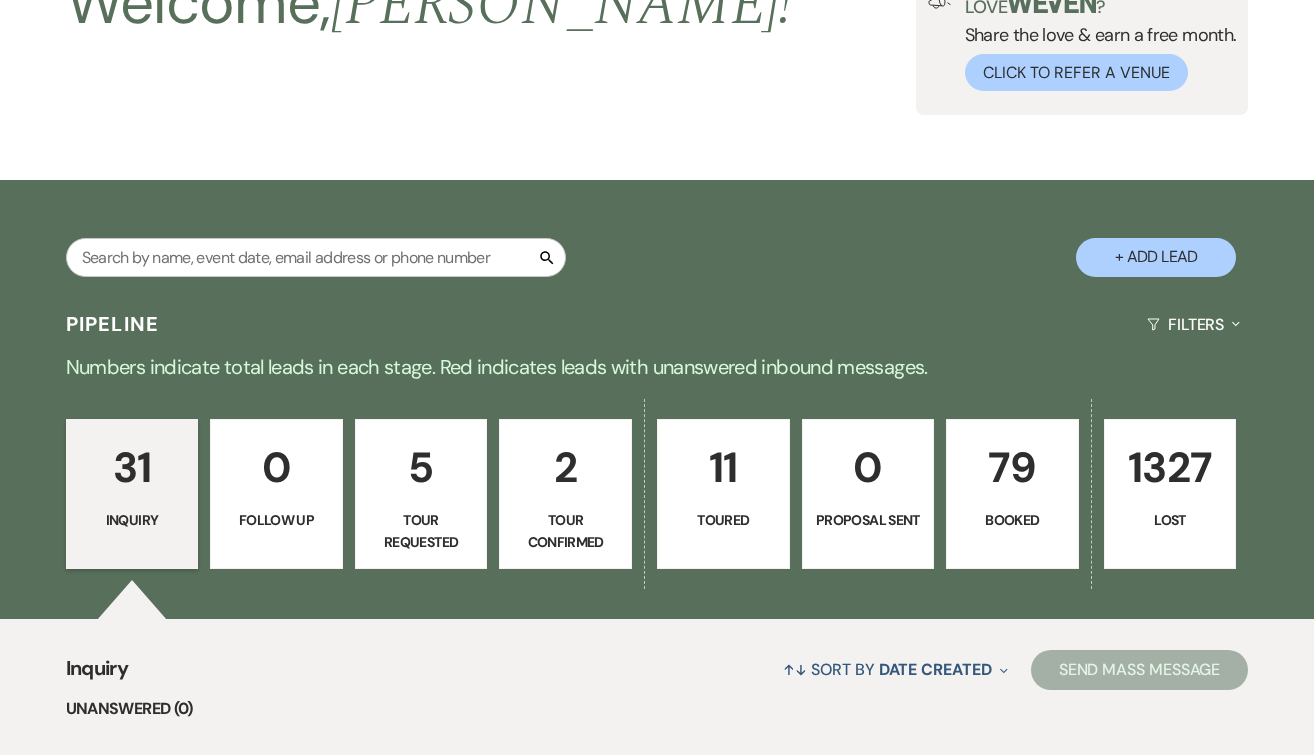 scroll, scrollTop: 0, scrollLeft: 0, axis: both 